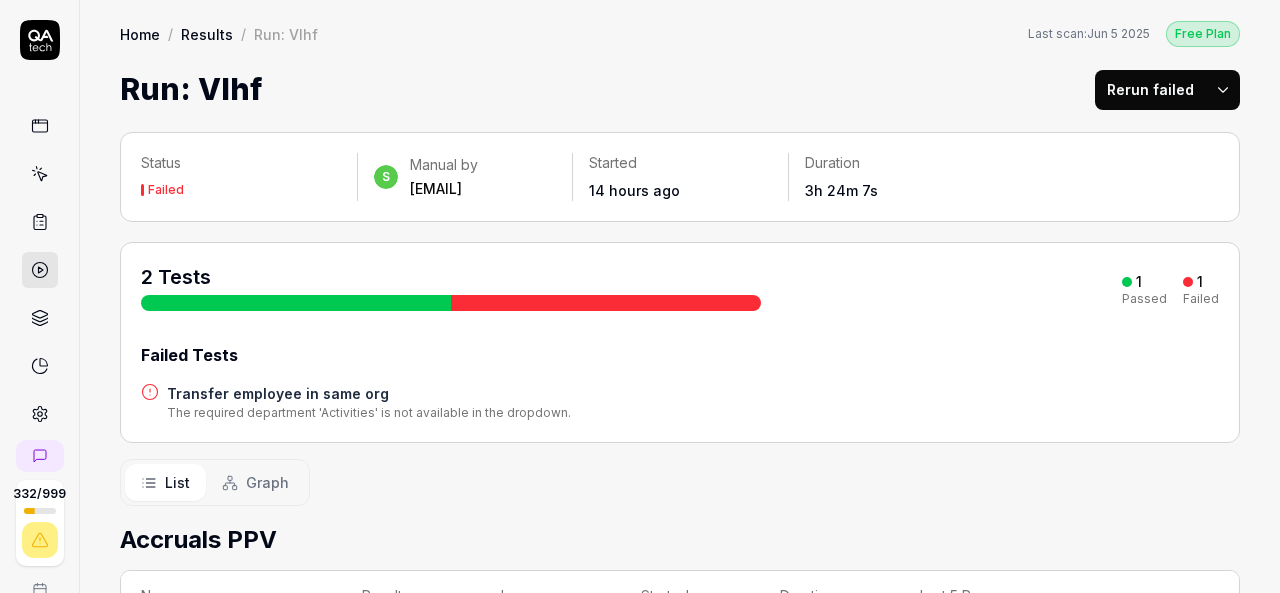scroll, scrollTop: 0, scrollLeft: 0, axis: both 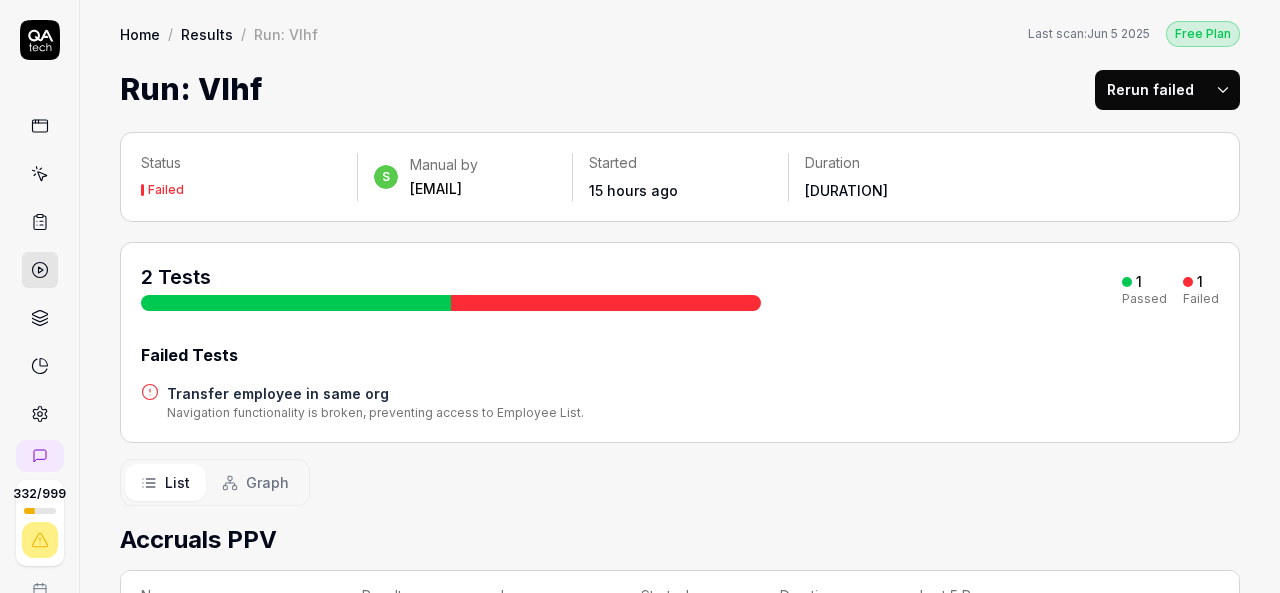 click on "Rerun failed" at bounding box center [1150, 90] 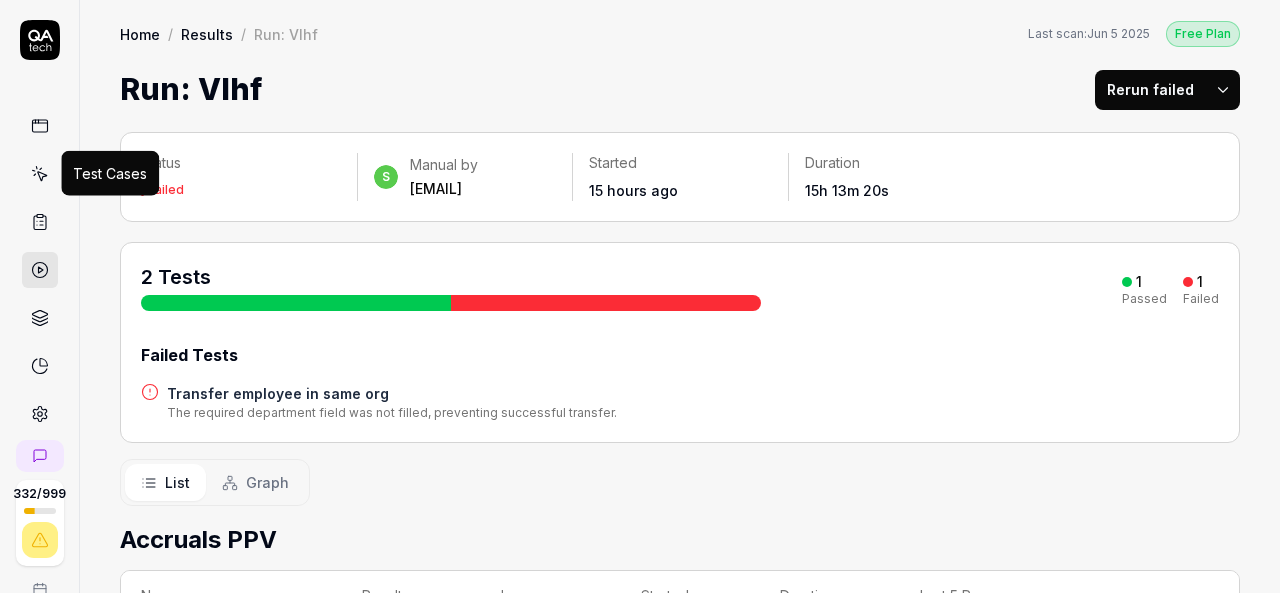 click 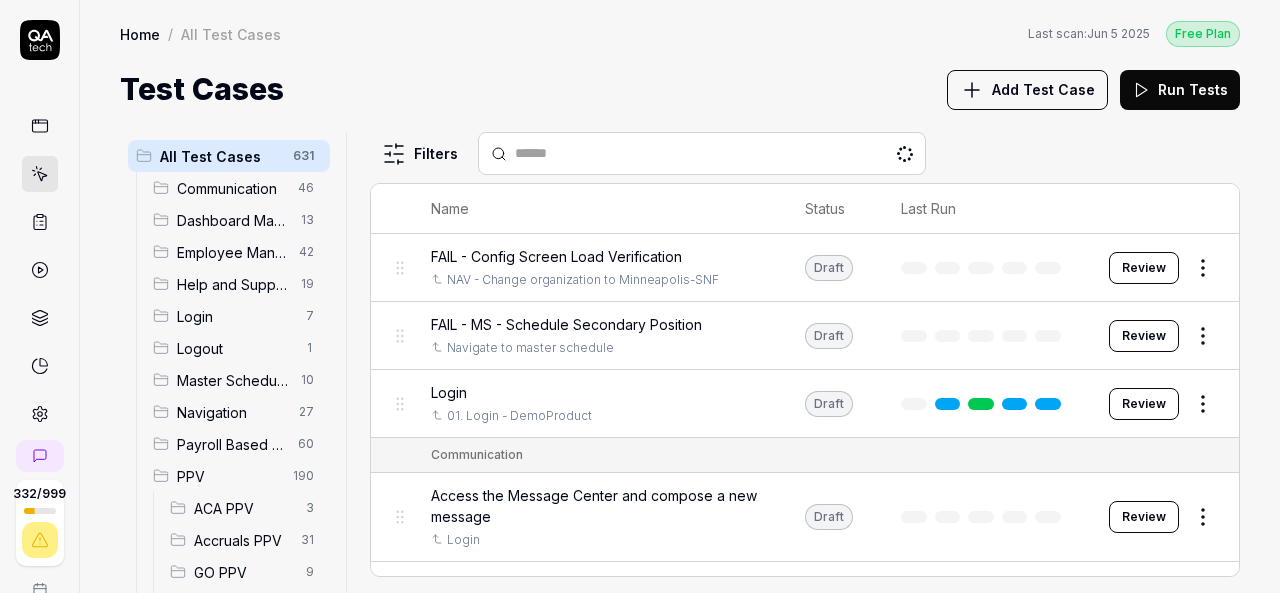 click on "Test Cases Add Test Case Run Tests" at bounding box center [680, 89] 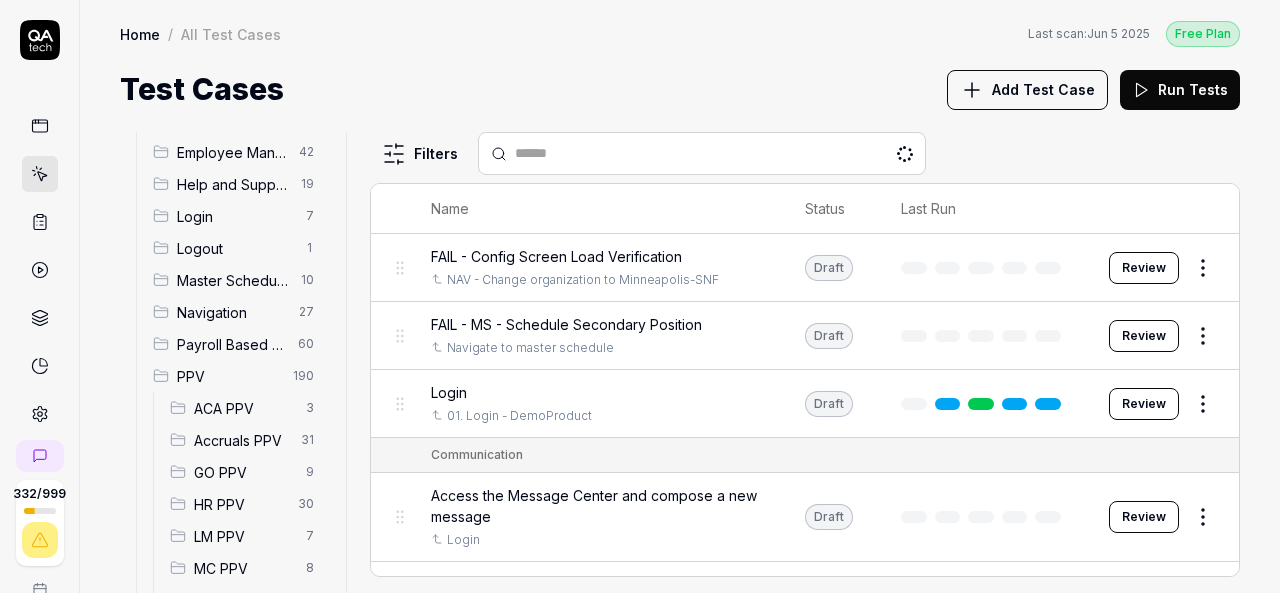 click on "HR PPV" at bounding box center (240, 504) 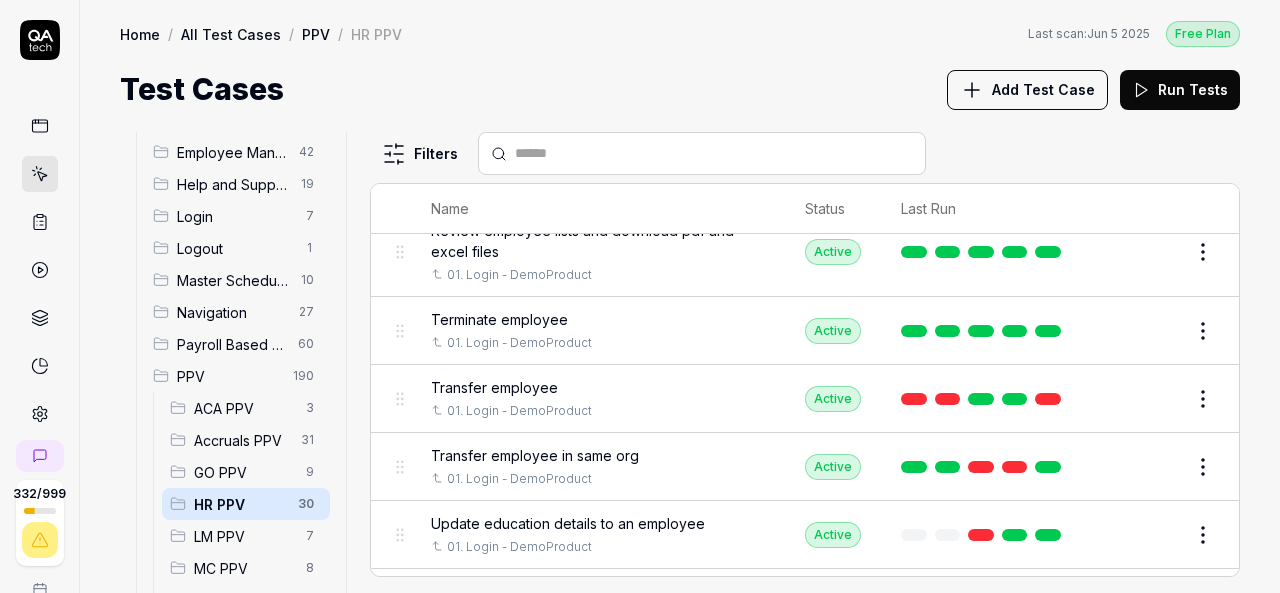 scroll, scrollTop: 1574, scrollLeft: 0, axis: vertical 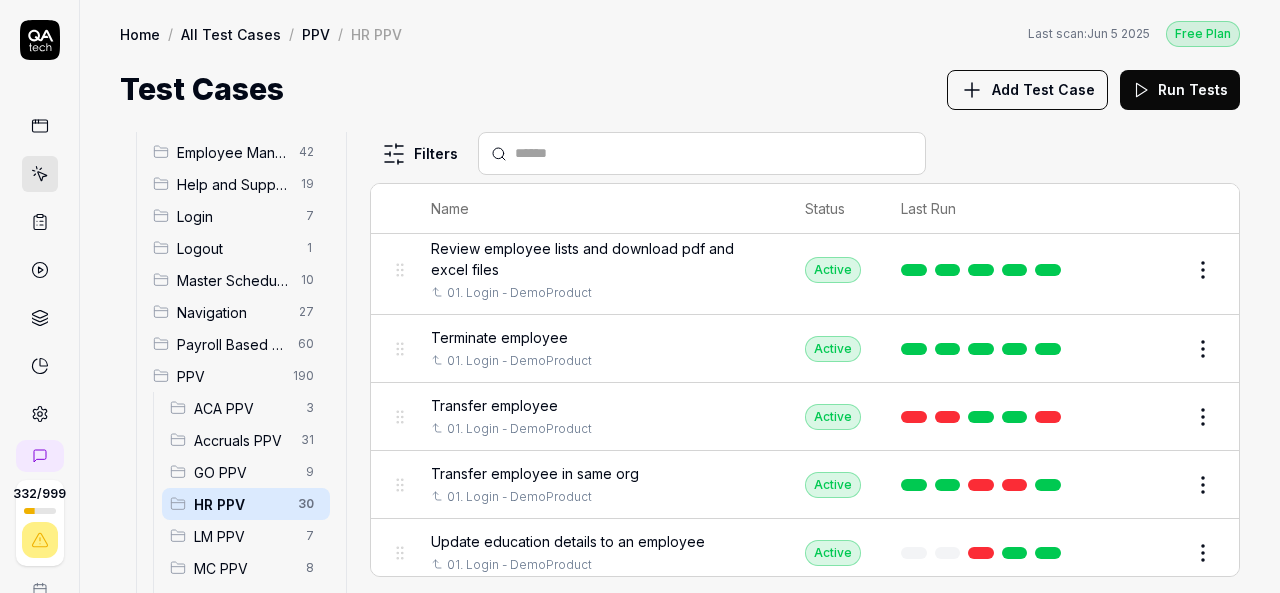 click on "Transfer employee" at bounding box center [494, 405] 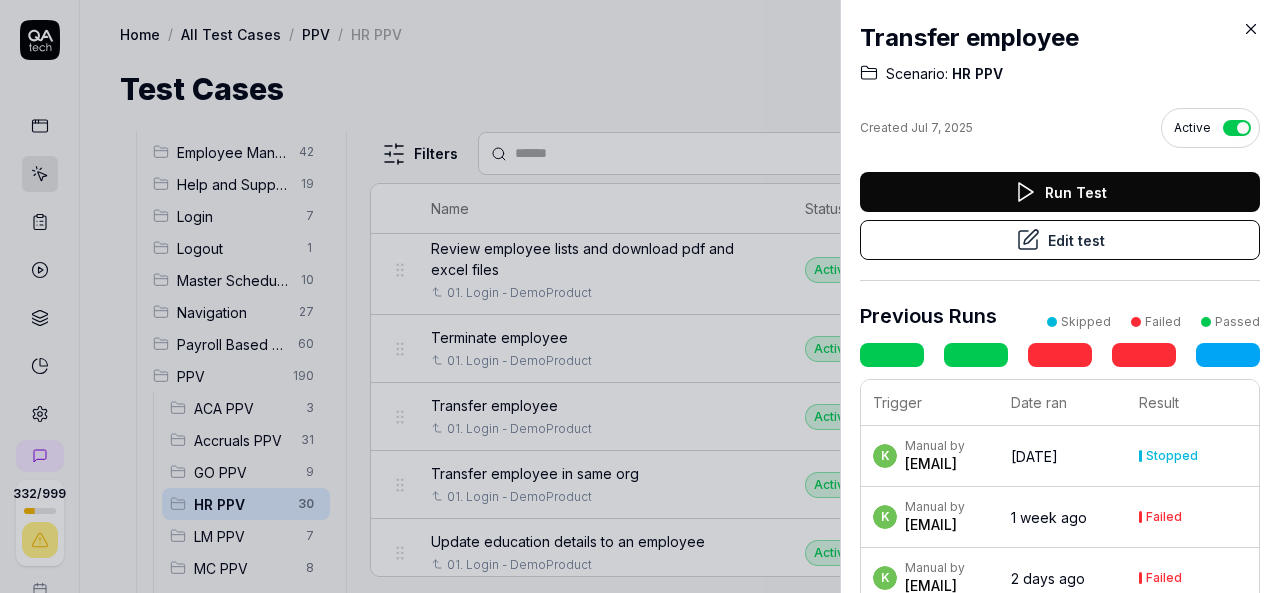 click on "Edit test" at bounding box center (1060, 240) 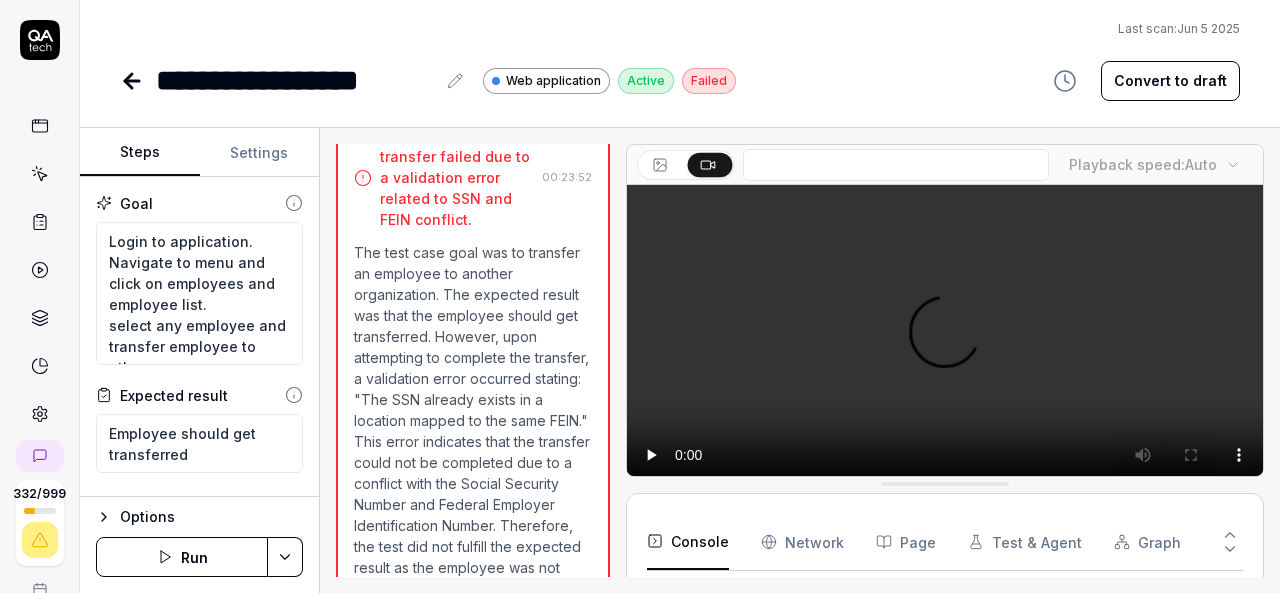 scroll, scrollTop: 1798, scrollLeft: 0, axis: vertical 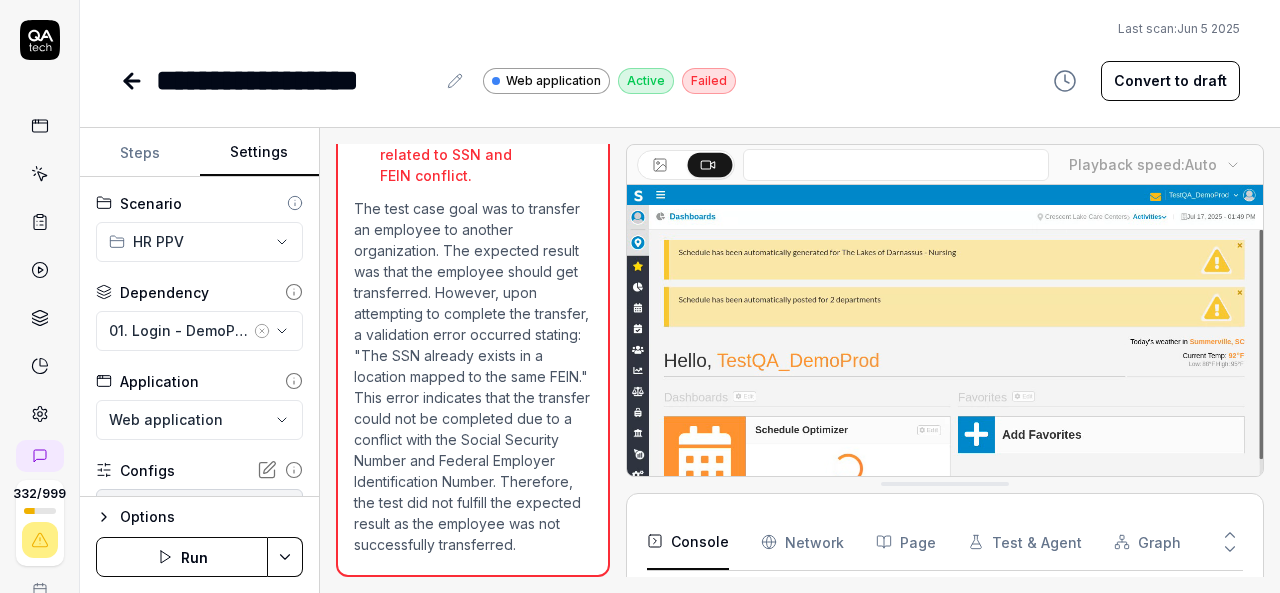 click on "Settings" at bounding box center (260, 153) 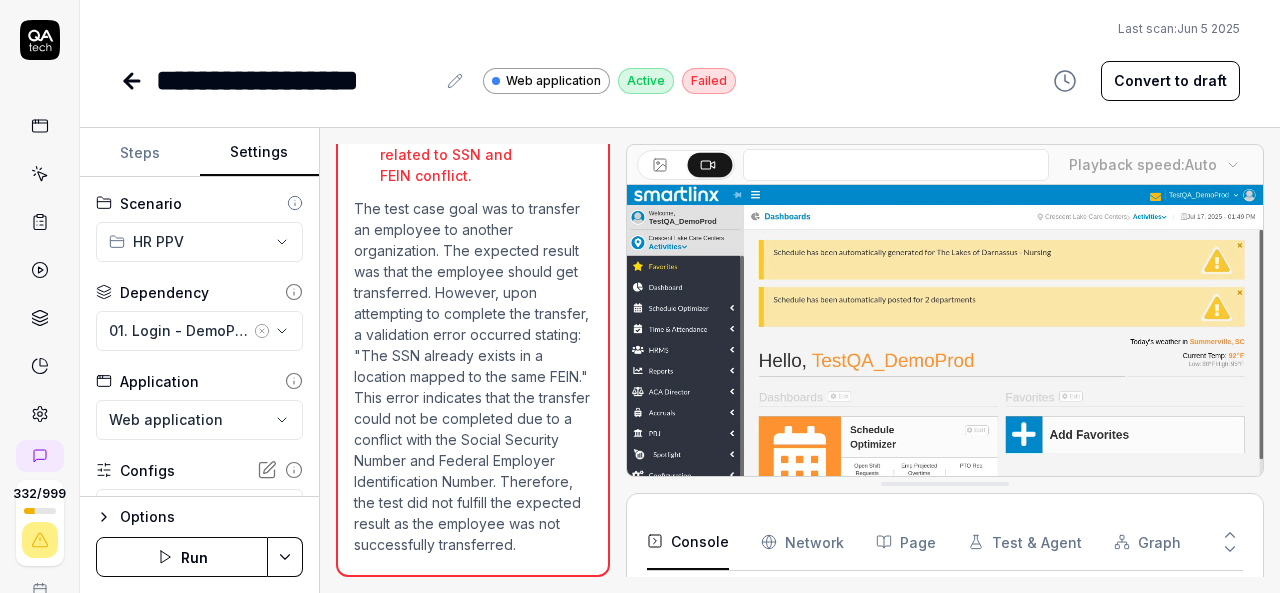 click 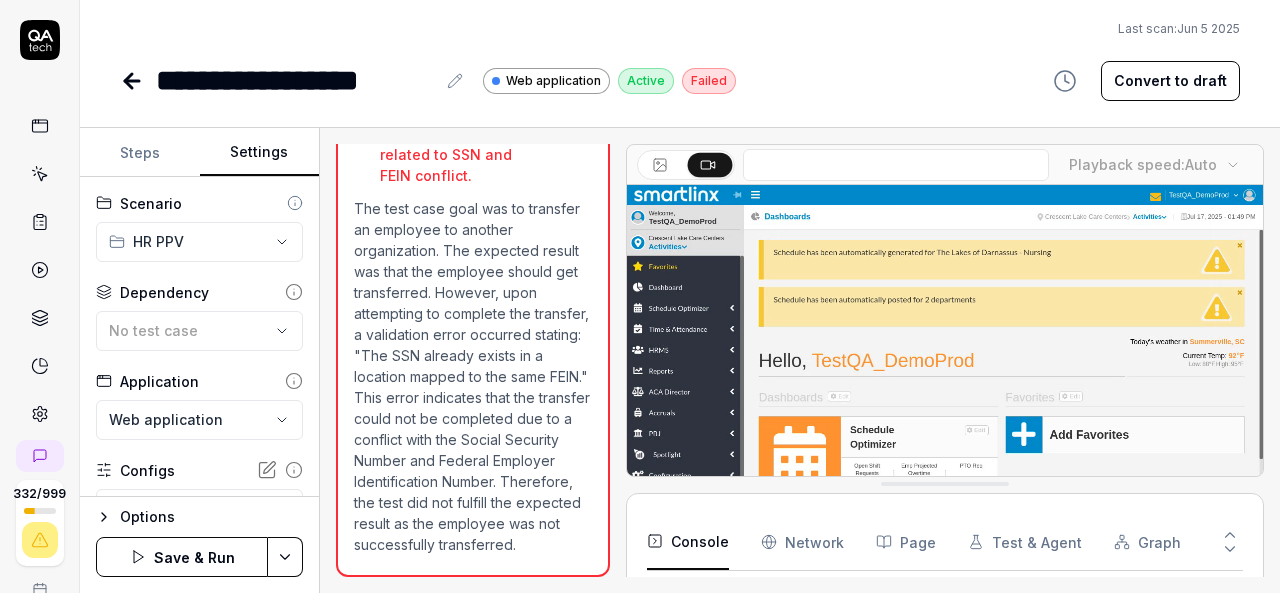 click on "**********" at bounding box center (640, 296) 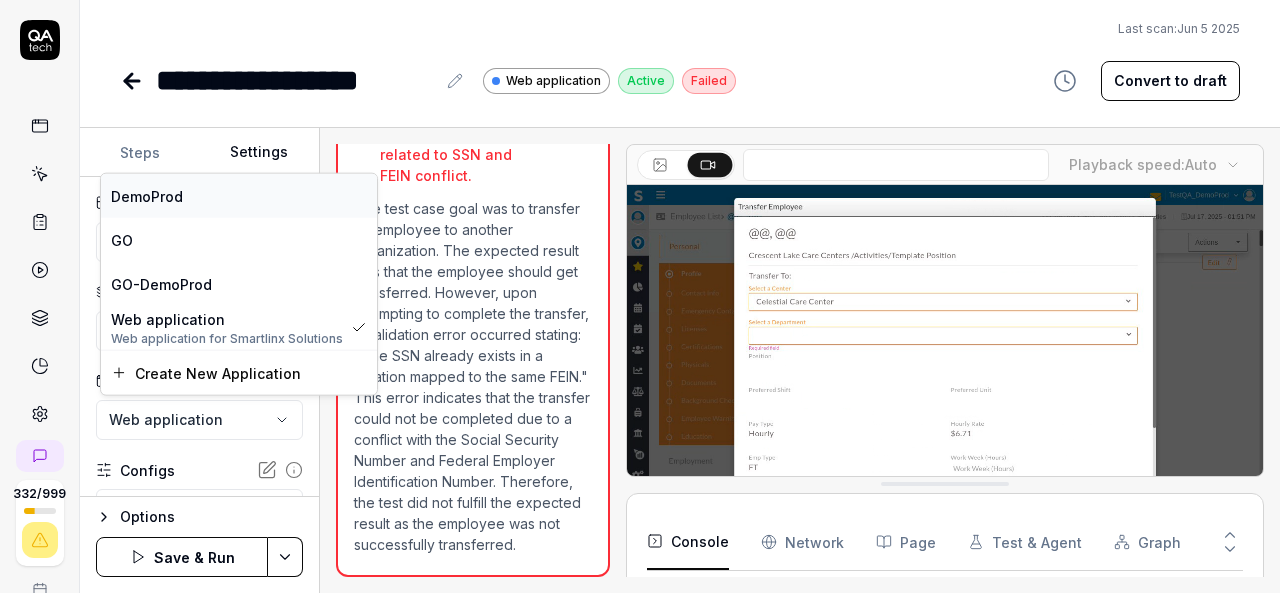 click on "DemoProd" at bounding box center [239, 195] 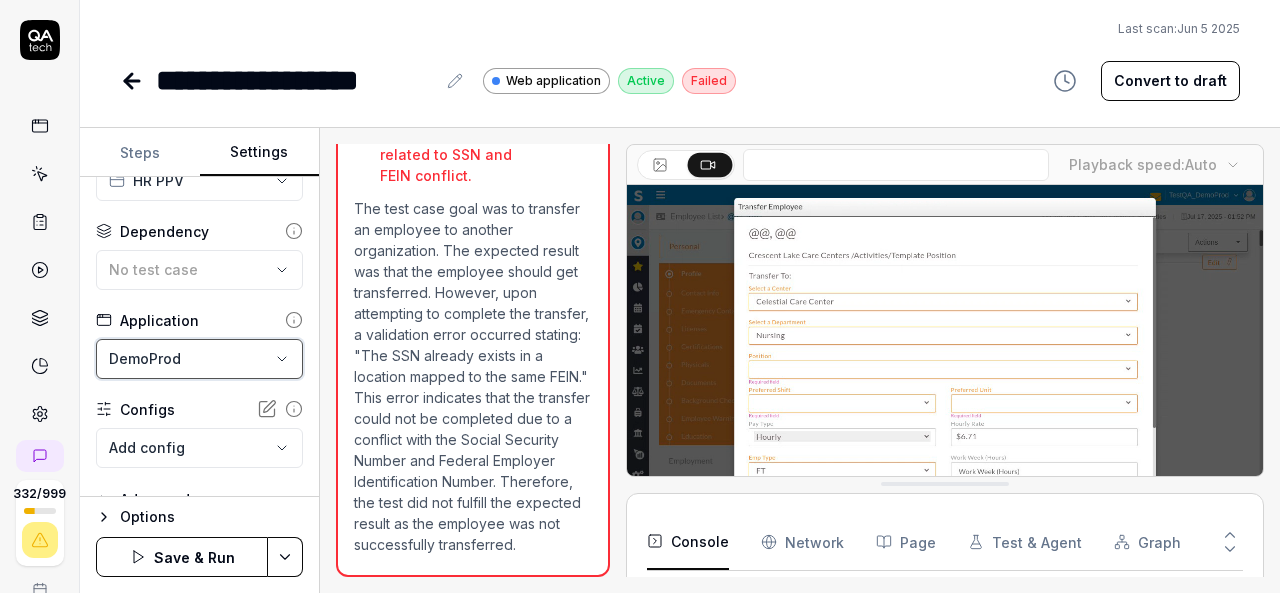 scroll, scrollTop: 91, scrollLeft: 0, axis: vertical 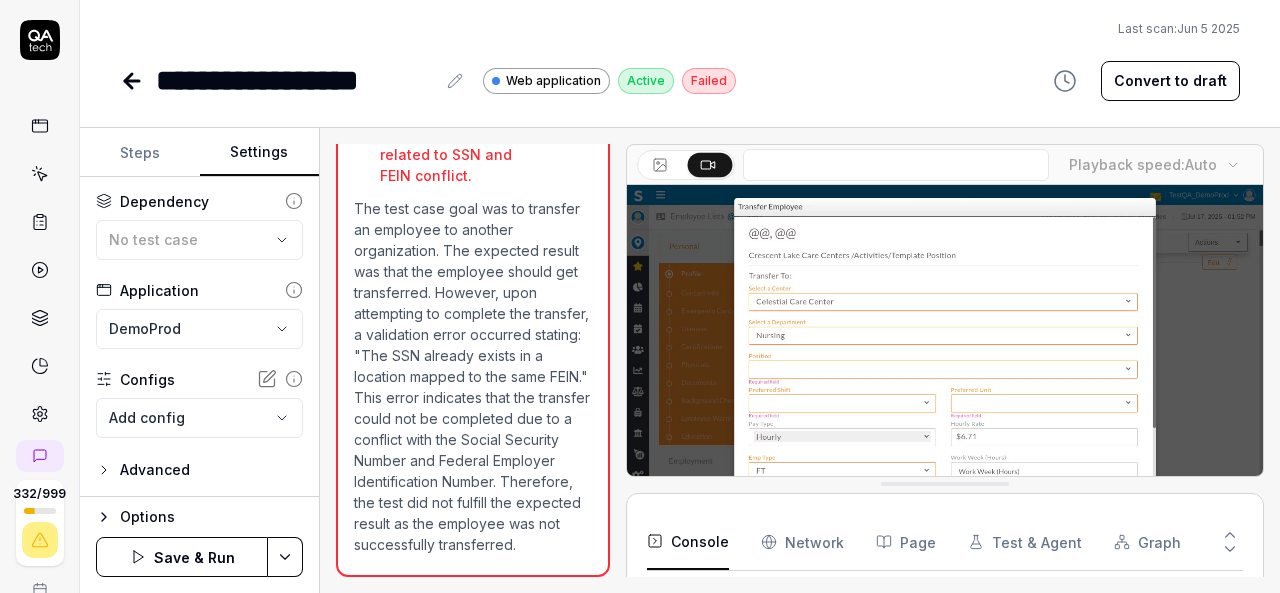 click on "**********" at bounding box center (640, 296) 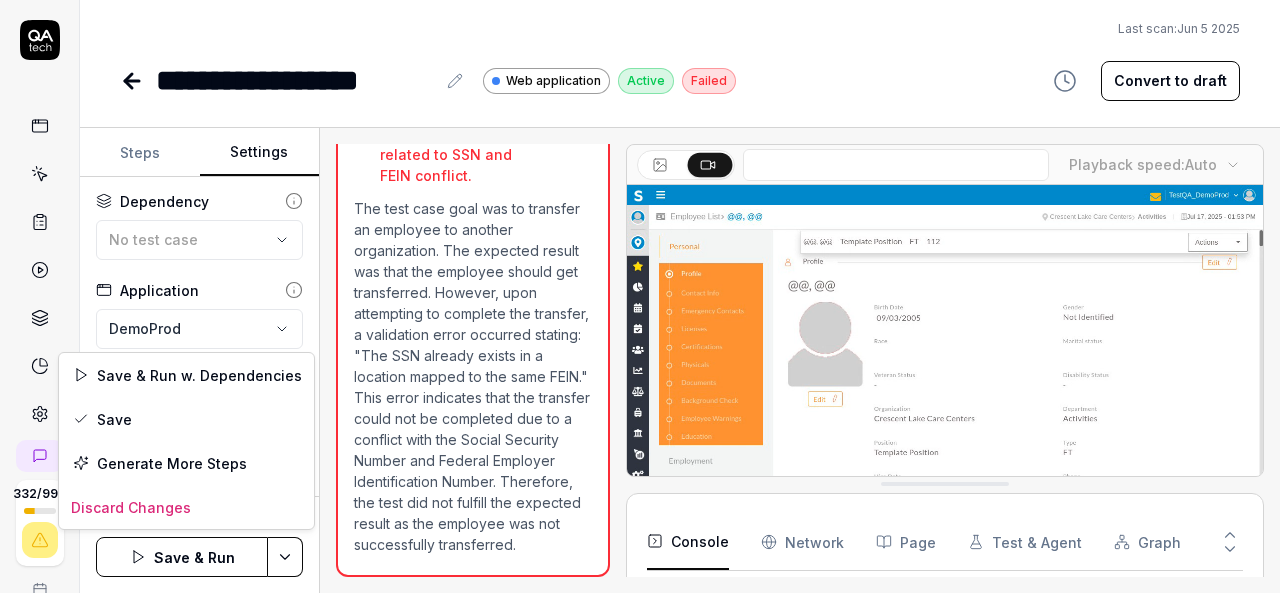 click on "**********" at bounding box center (640, 296) 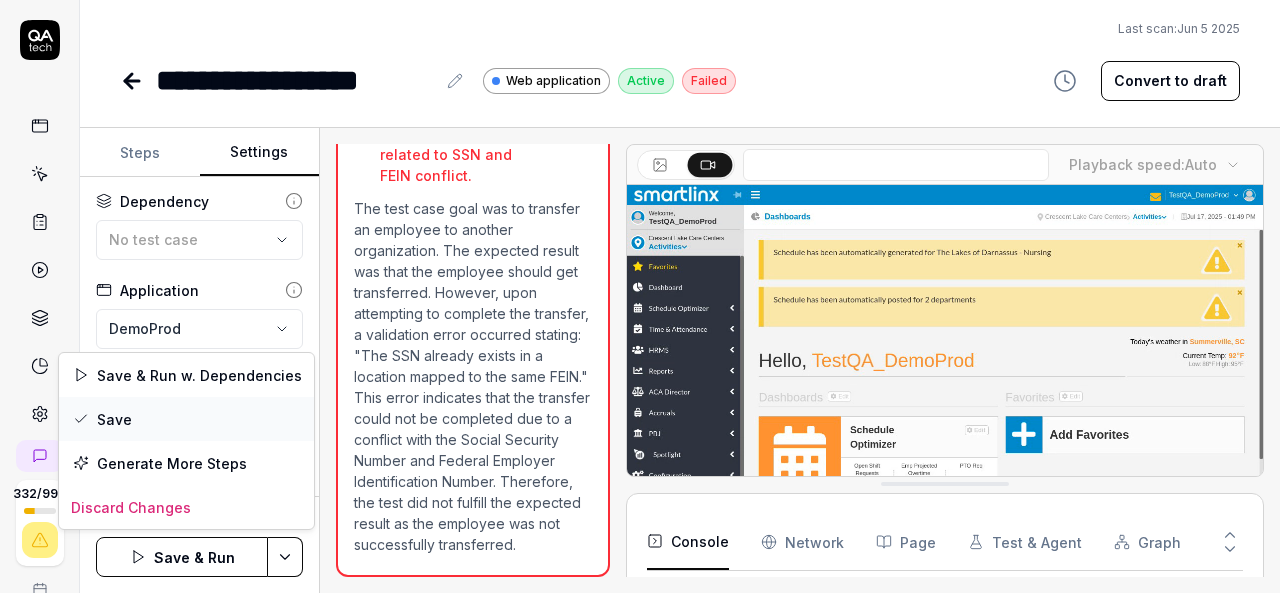 click on "Save" at bounding box center [186, 419] 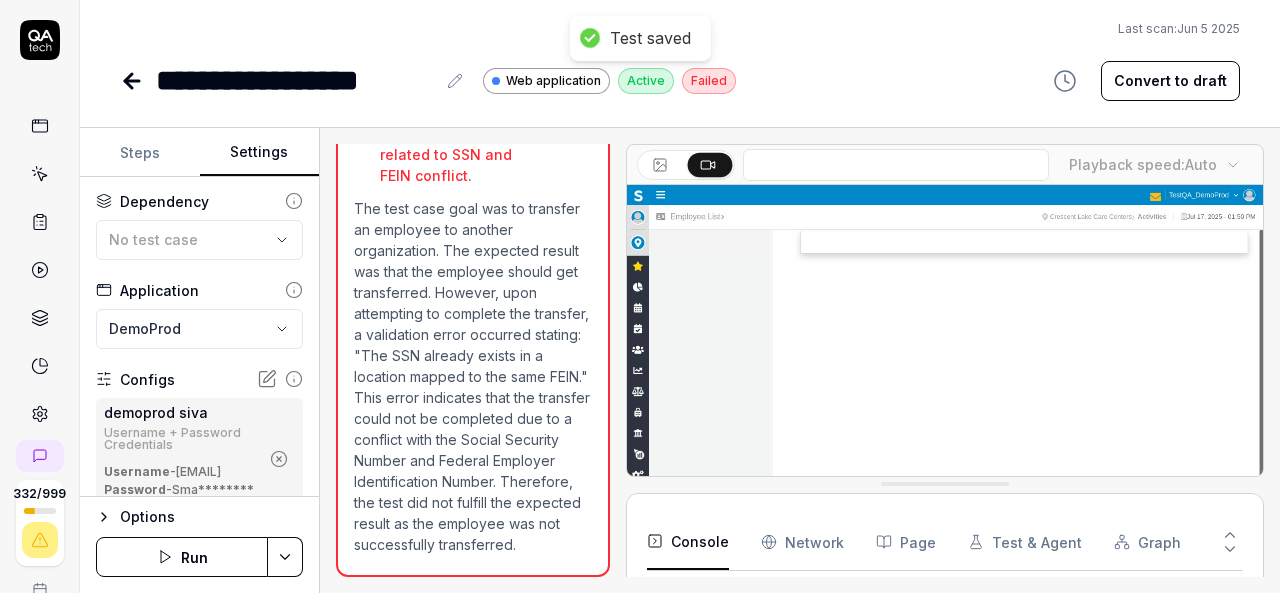 click 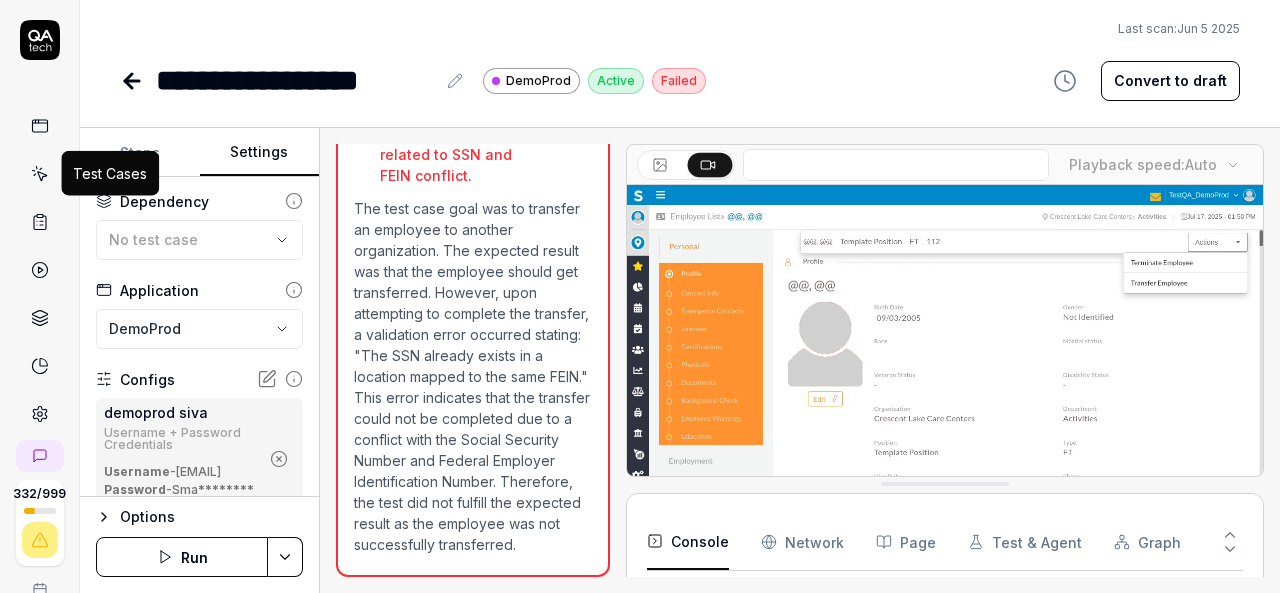 click 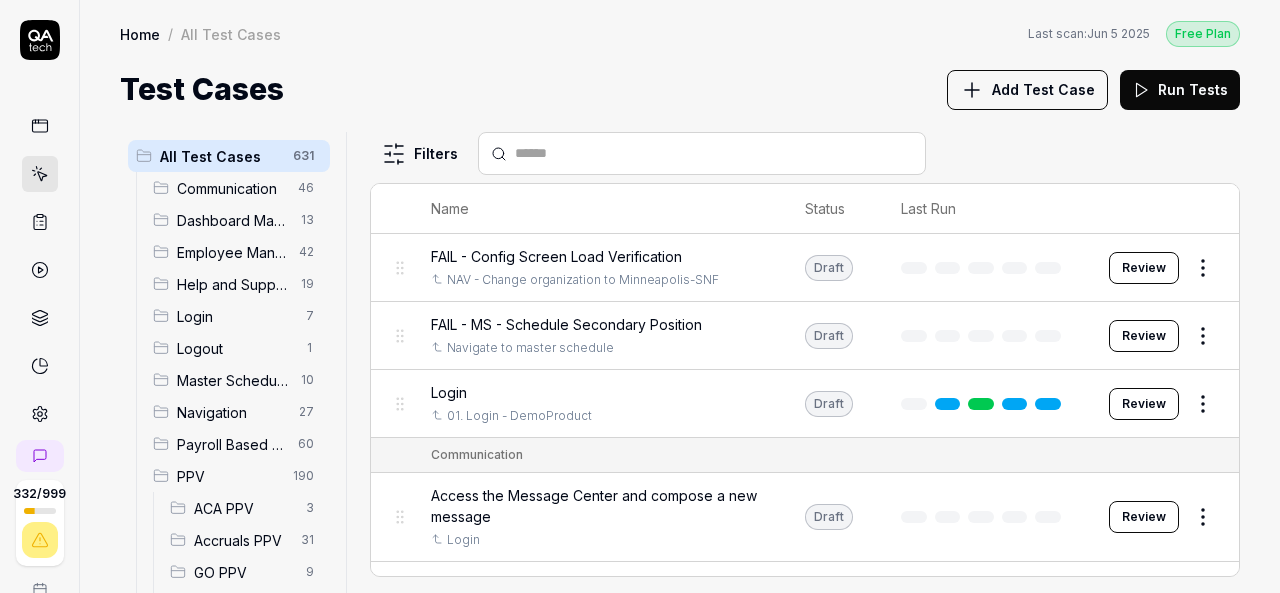 scroll, scrollTop: 200, scrollLeft: 0, axis: vertical 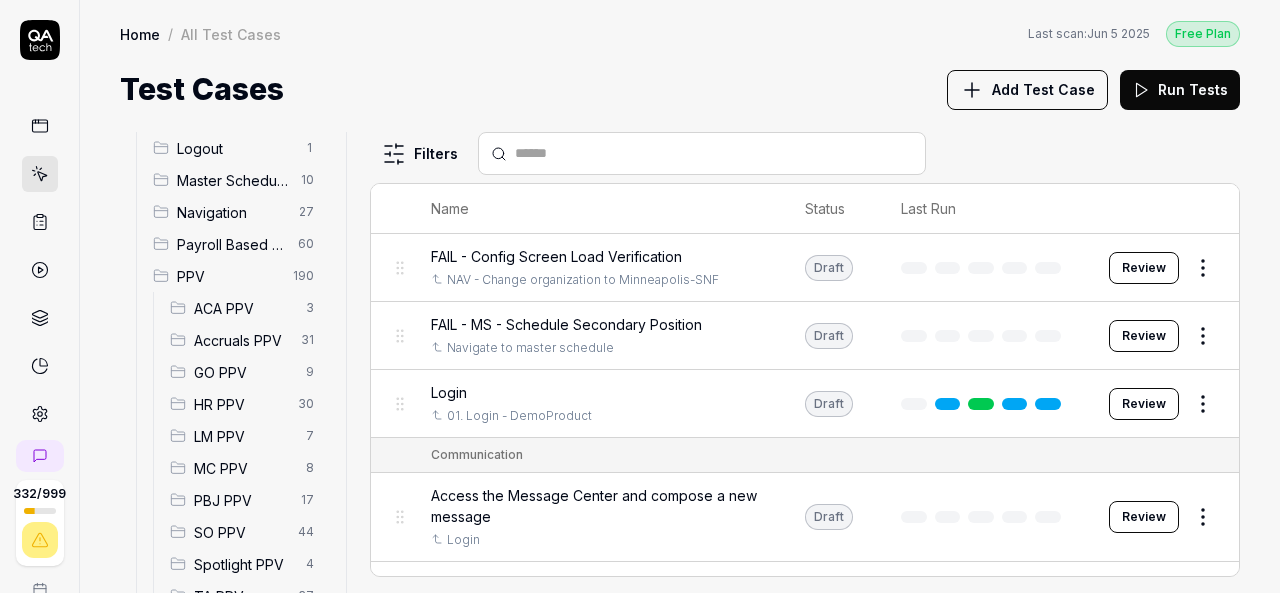 click on "HR PPV" at bounding box center (240, 404) 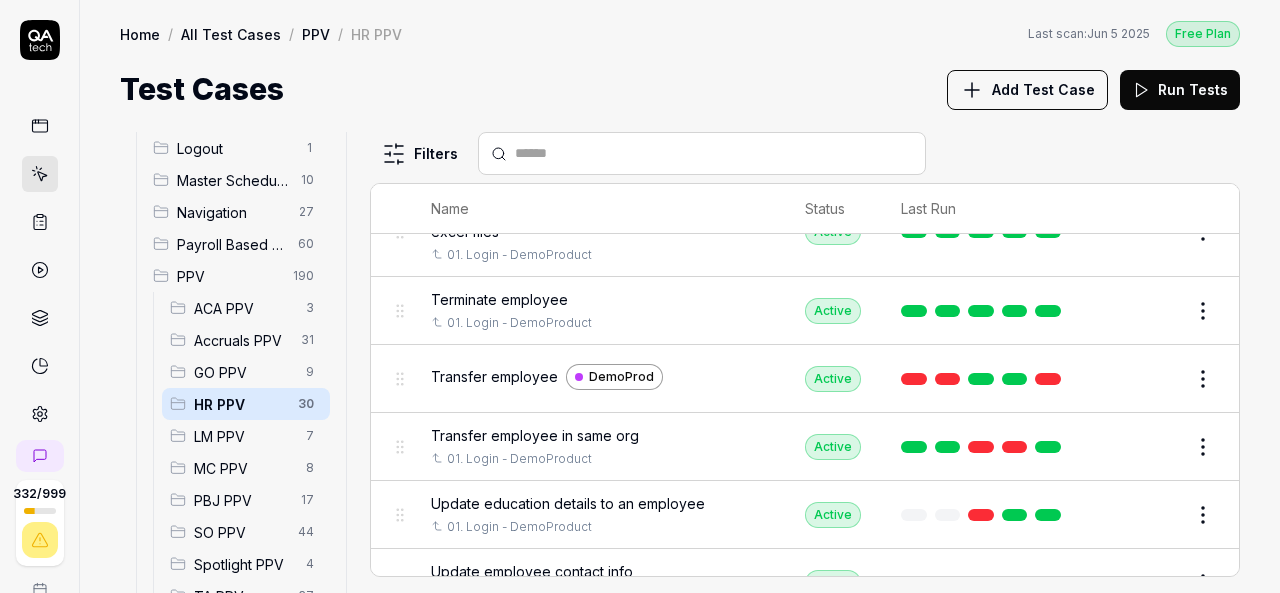 scroll, scrollTop: 1700, scrollLeft: 0, axis: vertical 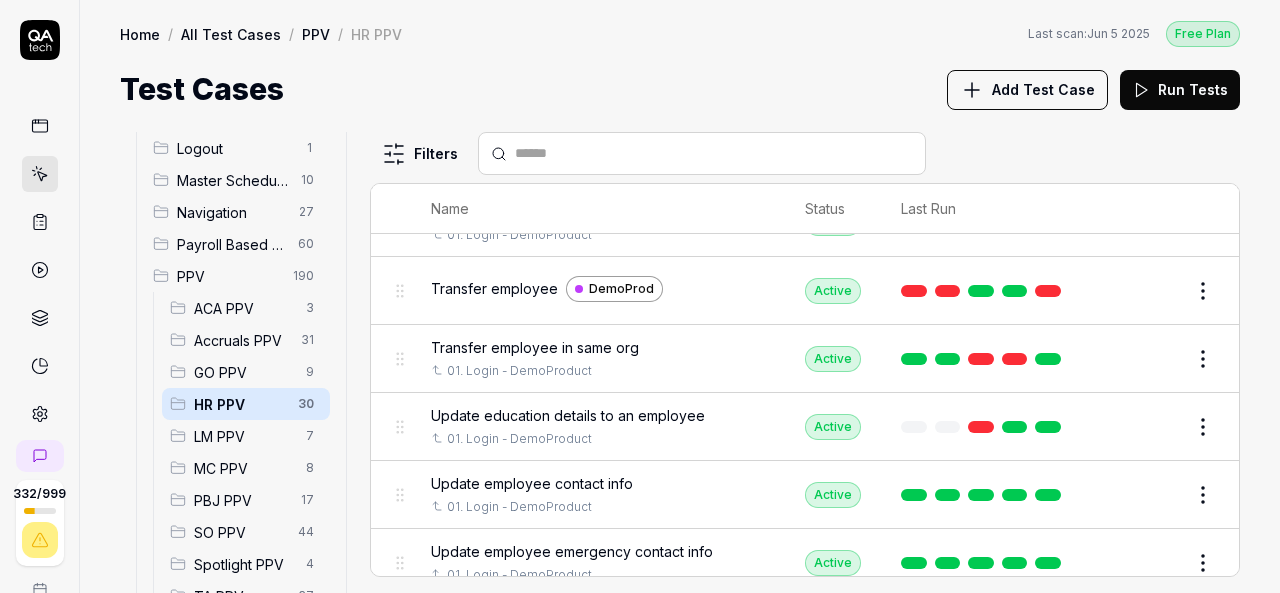 click on "Transfer employee" at bounding box center [494, 288] 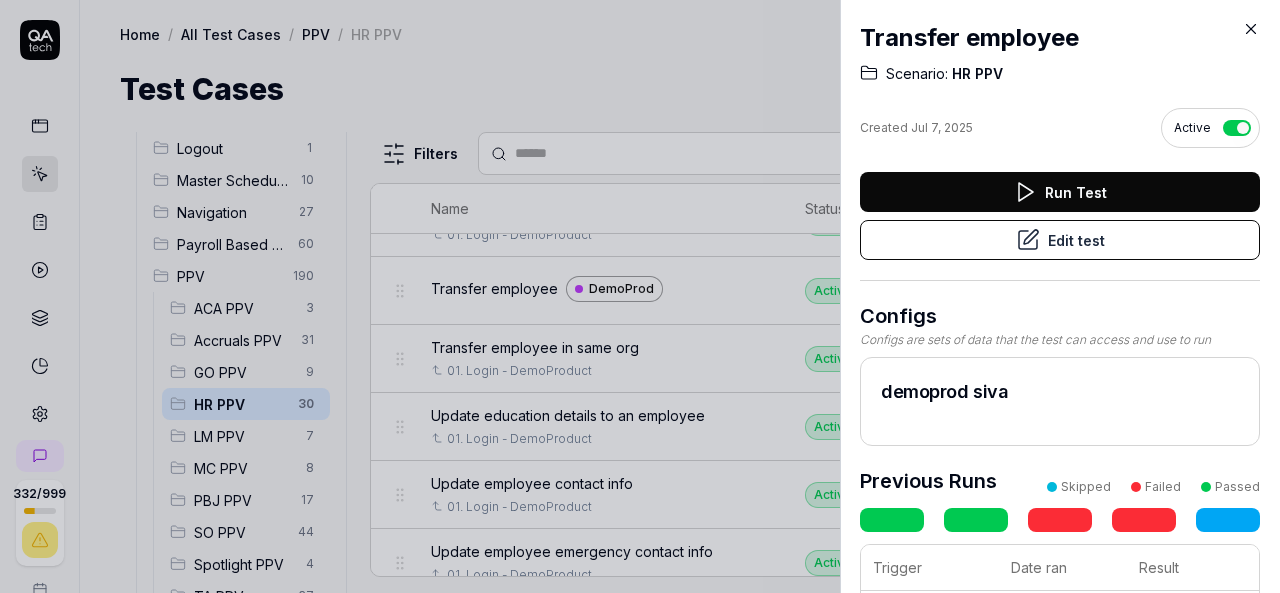 click 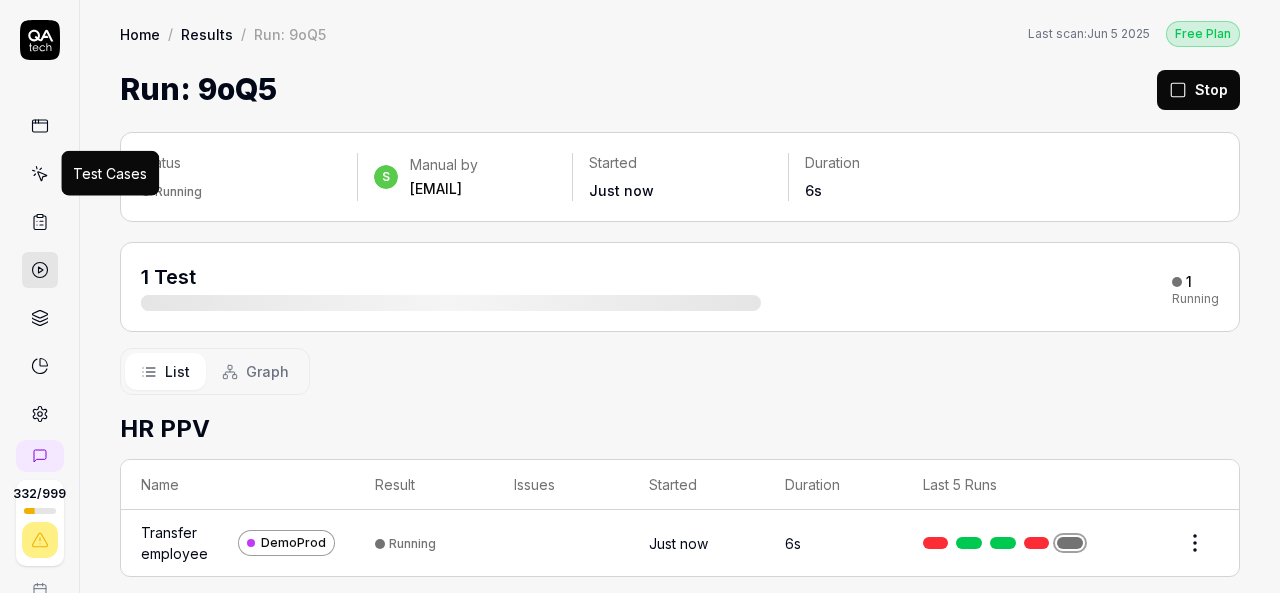 click 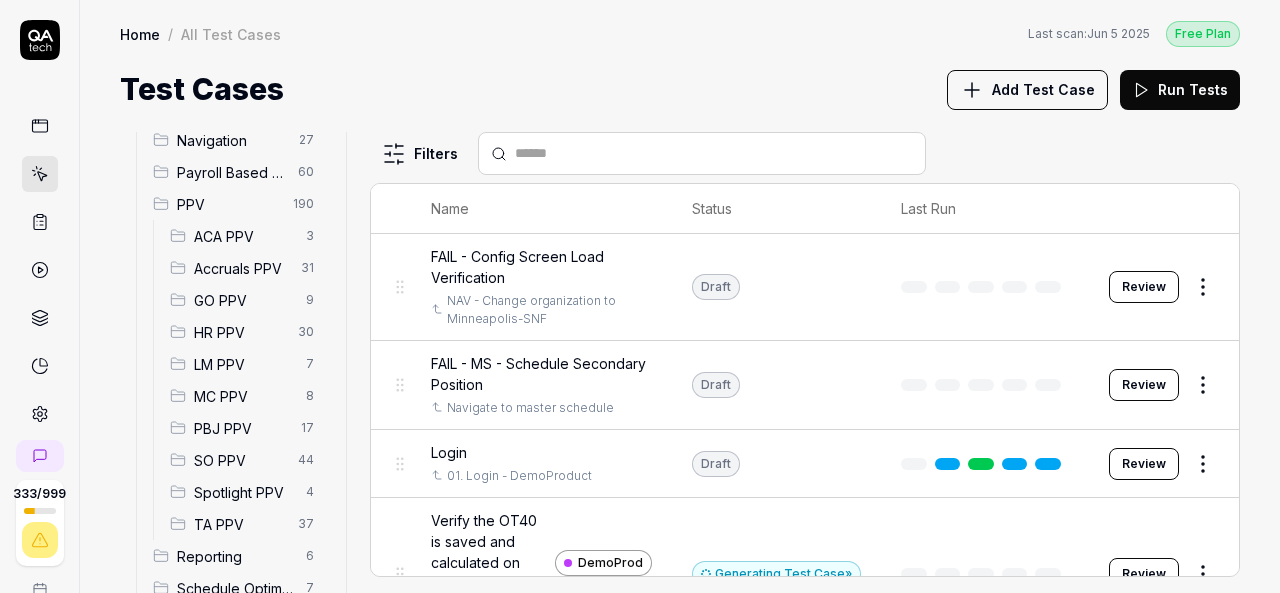 scroll, scrollTop: 300, scrollLeft: 0, axis: vertical 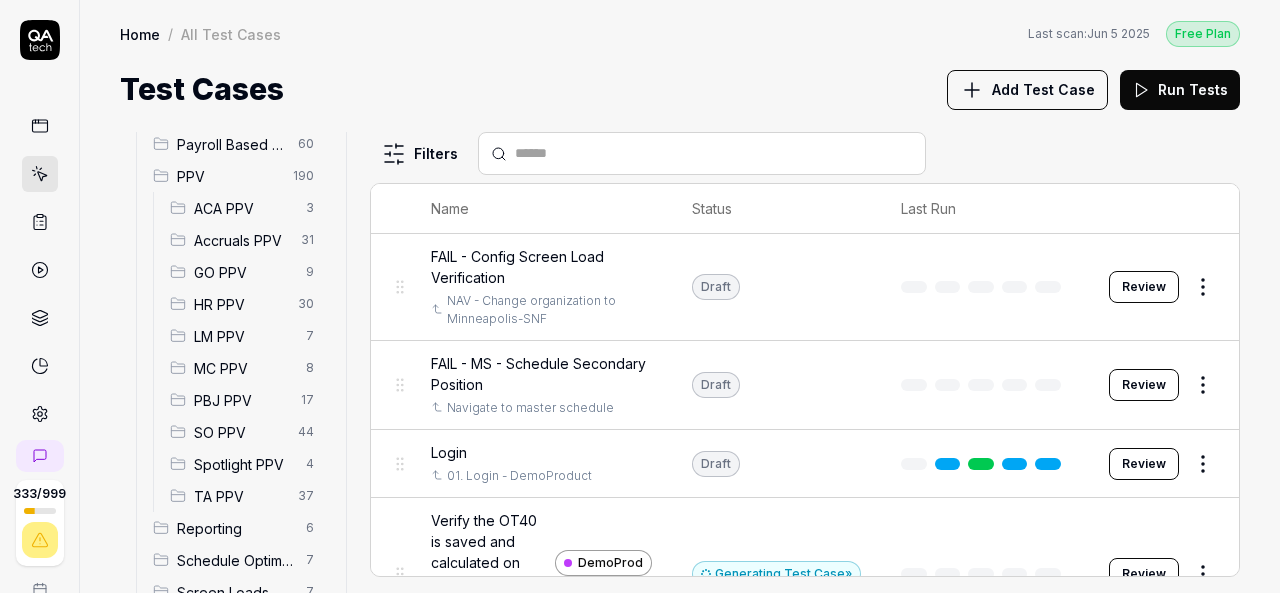drag, startPoint x: 224, startPoint y: 303, endPoint x: 582, endPoint y: 356, distance: 361.90192 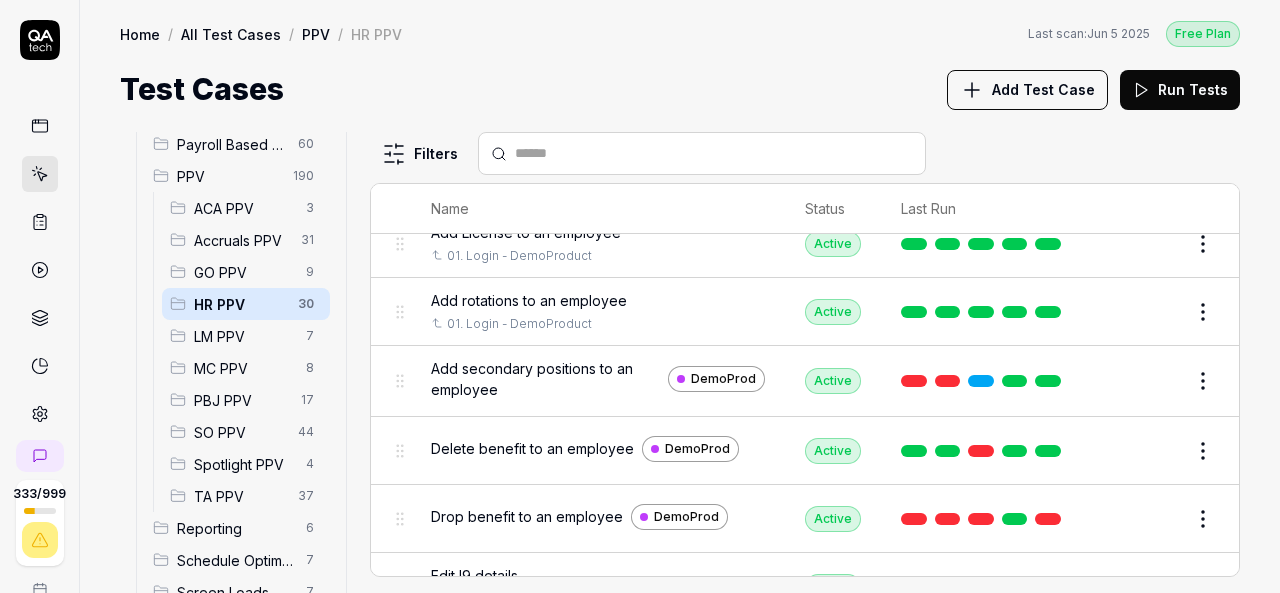 scroll, scrollTop: 800, scrollLeft: 0, axis: vertical 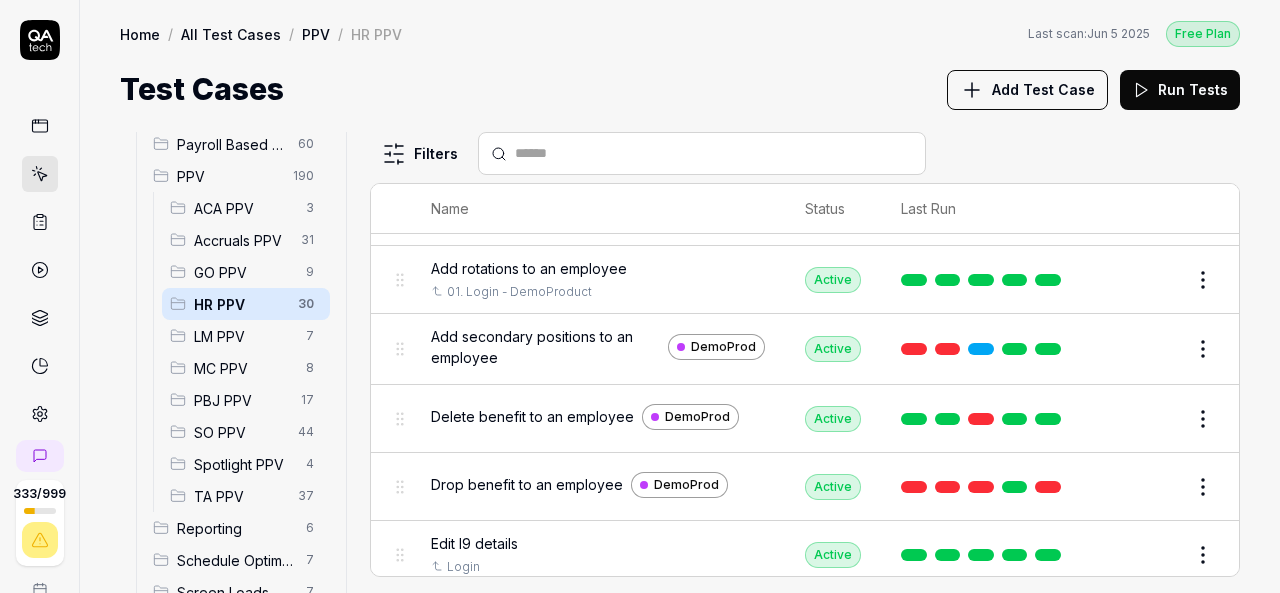 click on "Drop benefit to an employee" at bounding box center (527, 484) 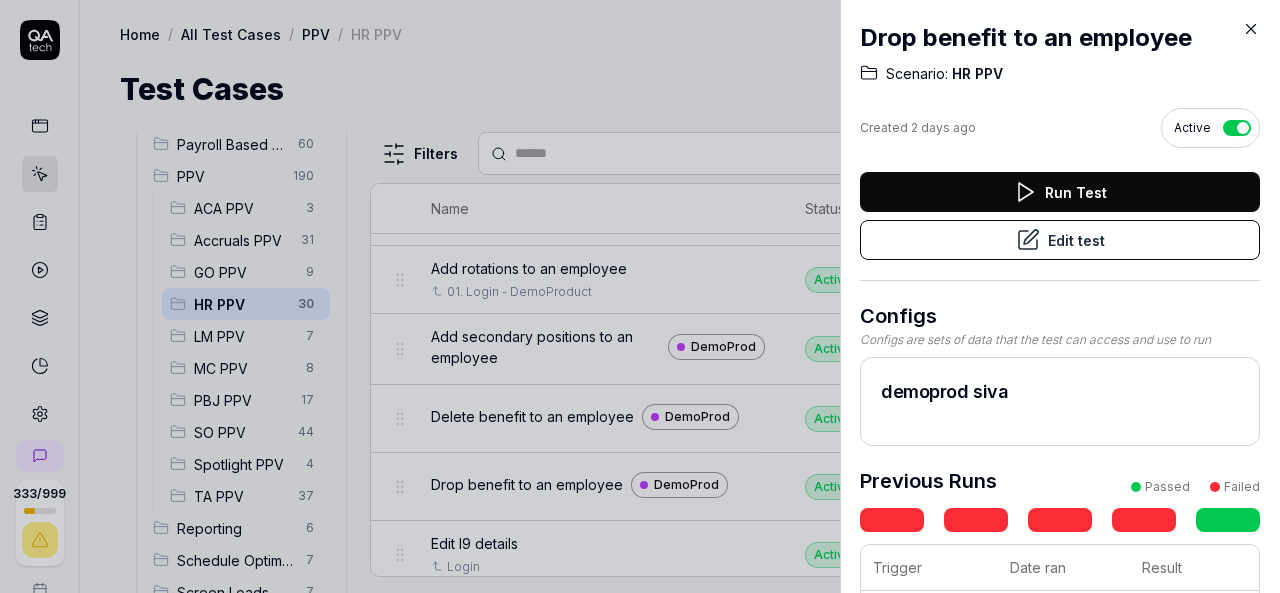 click on "Edit test" at bounding box center [1060, 240] 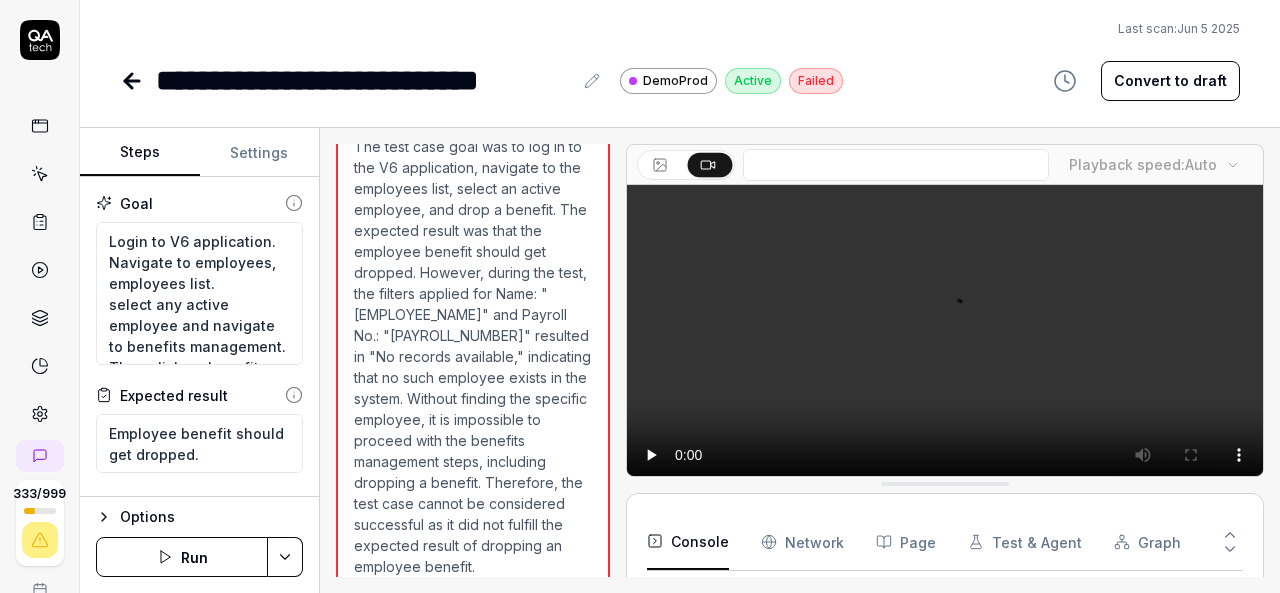 scroll, scrollTop: 2446, scrollLeft: 0, axis: vertical 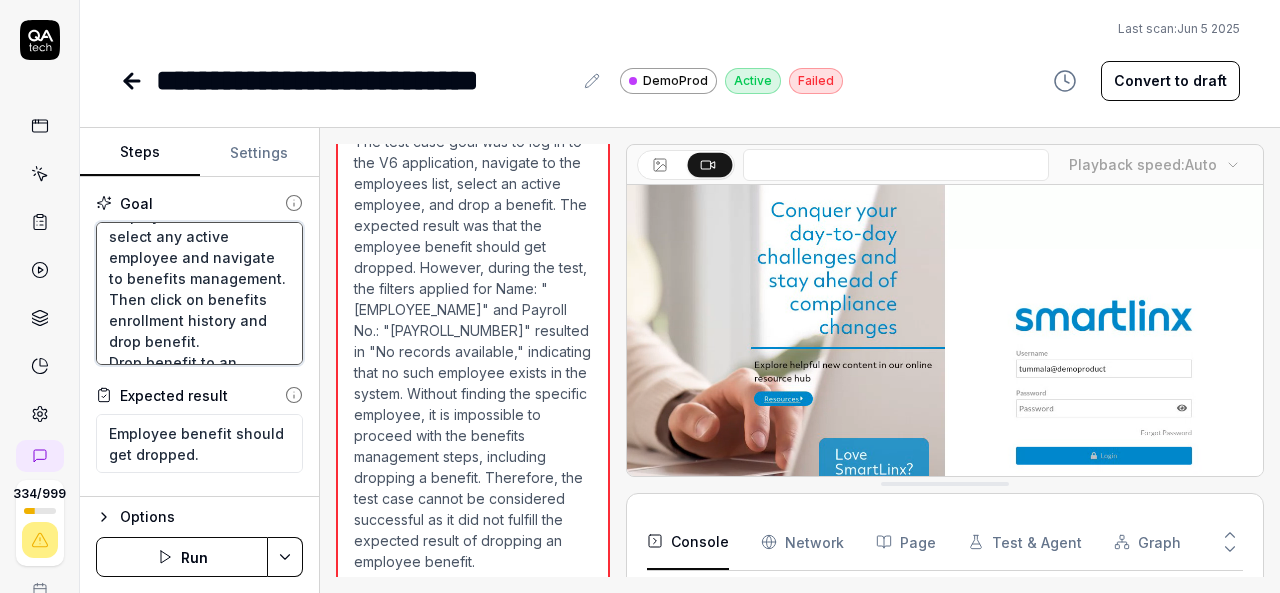 click on "Login to V6 application.
Navigate to employees, employees list.
select any active employee and navigate to benefits management.
Then click on benefits enrollment history and drop benefit.
Drop benefit to an employee." at bounding box center [199, 293] 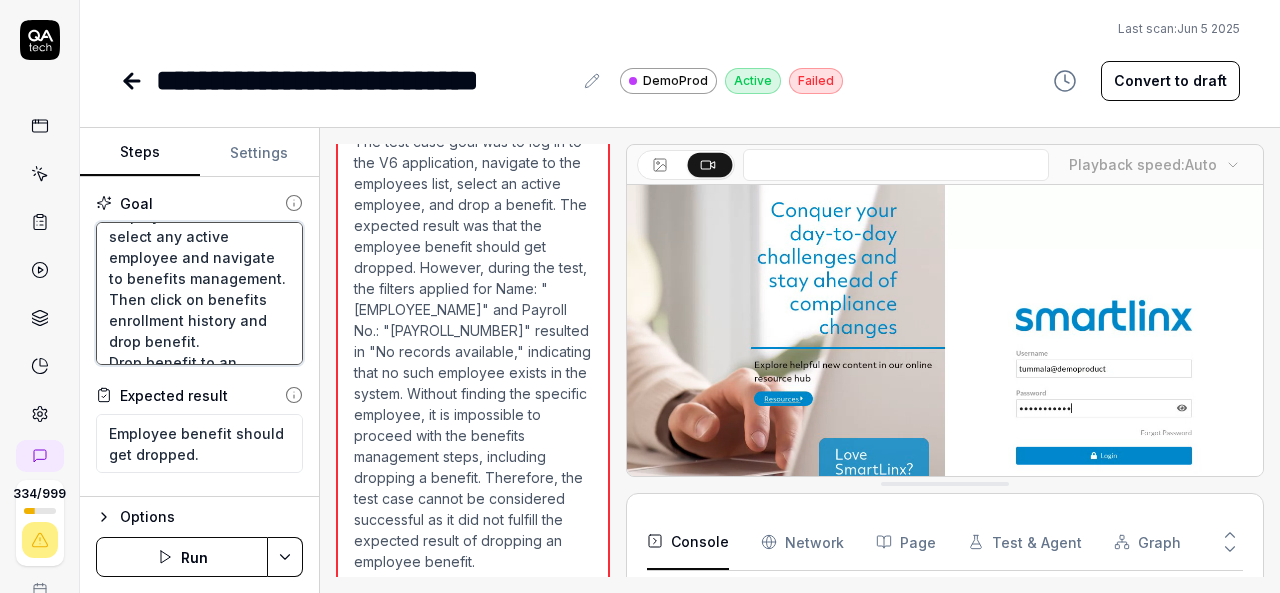 drag, startPoint x: 153, startPoint y: 276, endPoint x: 174, endPoint y: 282, distance: 21.84033 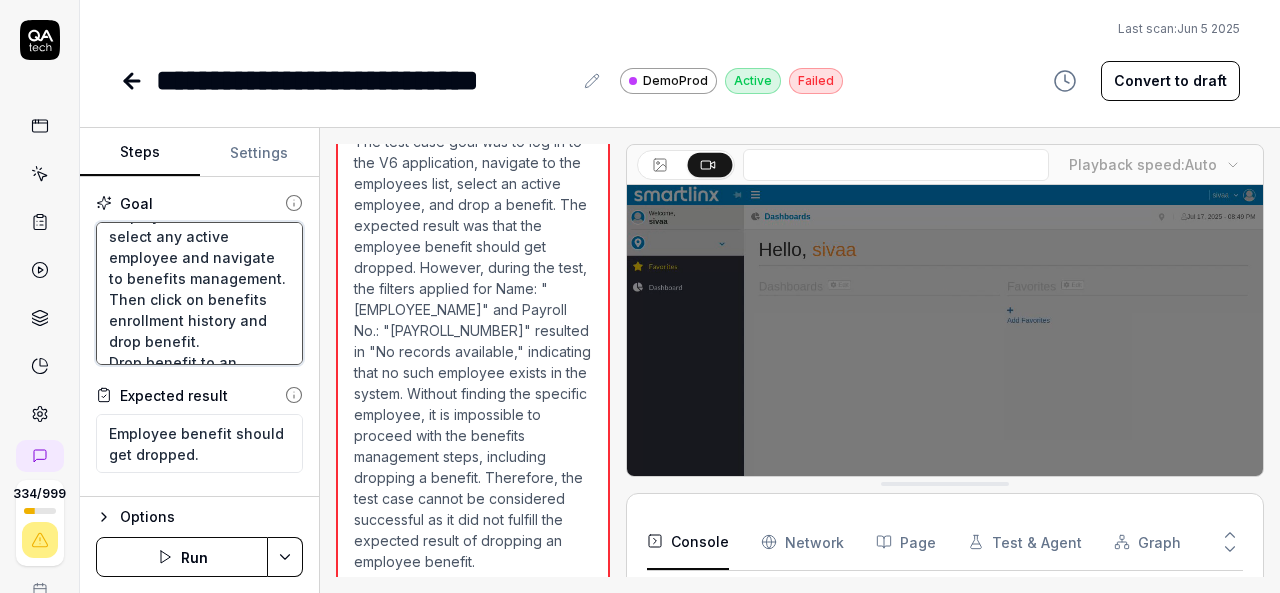 click on "Login to V6 application.
Navigate to employees, employees list.
select any active employee and navigate to benefits management.
Then click on benefits enrollment history and drop benefit.
Drop benefit to an employee." at bounding box center (199, 293) 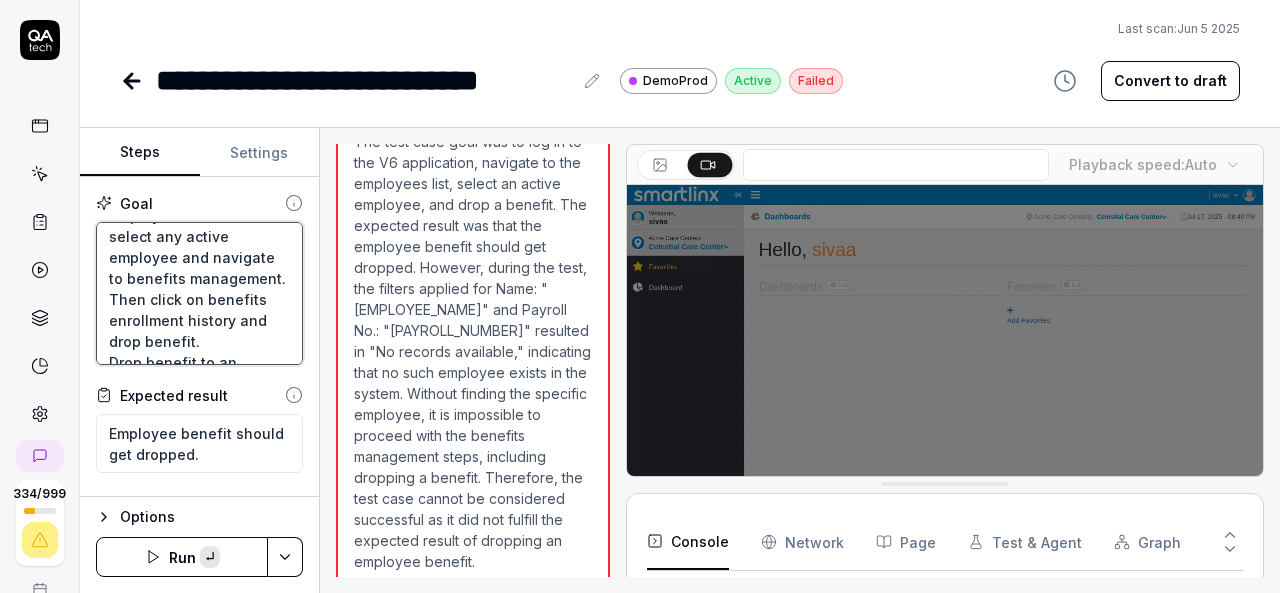 paste on "[FIRST] [LAST]" 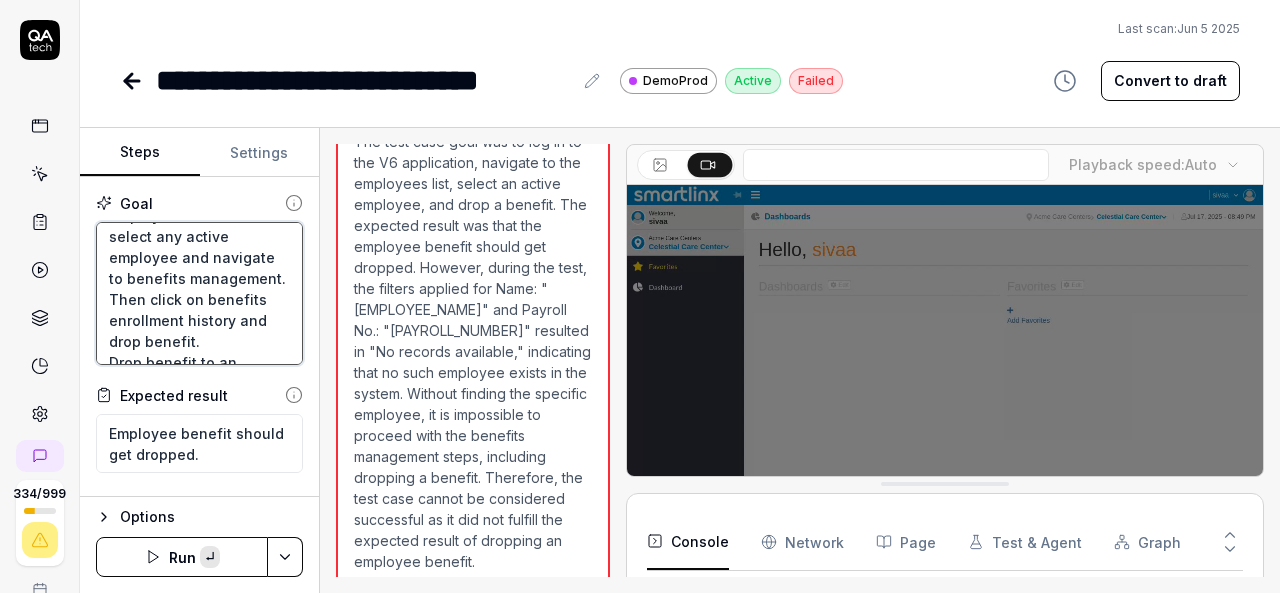 type on "*" 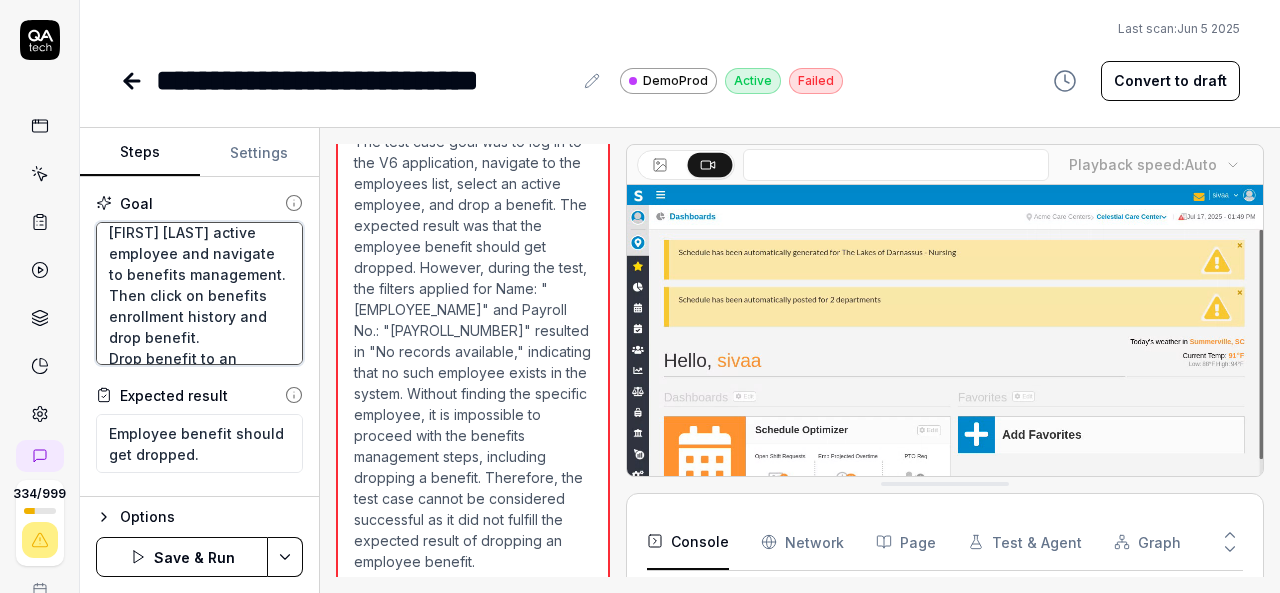 scroll, scrollTop: 168, scrollLeft: 0, axis: vertical 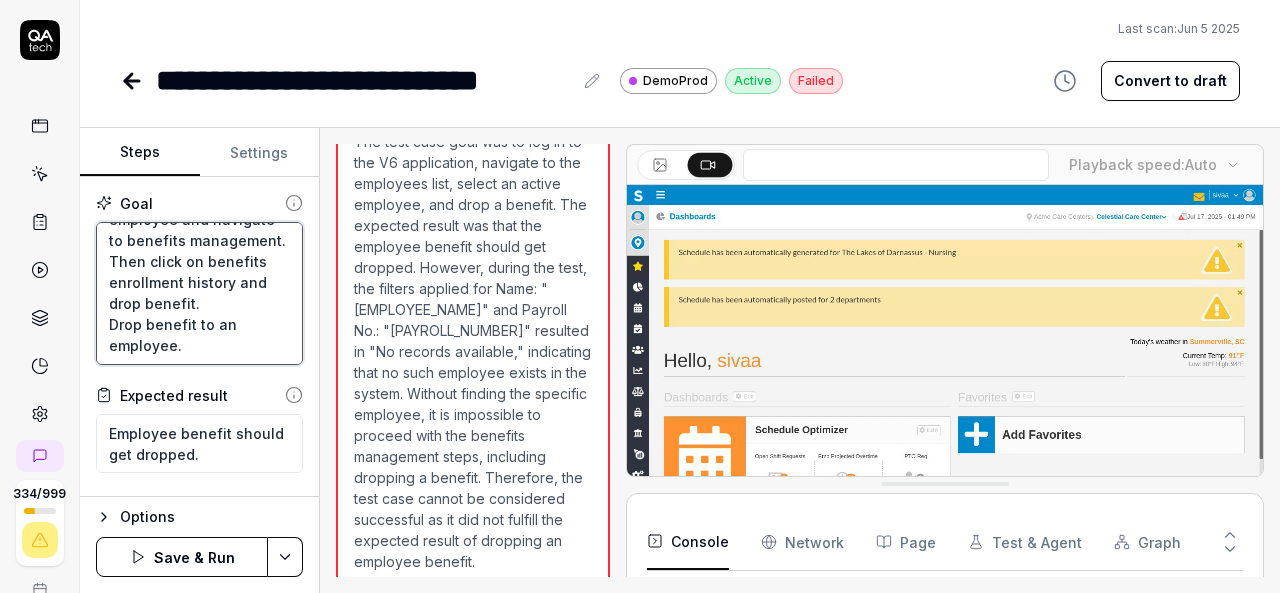 click on "Login to V6 application.
Navigate to employees, employees list.
select [EMPLOYEE_ID], [FIRST] [LAST] active employee and navigate to benefits management.
Then click on benefits enrollment history and drop benefit.
Drop benefit to an employee." at bounding box center [199, 293] 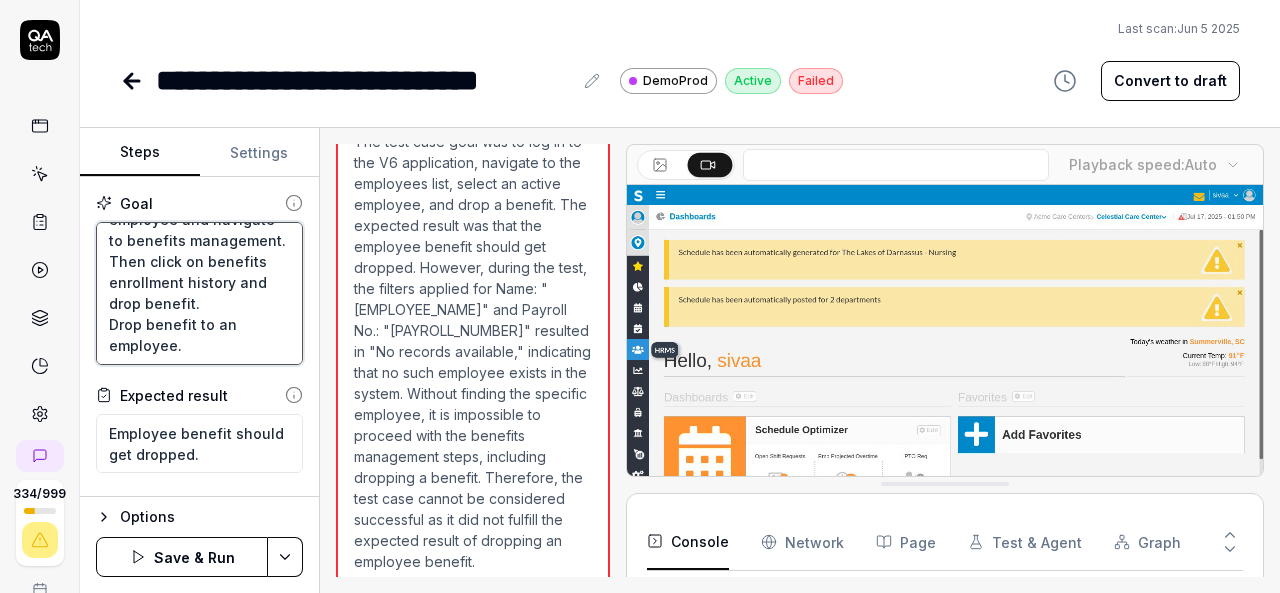 type on "*" 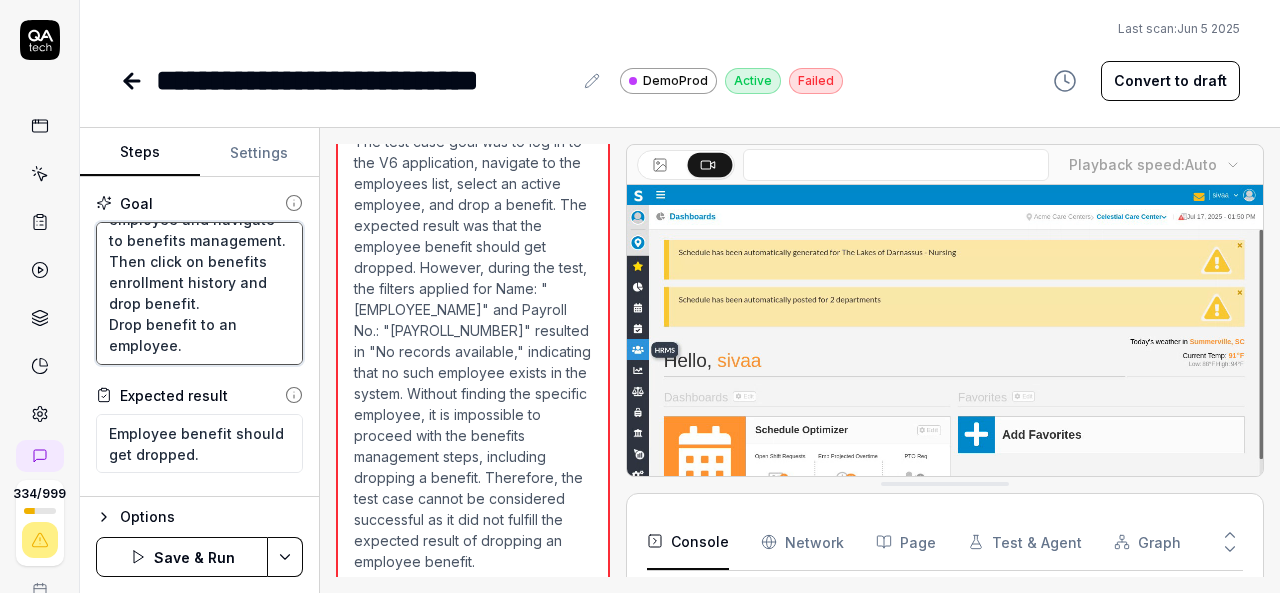 type on "Login to V6 application.
Navigate to employees, employees list.
select 659PPV, [FIRST] active employee and navigate to benefits management.
Then click on benefits enrollment history and drop benefit.
Drop benefit to an employee." 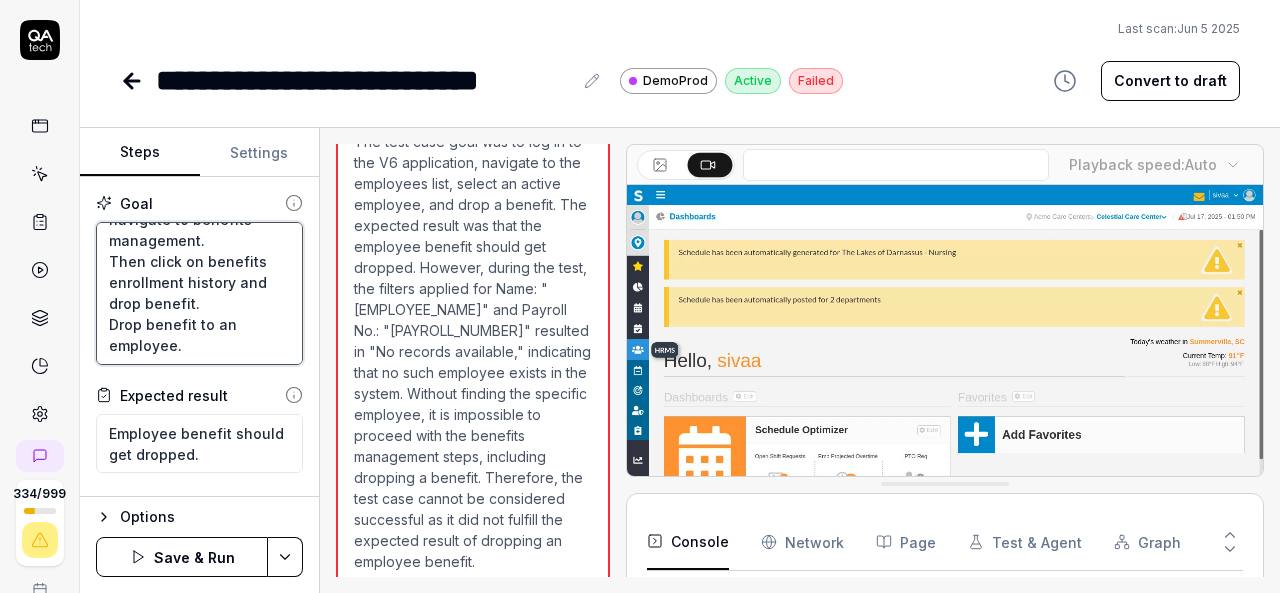 type on "*" 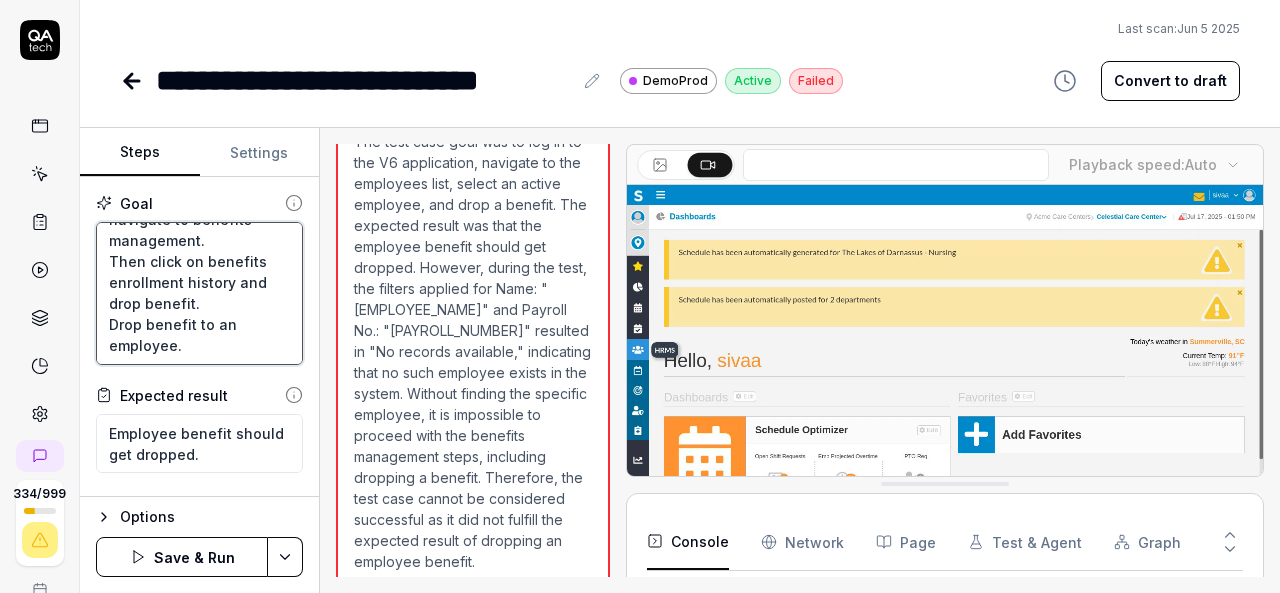 type on "Login to V6 application.
Navigate to employees, employees list.
select 659PPV, Srikanth active employee and navigate to benefits management.
Then click on benefits enrollment history and edrop benefit.
Drop benefit to an employee." 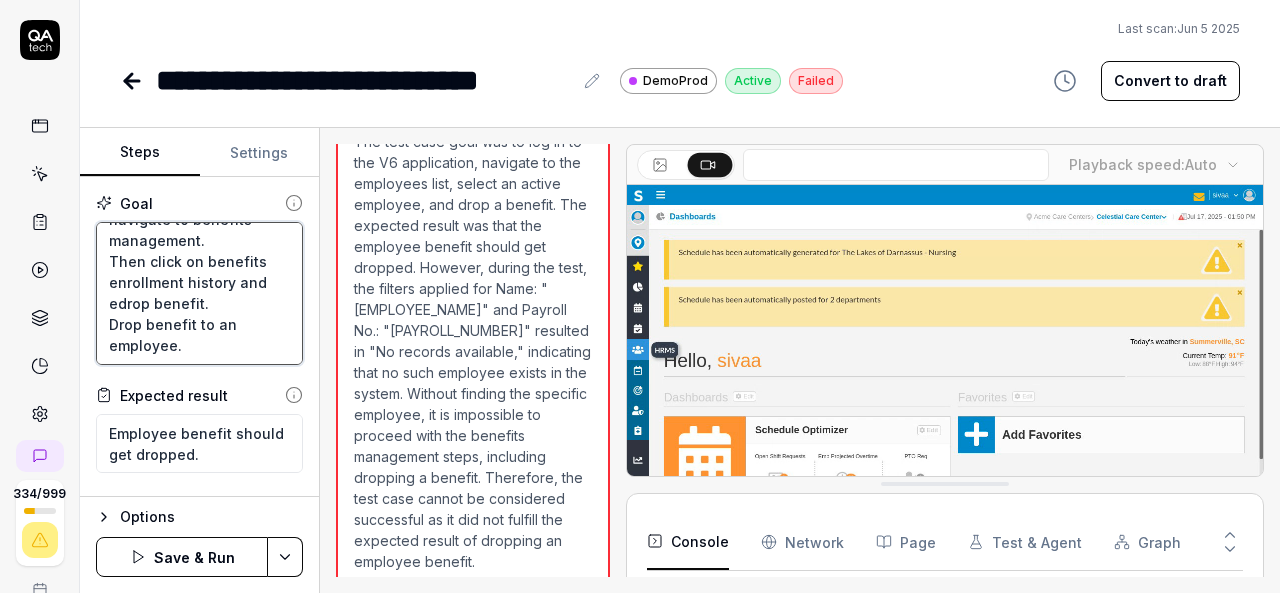 type on "*" 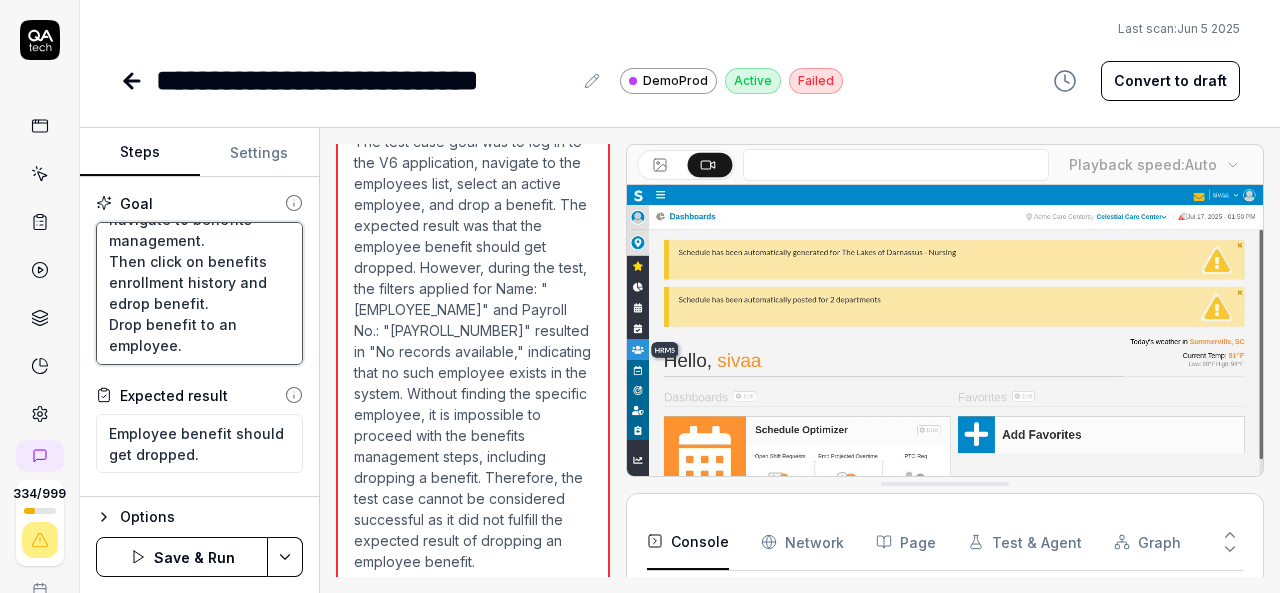 type on "Login to V6 application.
Navigate to employees, employees list.
select 659PPV, Srikanth active employee and navigate to benefits management.
Then click on benefits enrollment history and  endrop benefit.
Drop benefit to an employee." 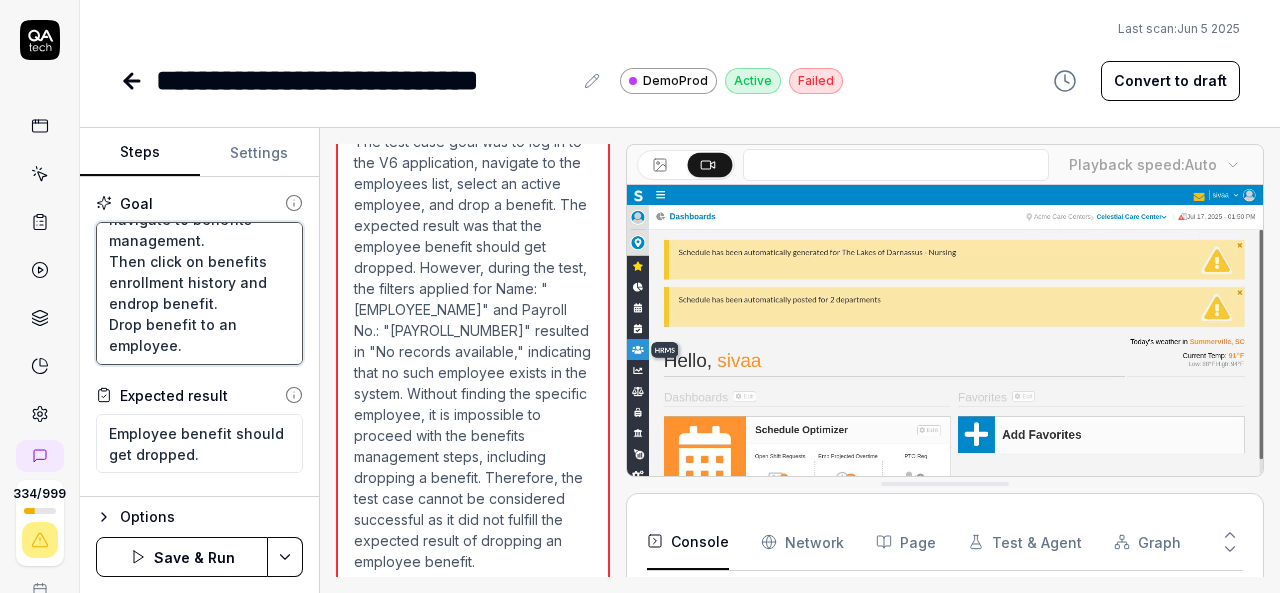 type on "*" 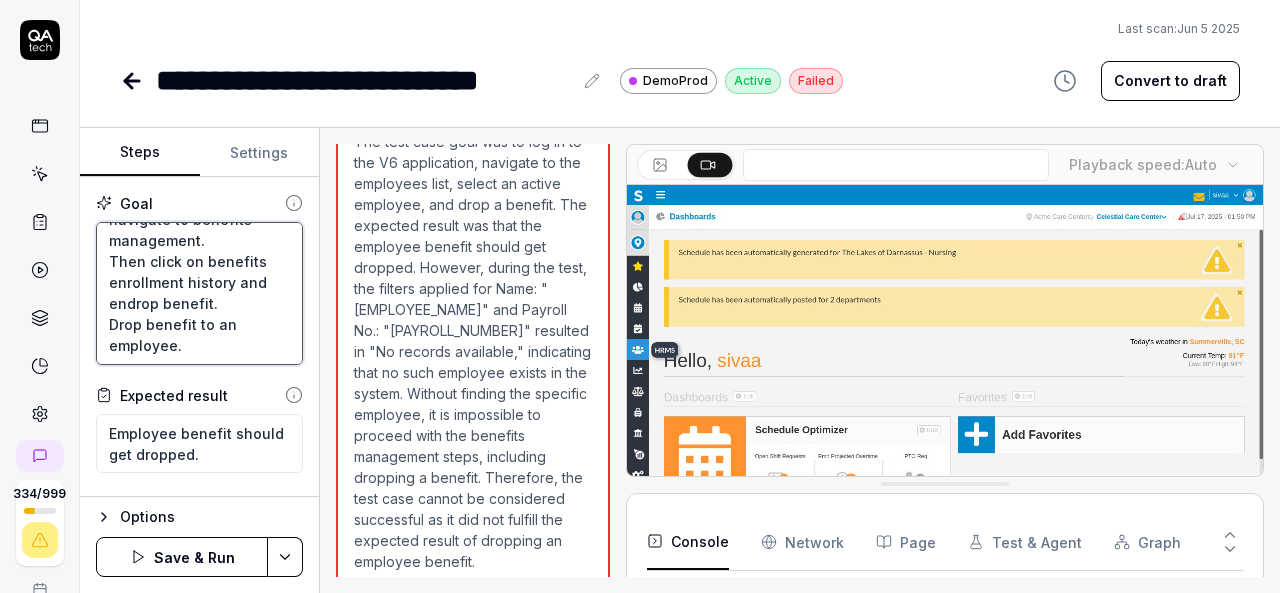 type on "Login to V6 application.
Navigate to employees, employees list.
select [EMPLOYEE_ID], [NAME] active employee and navigate to benefits management.
Then click on benefits enrollment history and  enrdrop benefit.
Drop benefit to an employee." 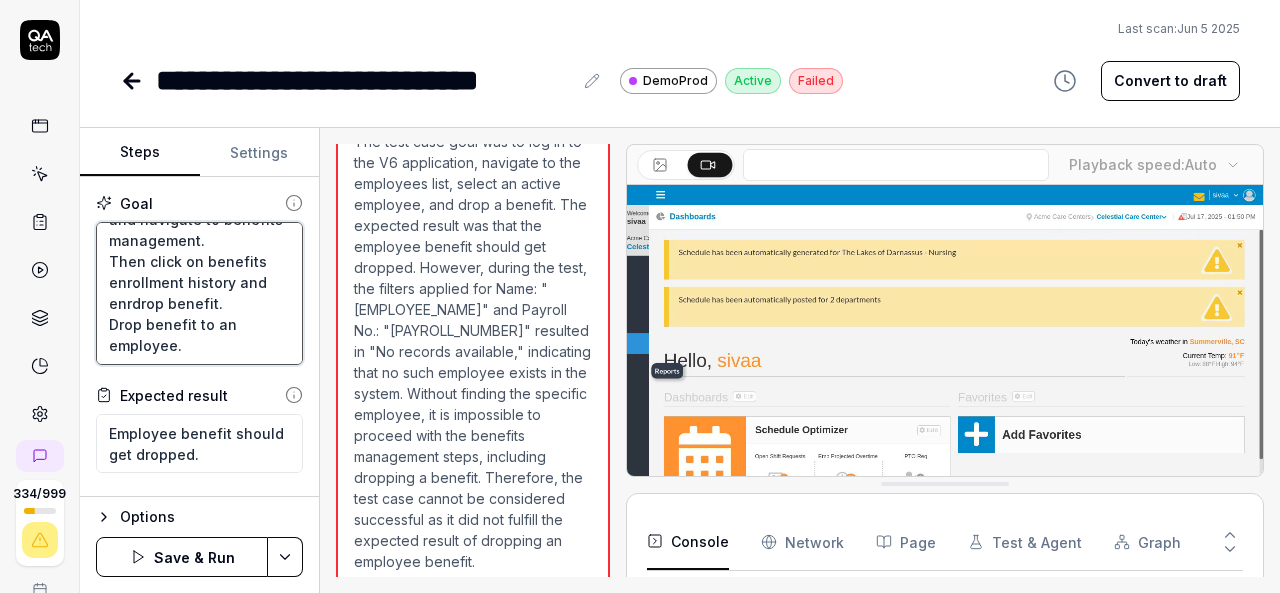 type on "*" 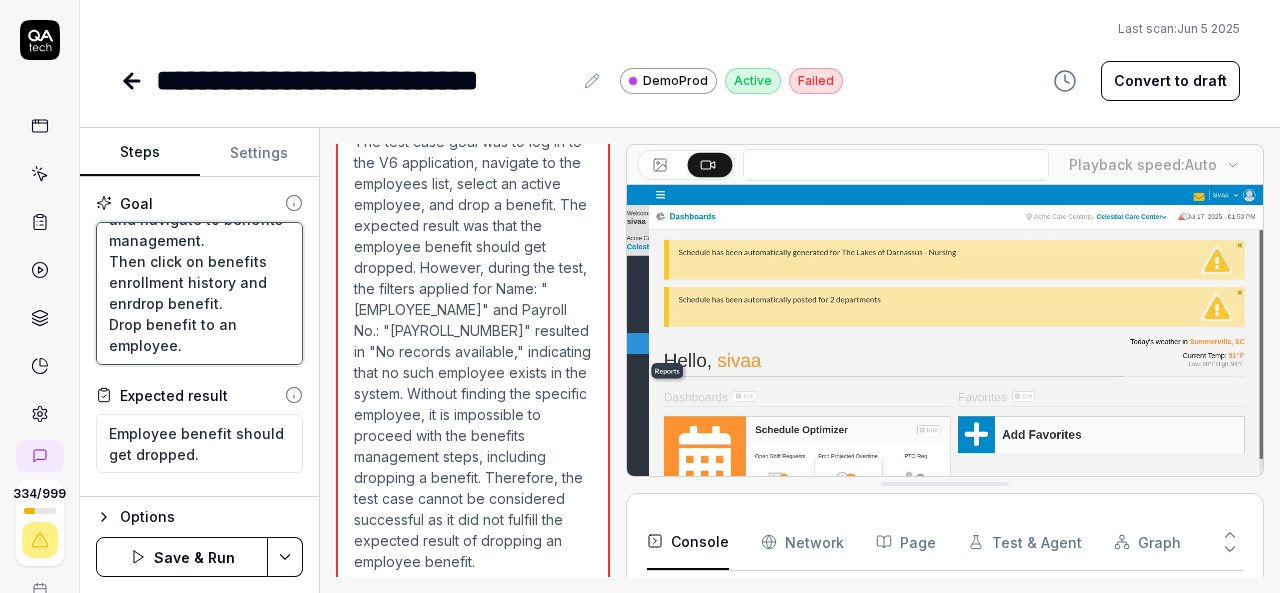 type on "Login to V6 application.
Navigate to employees, employees list.
select 659PPV, [FIRST] active employee and navigate to benefits management.
Then click on benefits enrollment history and enrodrop benefit.
Drop benefit to an employee." 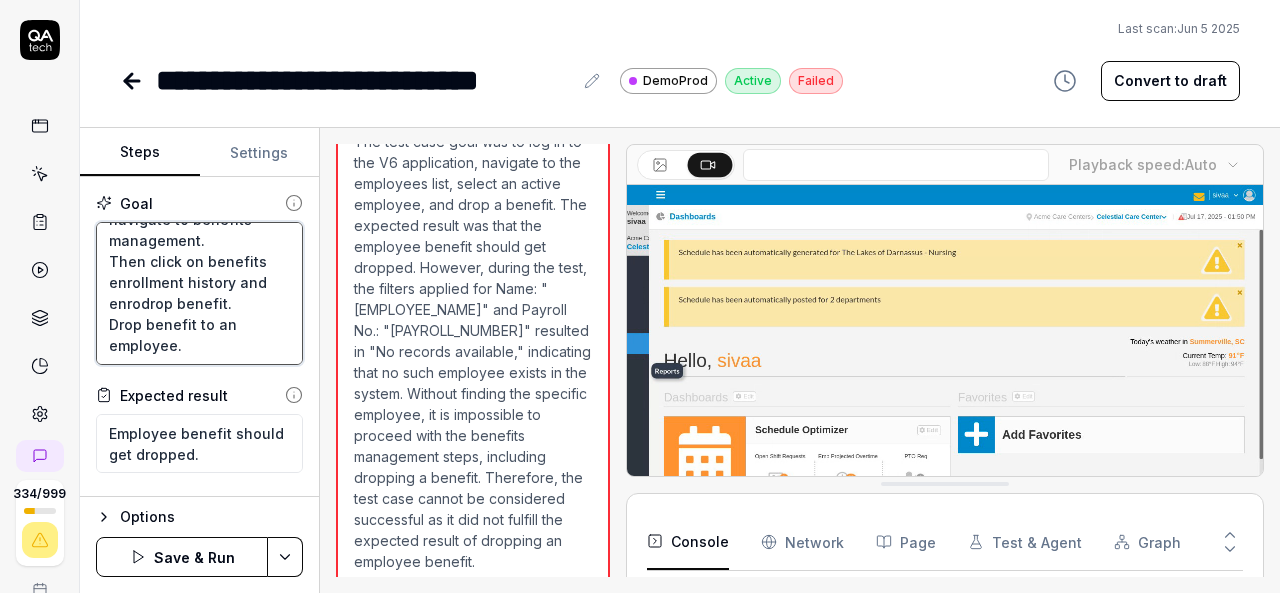 type on "*" 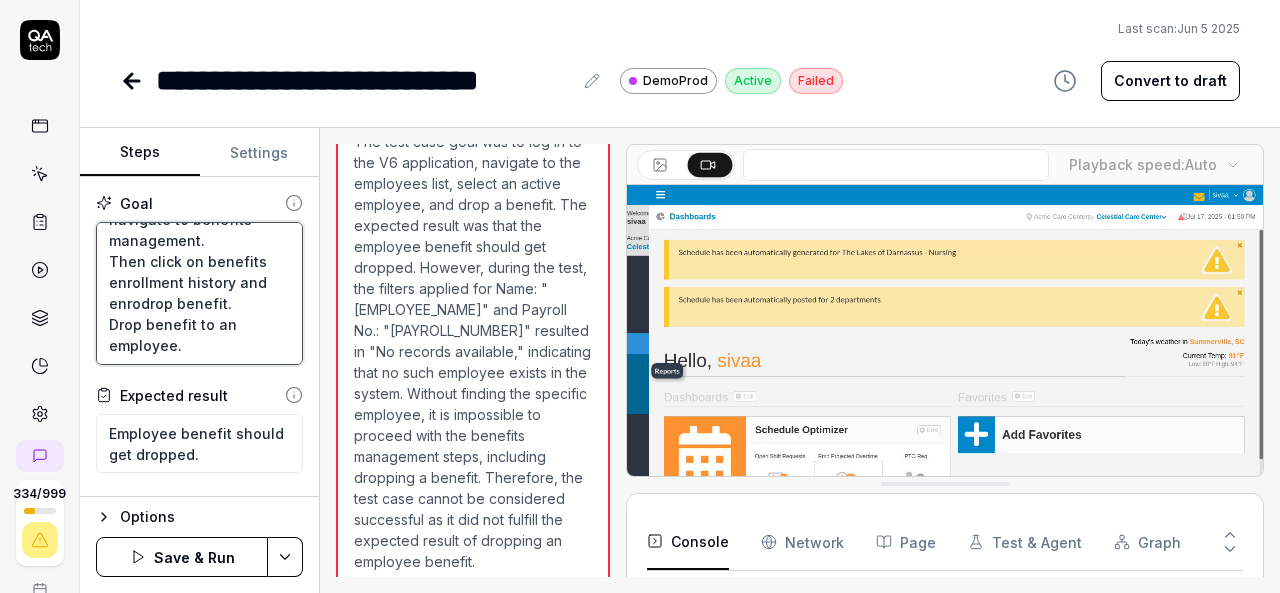 type on "Login to V6 application.
Navigate to employees, employees list.
select [EMPLOYEE_ID], [NAME] active employee and navigate to benefits management.
Then click on benefits enrollment history and  enroldrop benefit.
Drop benefit to an employee." 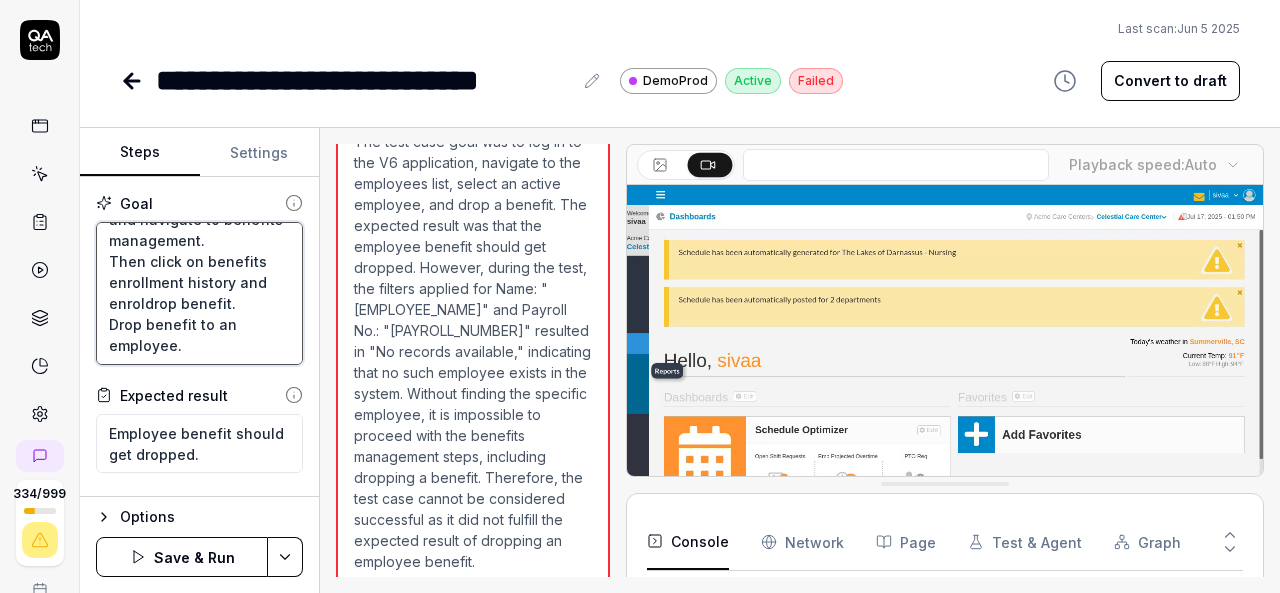 type on "*" 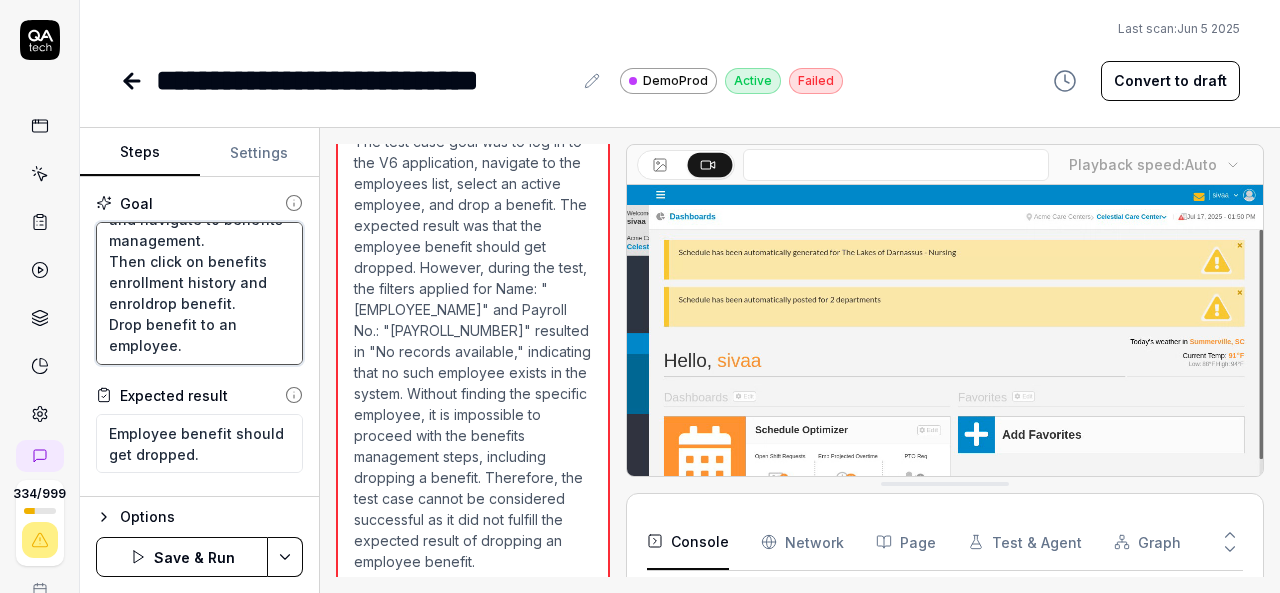 type on "Login to V6 application.
Navigate to employees, employees list.
select [EMPLOYEE_ID], [FIRST] [LAST] active employee and navigate to benefits management.
Then click on benefits enrollment history and  enrolldrop benefit.
Drop benefit to an employee." 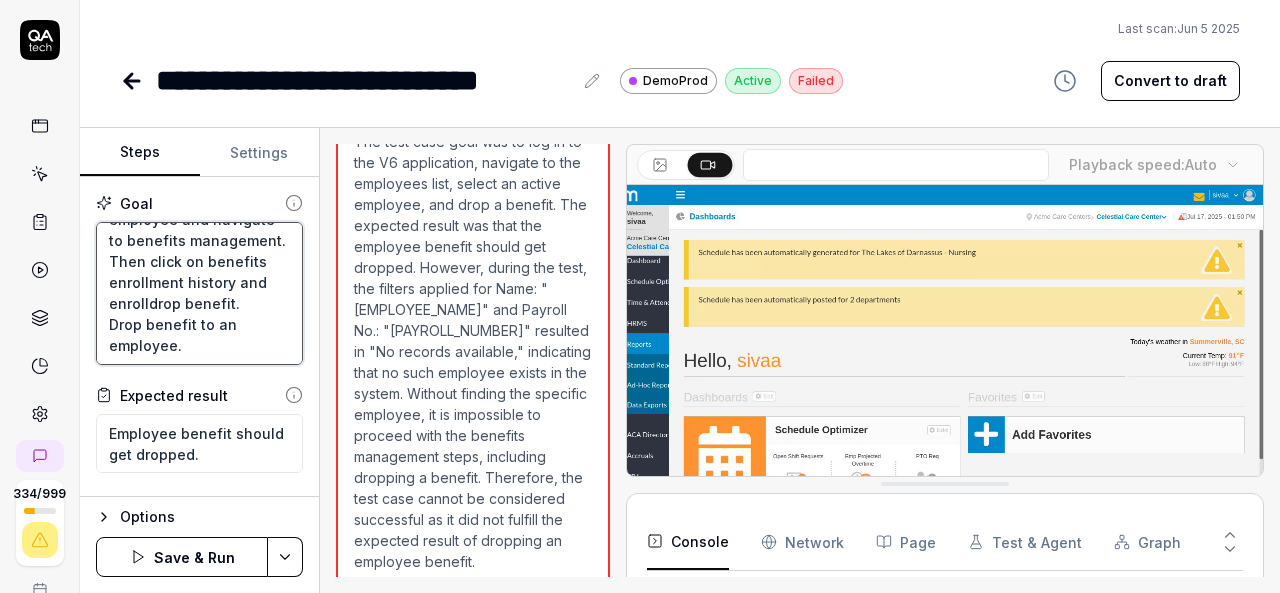type on "*" 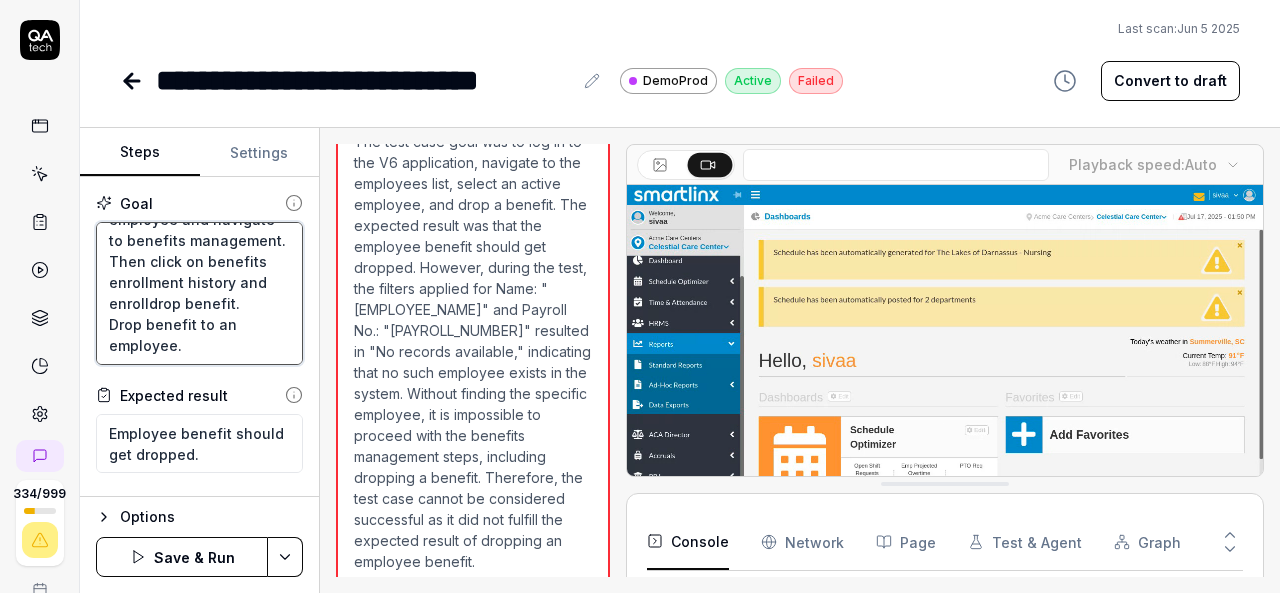 type on "Login to V6 application.
Navigate to employees, employees list.
select [EMPLOYEE_ID], [EMPLOYEE_NAME] active employee and navigate to benefits management.
Then click on benefits enrollment history and  enroll drop benefit.
Drop benefit to an employee." 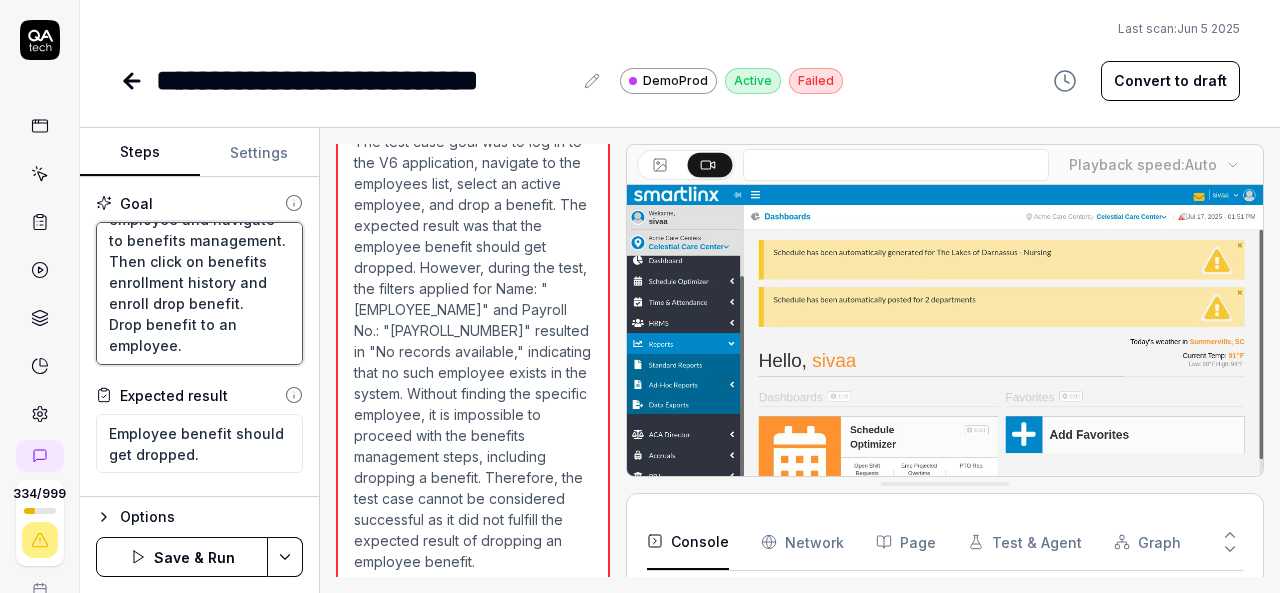 type on "*" 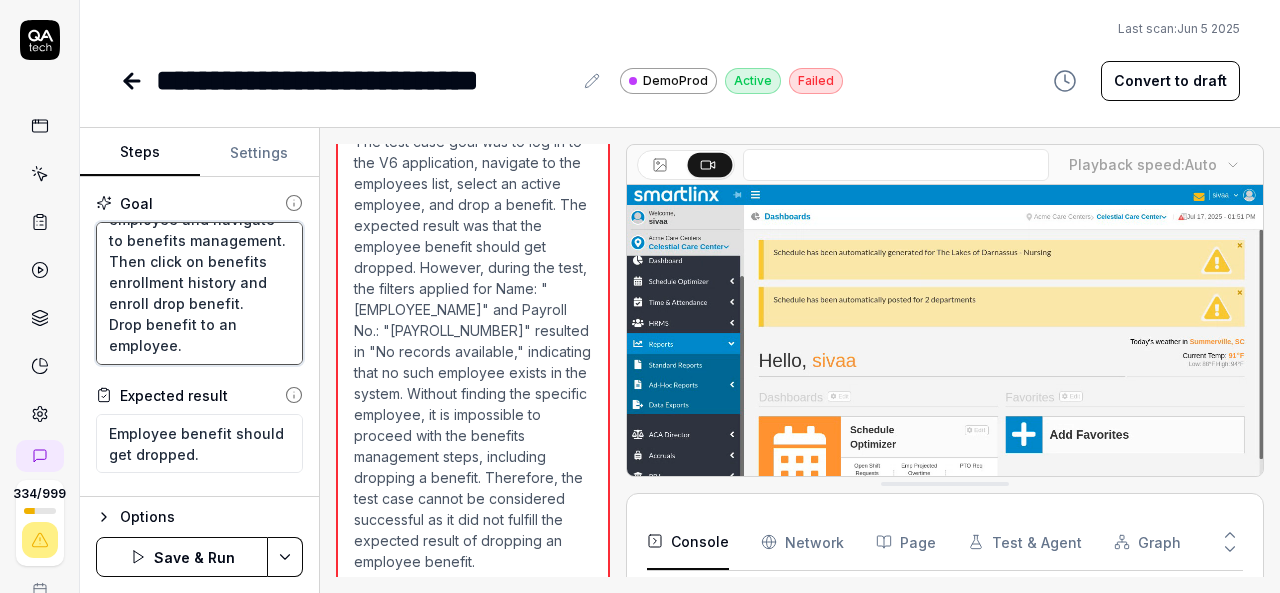 type on "Login to V6 application.
Navigate to employees, employees list.
select [EMPLOYEE_ID], [FIRST] [LAST] active employee and navigate to benefits management.
Then click on benefits enrollment history and  enroll bdrop benefit.
Drop benefit to an employee." 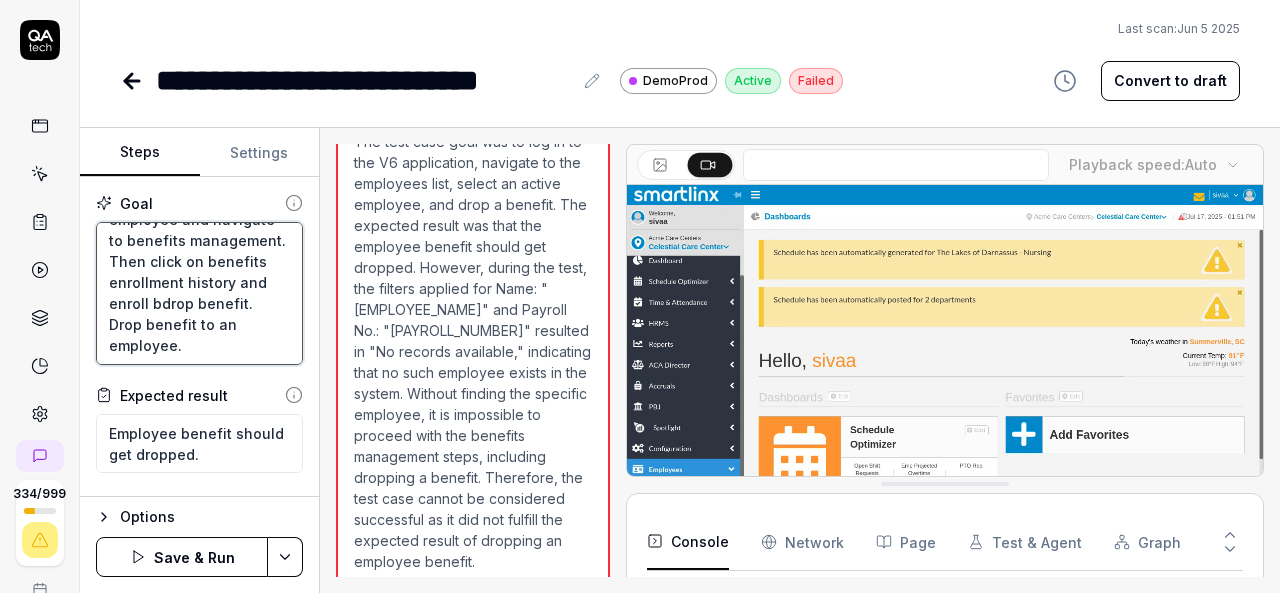 type on "*" 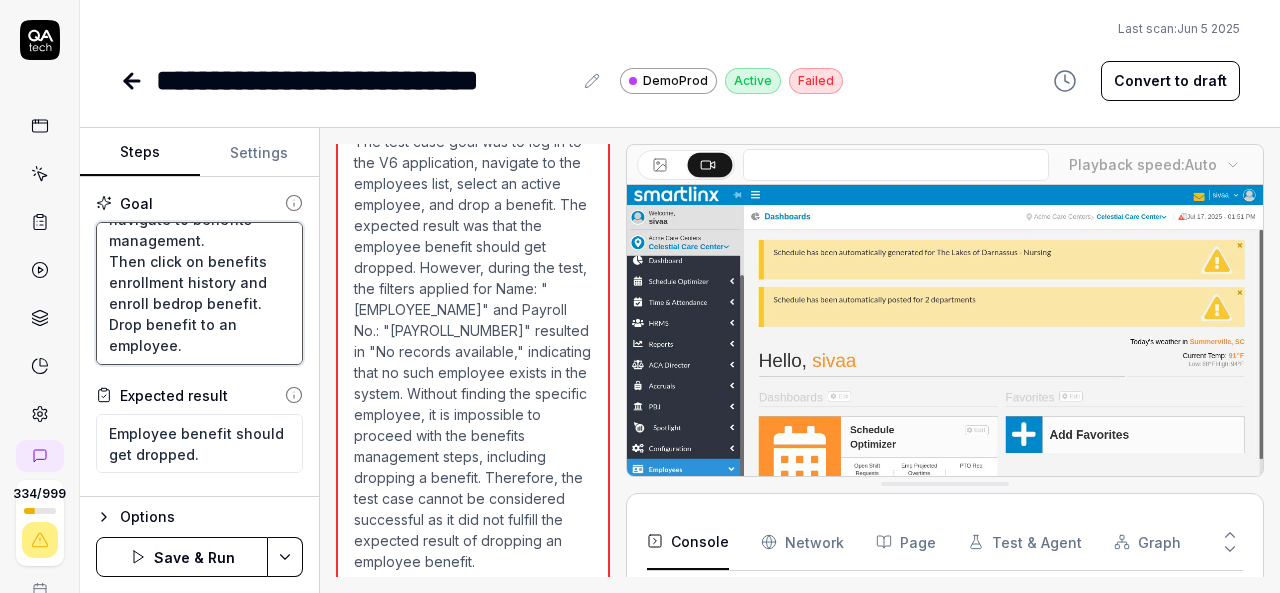 type on "Login to V6 application.
Navigate to employees, employees list.
select [EMPLOYEE_ID], [EMPLOYEE_NAME] active employee and navigate to benefits management.
Then click on benefits enrollment history and  enroll bemdrop benefit.
Drop benefit to an employee." 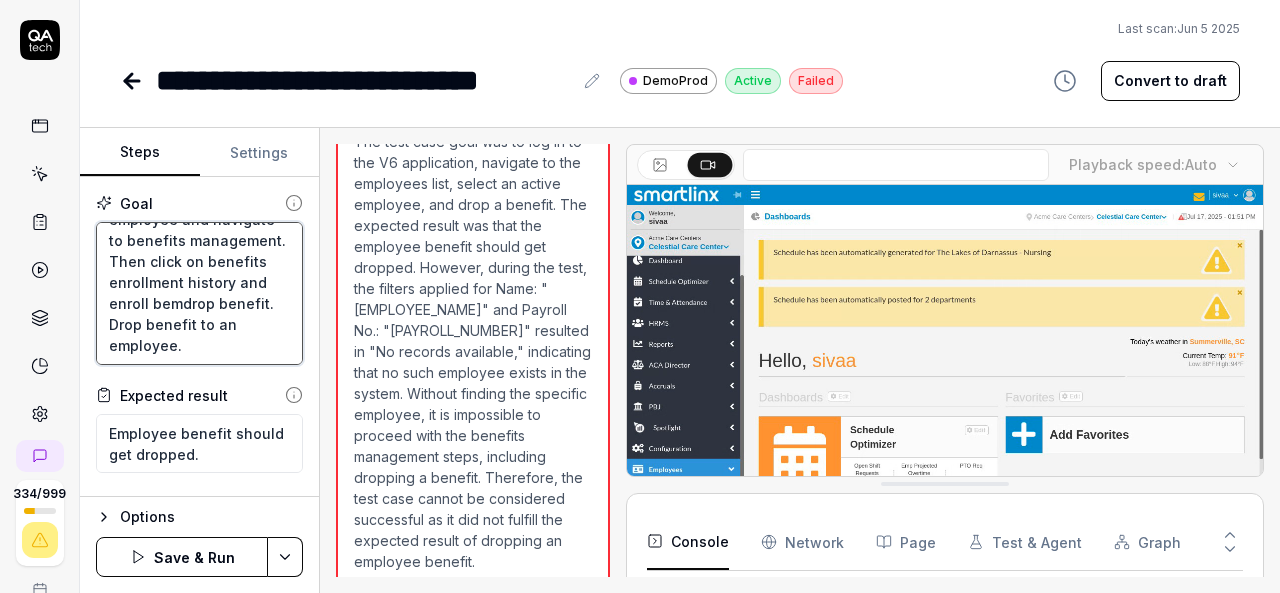type on "*" 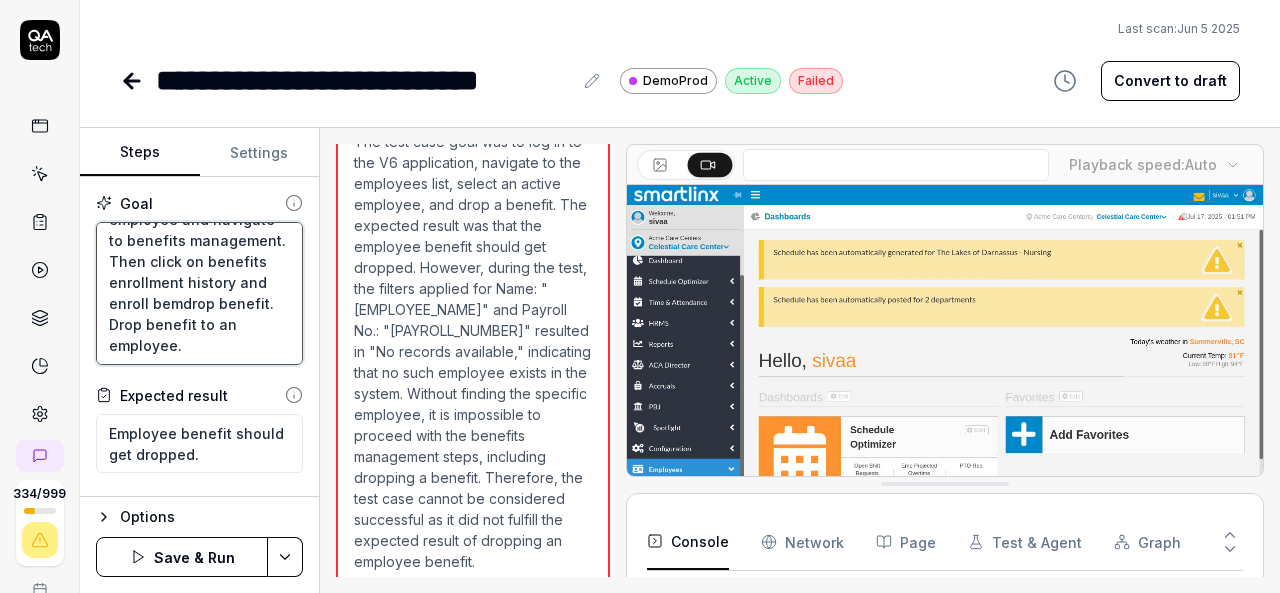 type on "Login to V6 application.
Navigate to employees, employees list.
select [EMPLOYEE_ID], [NAME] active employee and navigate to benefits management.
Then click on benefits enrollment history and  enroll bemedrop benefit.
Drop benefit to an employee." 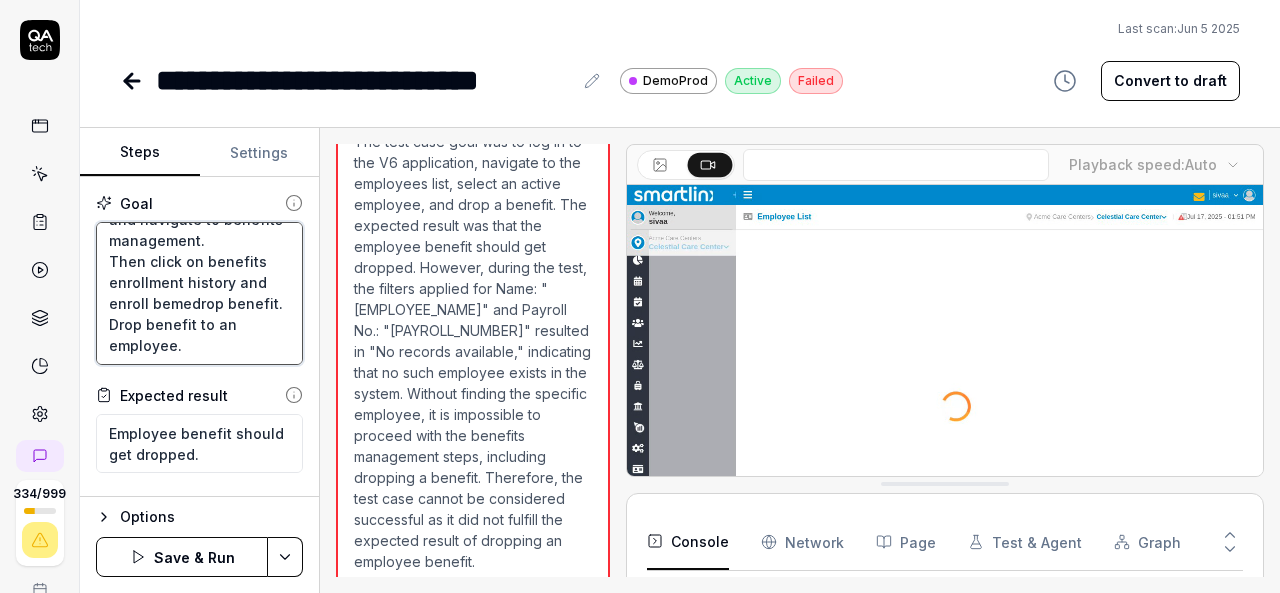 type on "*" 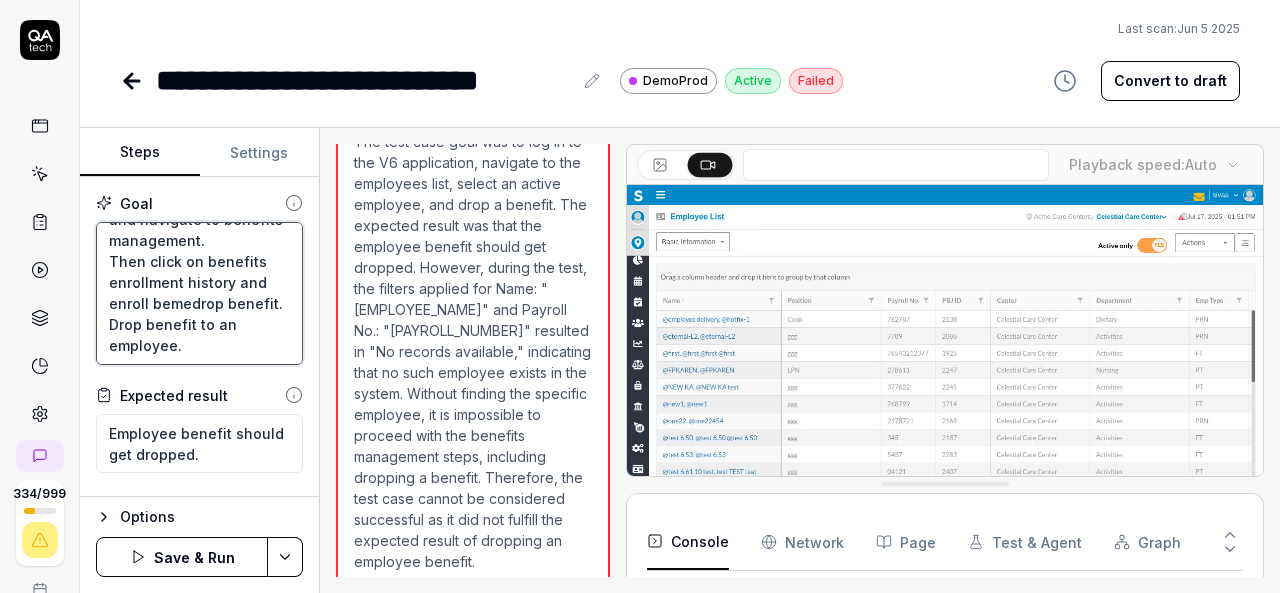 type on "Login to V6 application.
Navigate to employees, employees list.
select [EMPLOYEE_ID], [EMPLOYEE_NAME] active employee and navigate to benefits management.
Then click on benefits enrollment history and  enroll bemdrop benefit.
Drop benefit to an employee." 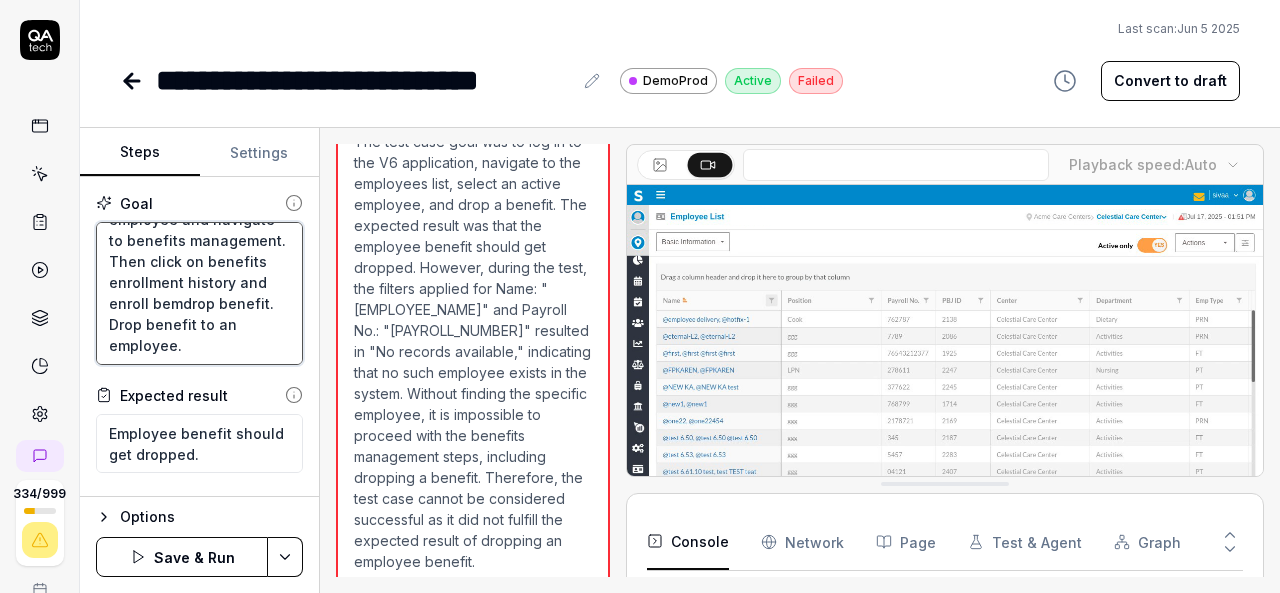 type on "*" 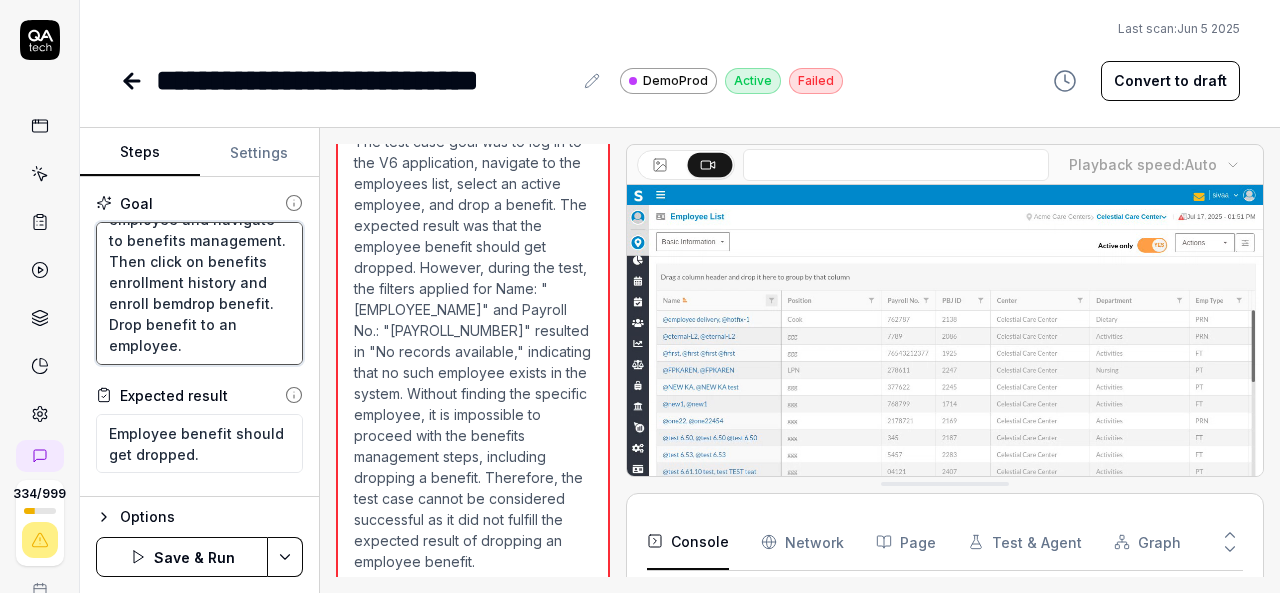 type on "Login to V6 application.
Navigate to employees, employees list.
select 659PPV, Srikanth active employee and navigate to benefits management.
Then click on benefits enrollment history and enroll bedrop benefit.
Drop benefit to an employee." 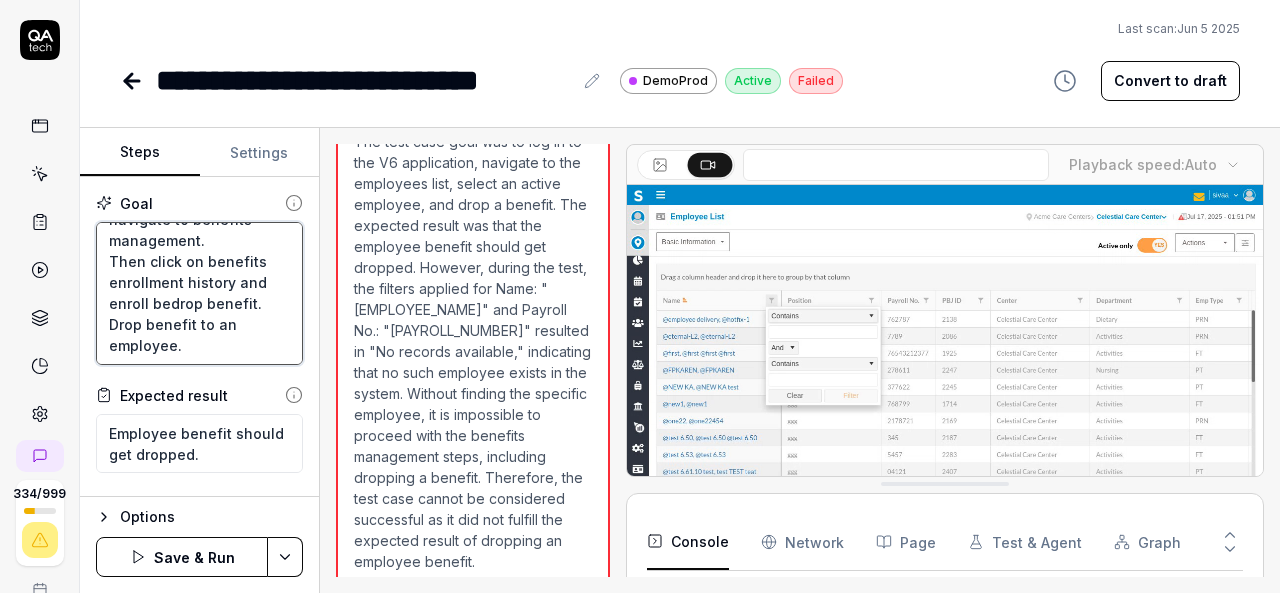type on "*" 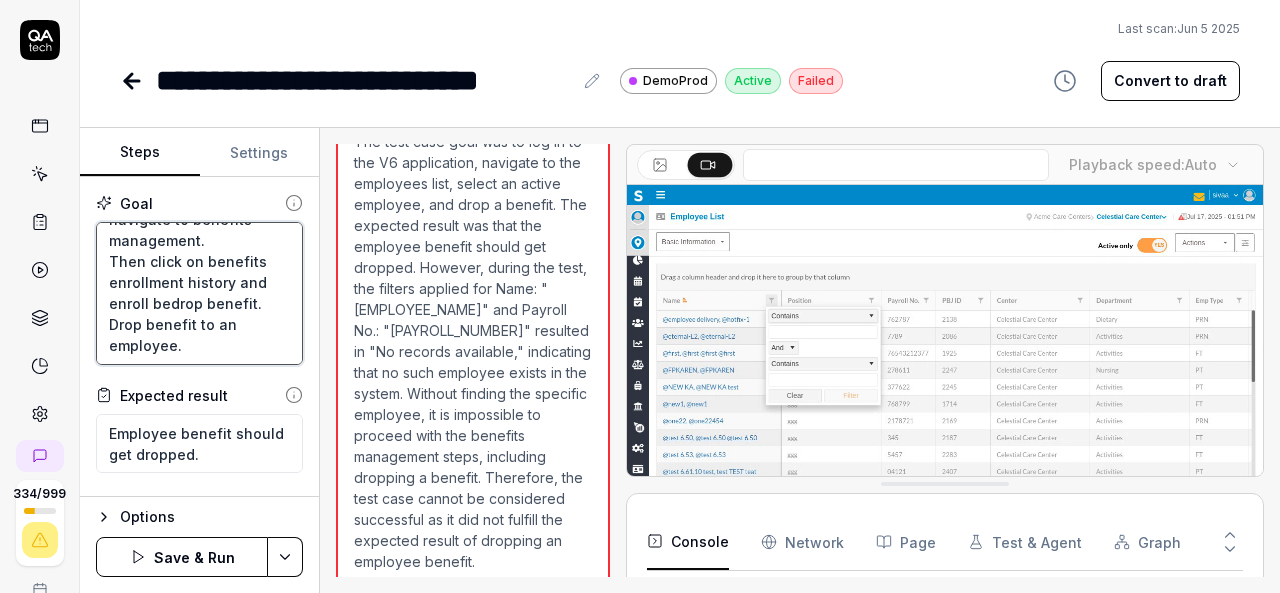 type on "Login to V6 application.
Navigate to employees, employees list.
select [EMPLOYEE_ID], [EMPLOYEE_NAME] active employee and navigate to benefits management.
Then click on benefits enrollment history and  enroll bendrop benefit.
Drop benefit to an employee." 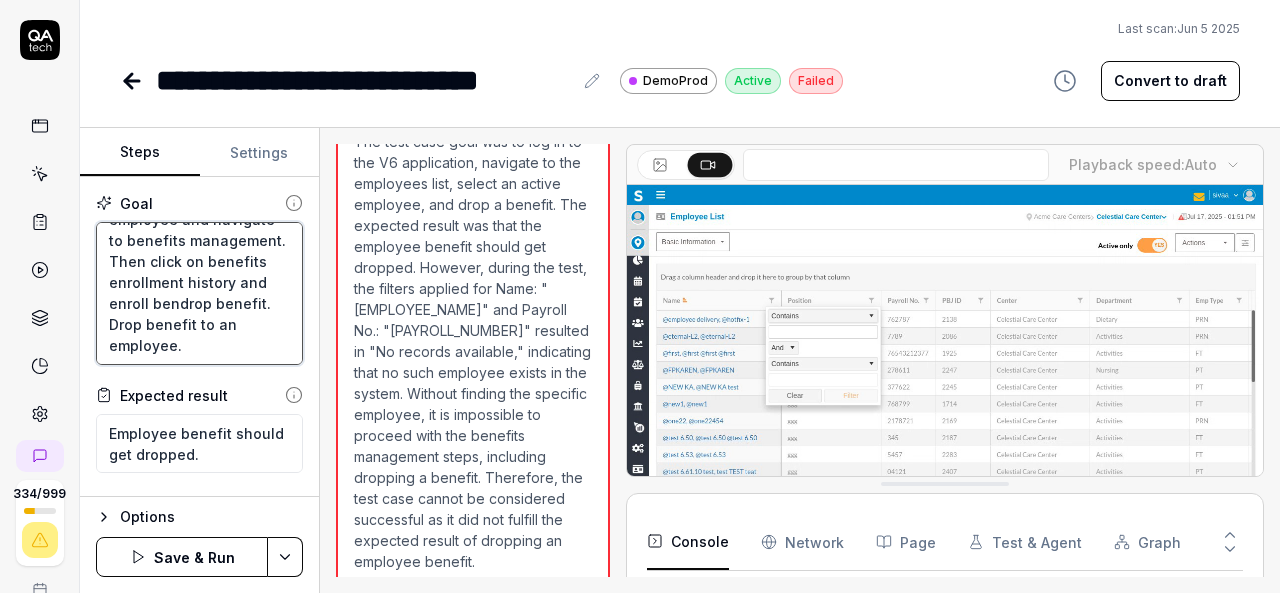 type on "*" 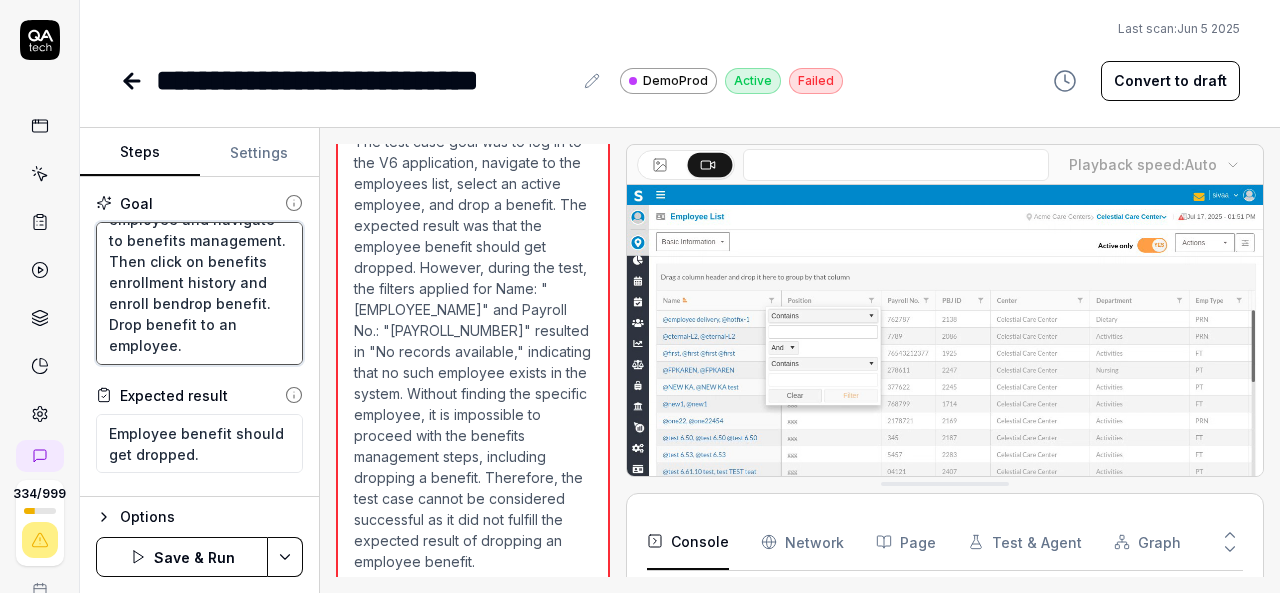 type on "Login to V6 application.
Navigate to employees, employees list.
select [EMPLOYEE_ID], [EMPLOYEE_NAME] active employee and navigate to benefits management.
Then click on benefits enrollment history and  enroll benedrop benefit.
Drop benefit to an employee." 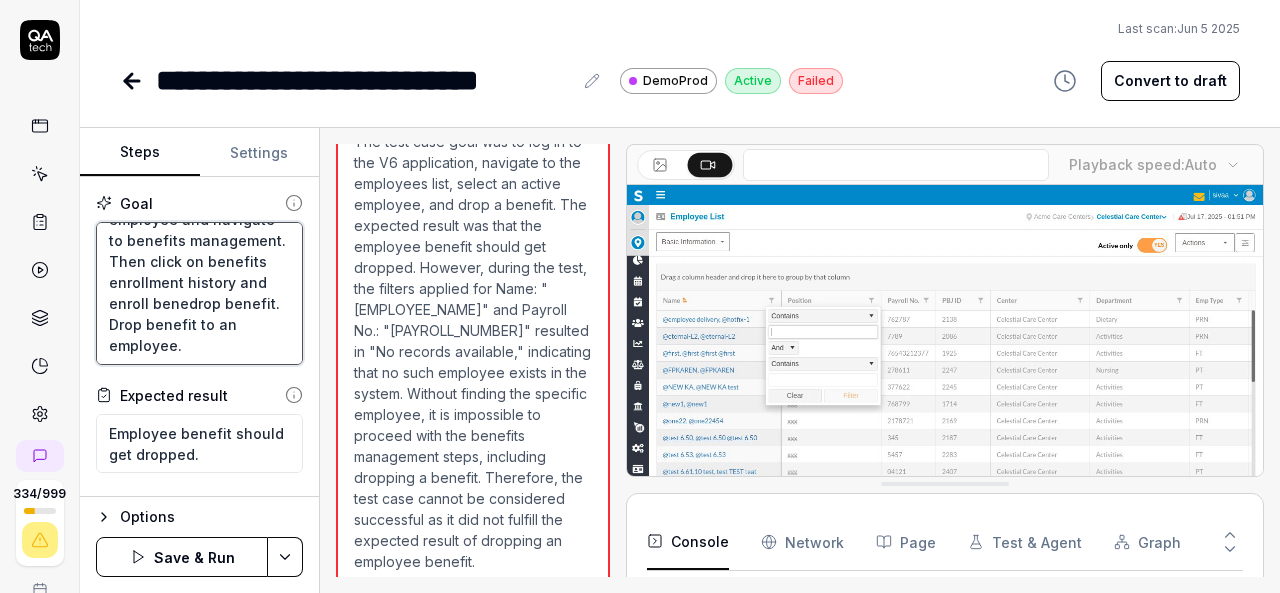 type on "*" 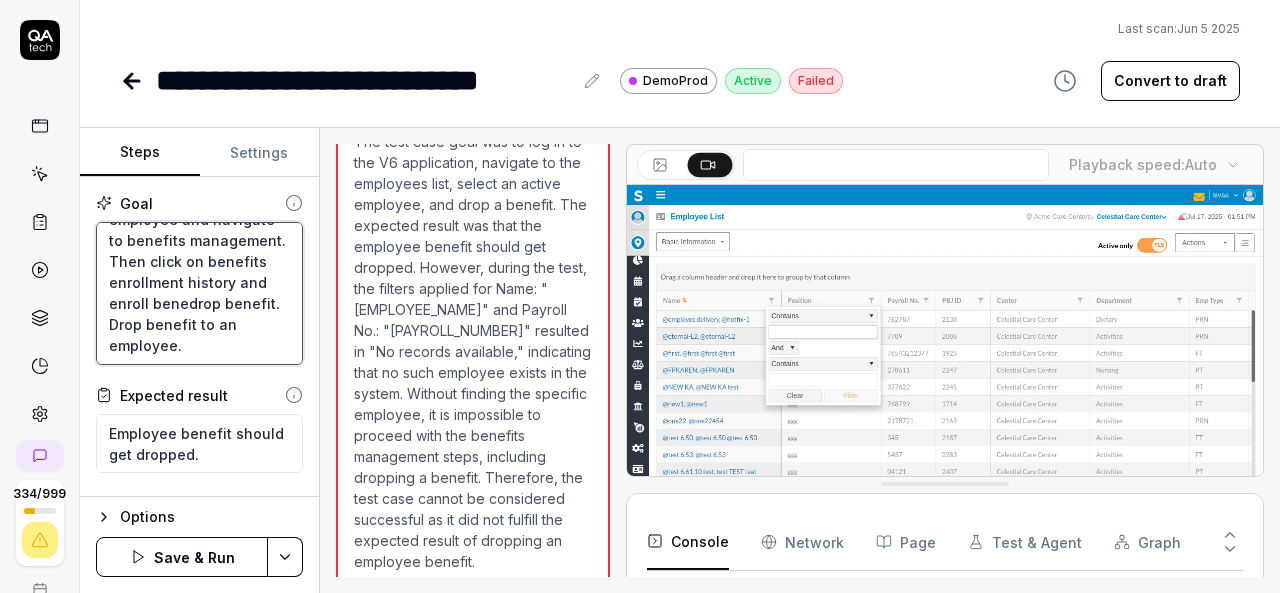type on "Login to V6 application.
Navigate to employees, employees list.
select 659PPV, [FIRST] active employee and navigate to benefits management.
Then click on benefits enrollment history and enroll benefdrop benefit.
Drop benefit to an employee." 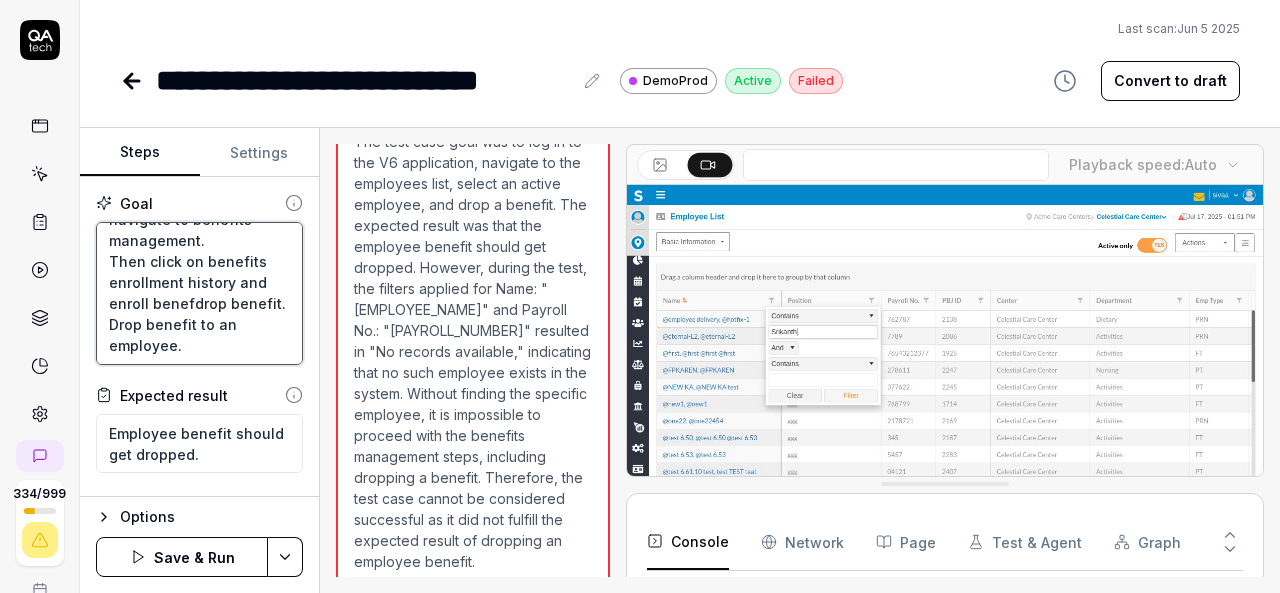 type on "*" 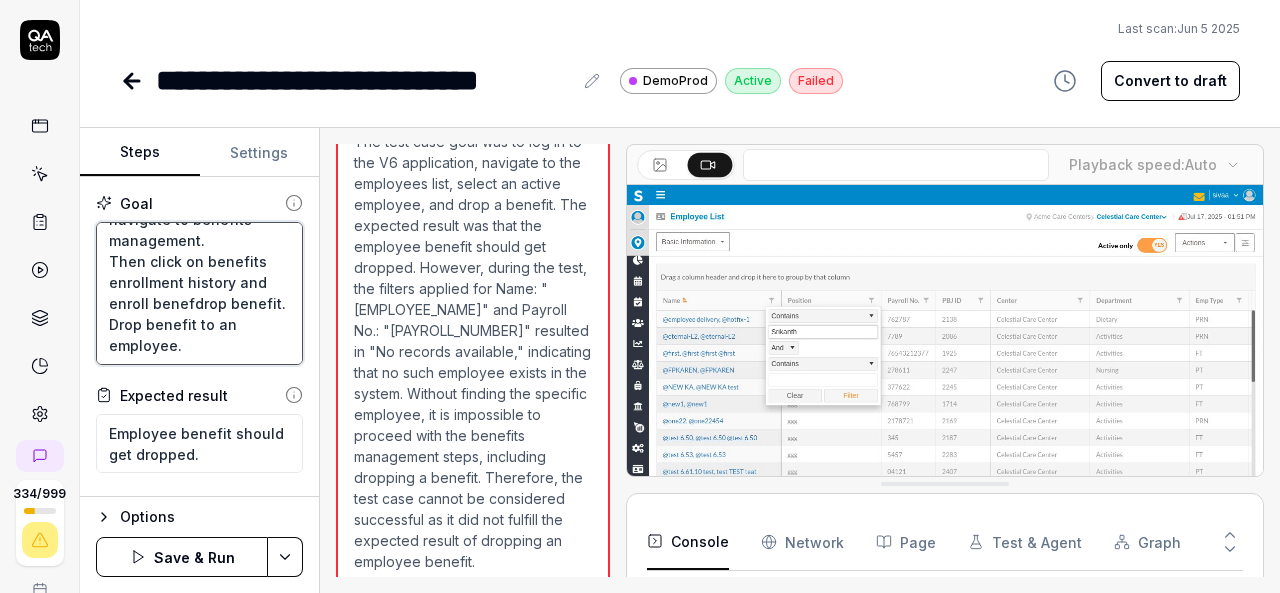 type on "Login to V6 application.
Navigate to employees, employees list.
select 659PPV, [FIRST] active employee and navigate to benefits management.
Then click on benefits enrollment history and enroll benefdrop benefit.
Drop benefit to an employee." 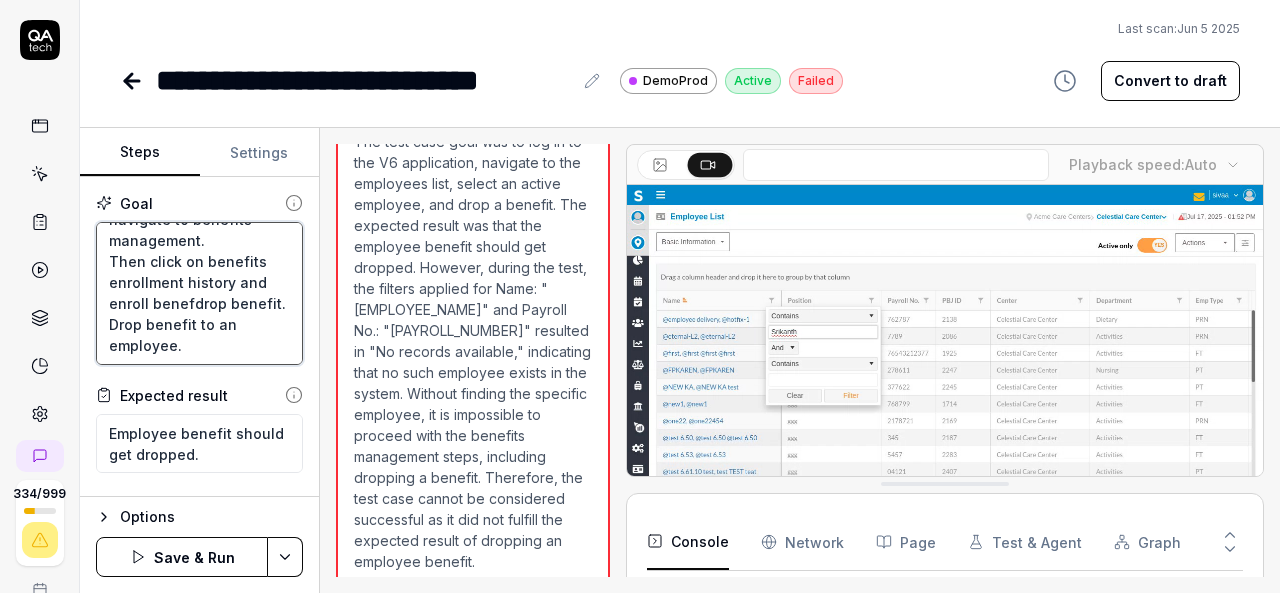 type on "*" 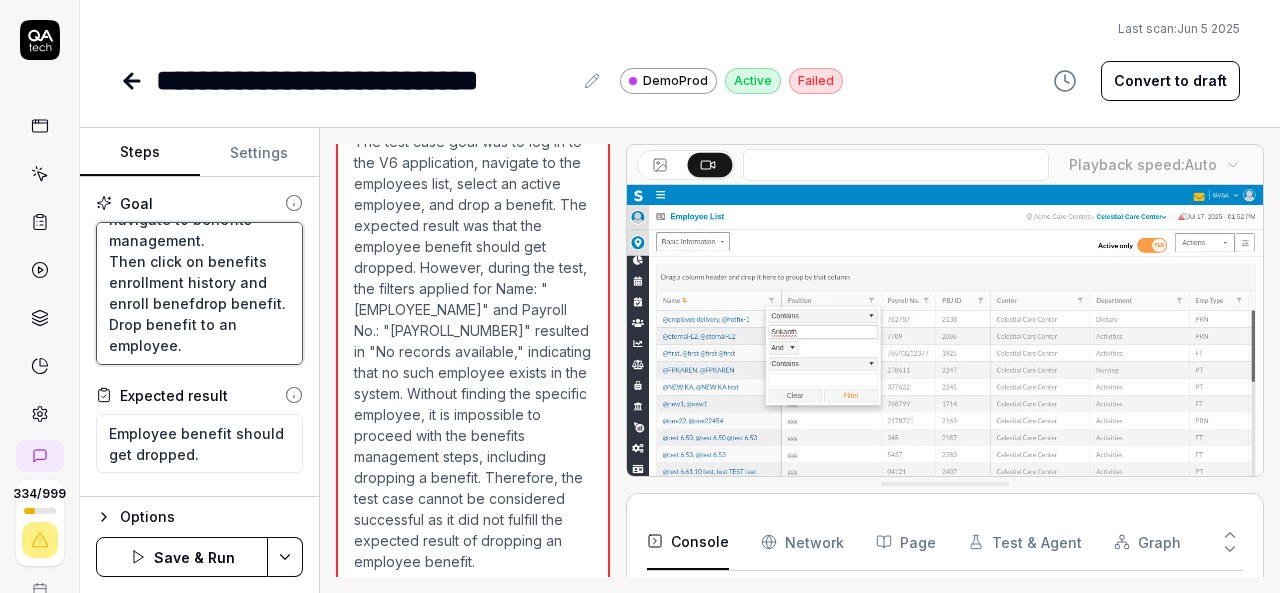 type on "Login to V6 application.
Navigate to employees, employees list.
select [EMPLOYEE_ID], [EMPLOYEE_NAME] active employee and navigate to benefits management.
Then click on benefits enrollment history and  enroll benefitdrop benefit.
Drop benefit to an employee." 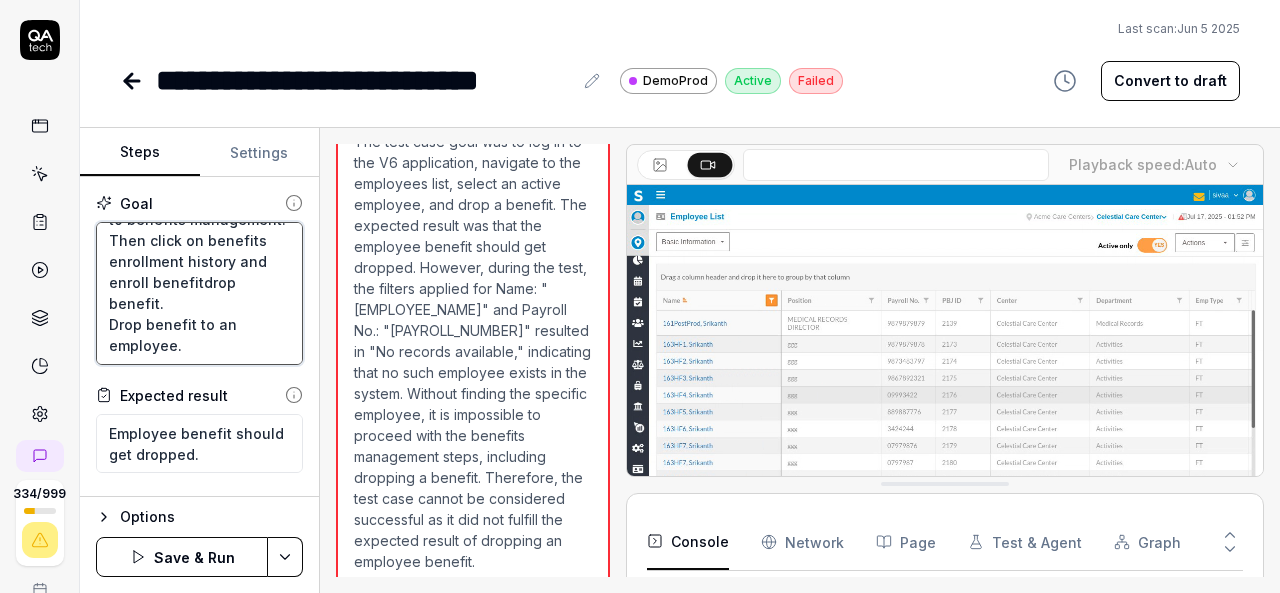 type on "*" 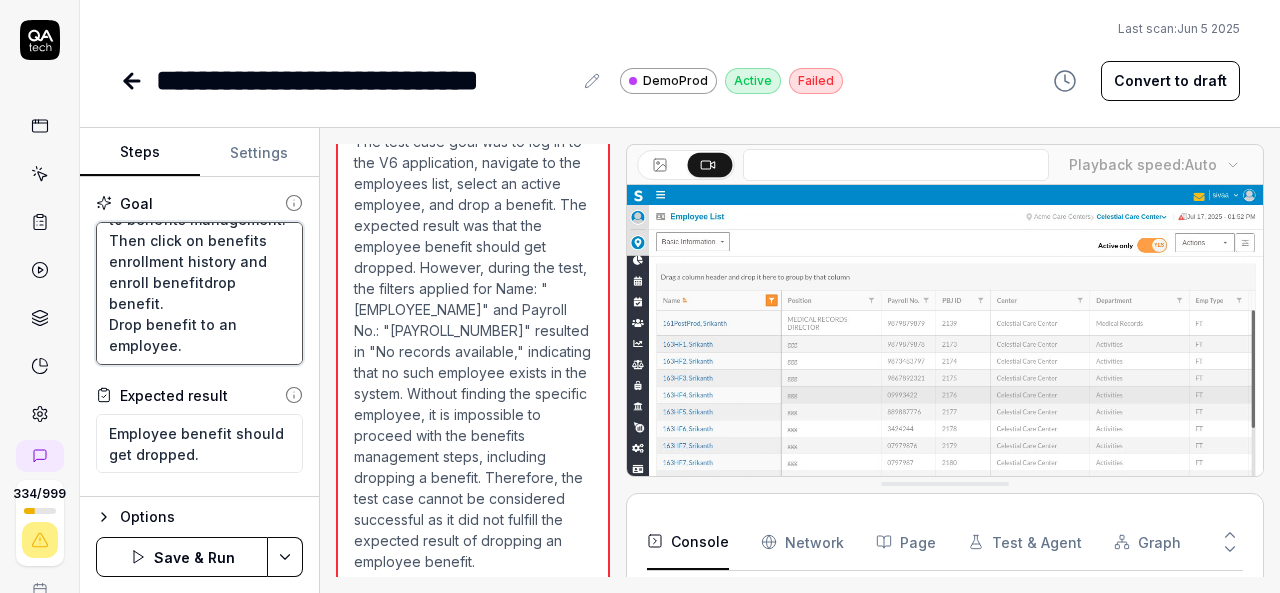 type on "Login to V6 application.
Navigate to employees, employees list.
select 659PPV, Srikanth active employee and navigate to benefits management.
Then click on benefits enrollment history and  enroll benefit drop benefit.
Drop benefit to an employee." 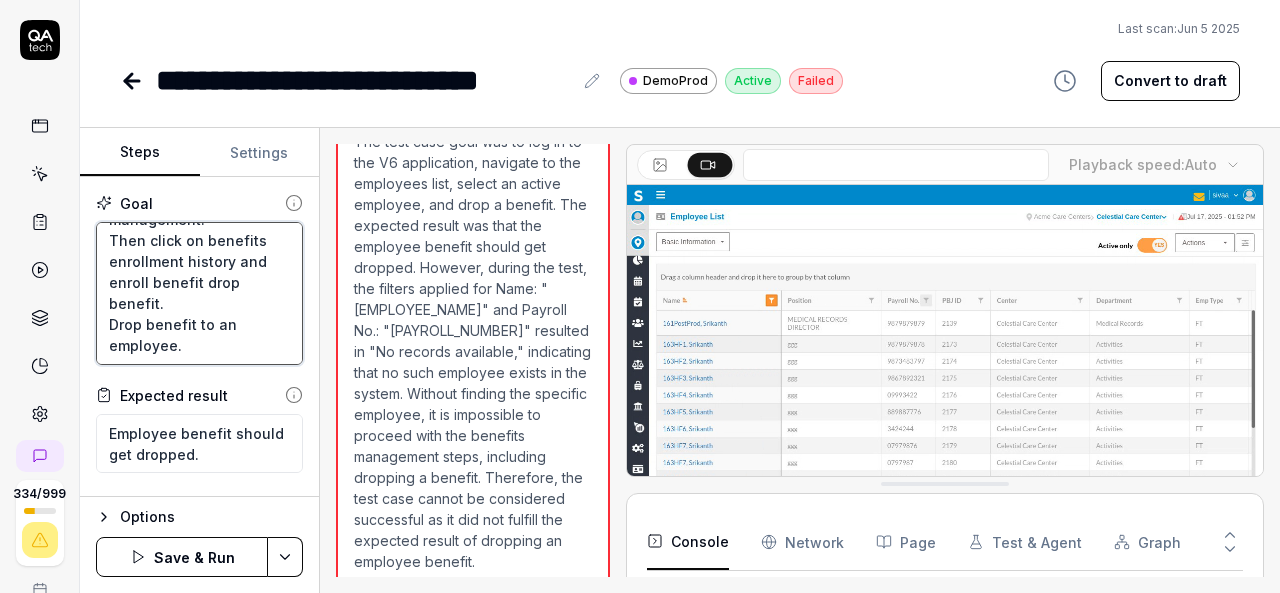 type on "*" 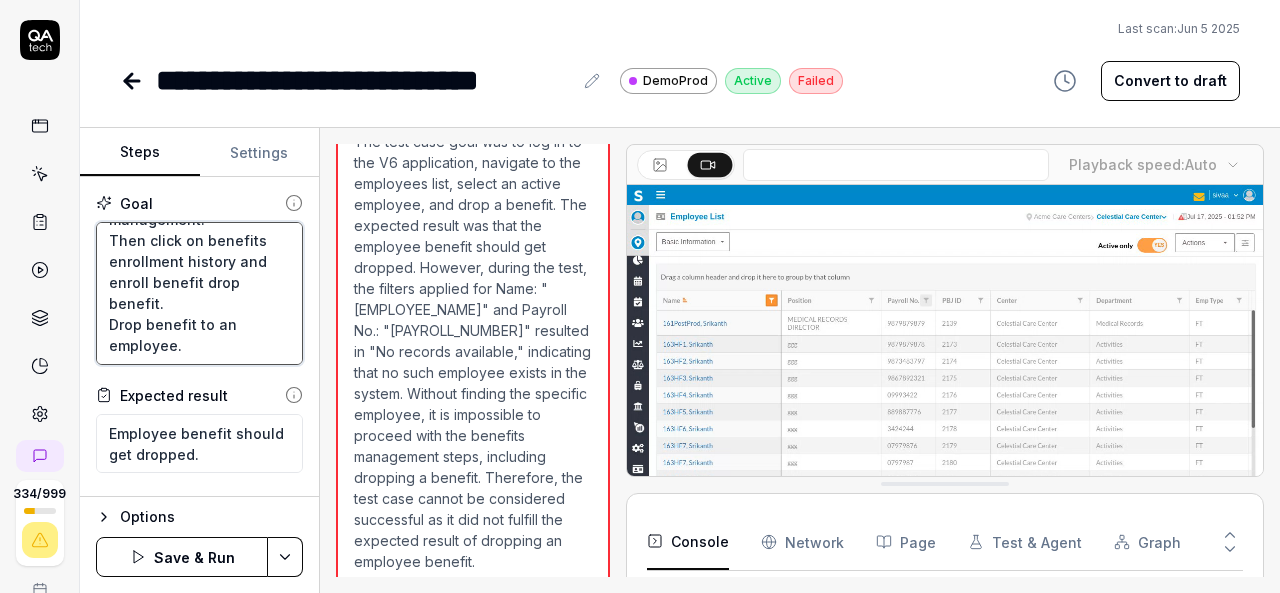 type on "Login to V6 application.
Navigate to employees, employees list.
select [EMPLOYEE_ID], [EMPLOYEE_NAME] active employee and navigate to benefits management.
Then click on benefits enrollment history and  enroll benefitdrop benefit.
Drop benefit to an employee." 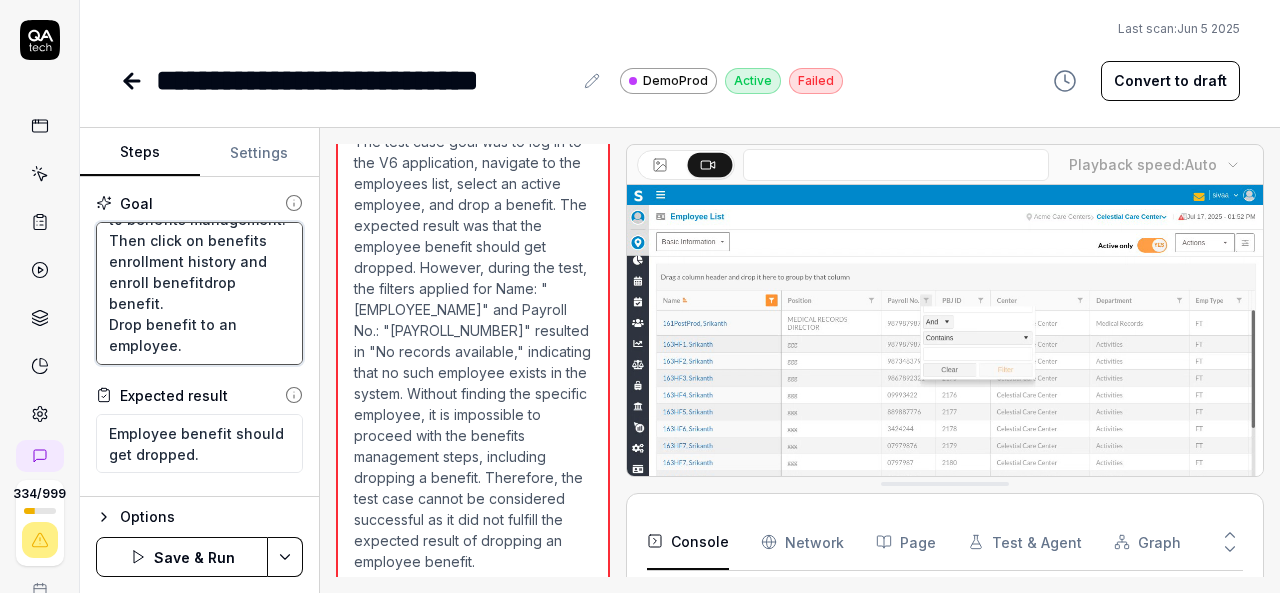 type on "*" 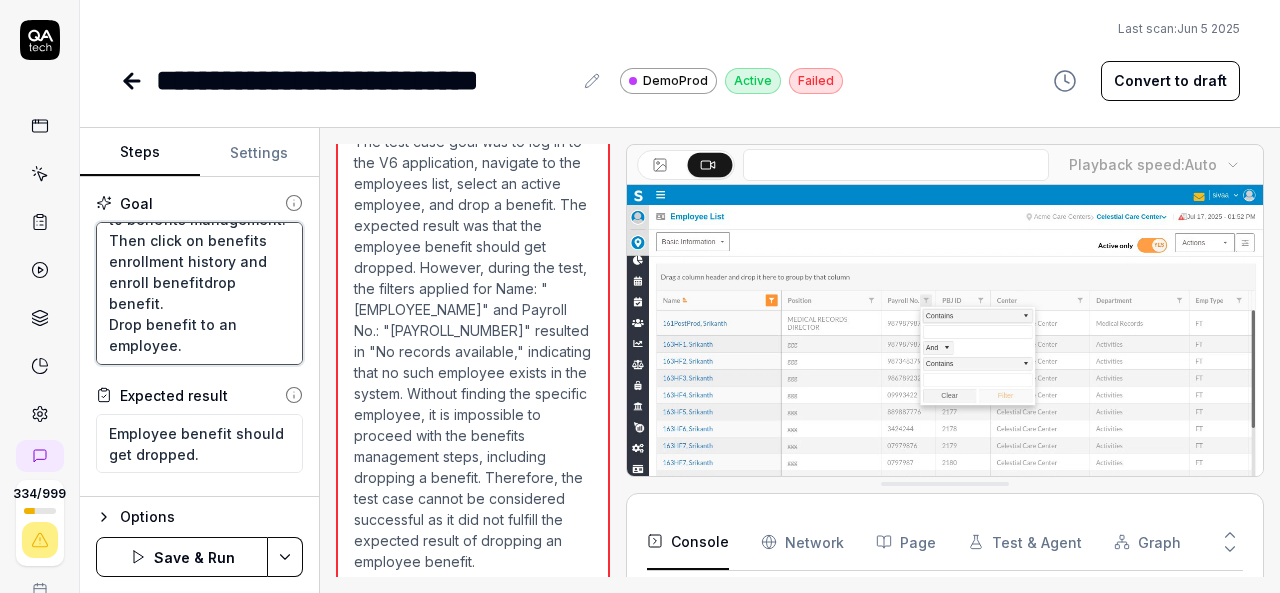 type on "Login to V6 application.
Navigate to employees, employees list.
select 659PPV, Srikanth active employee and navigate to benefits management.
Then click on benefits enrollment history and  enroll benefit.drop benefit.
Drop benefit to an employee." 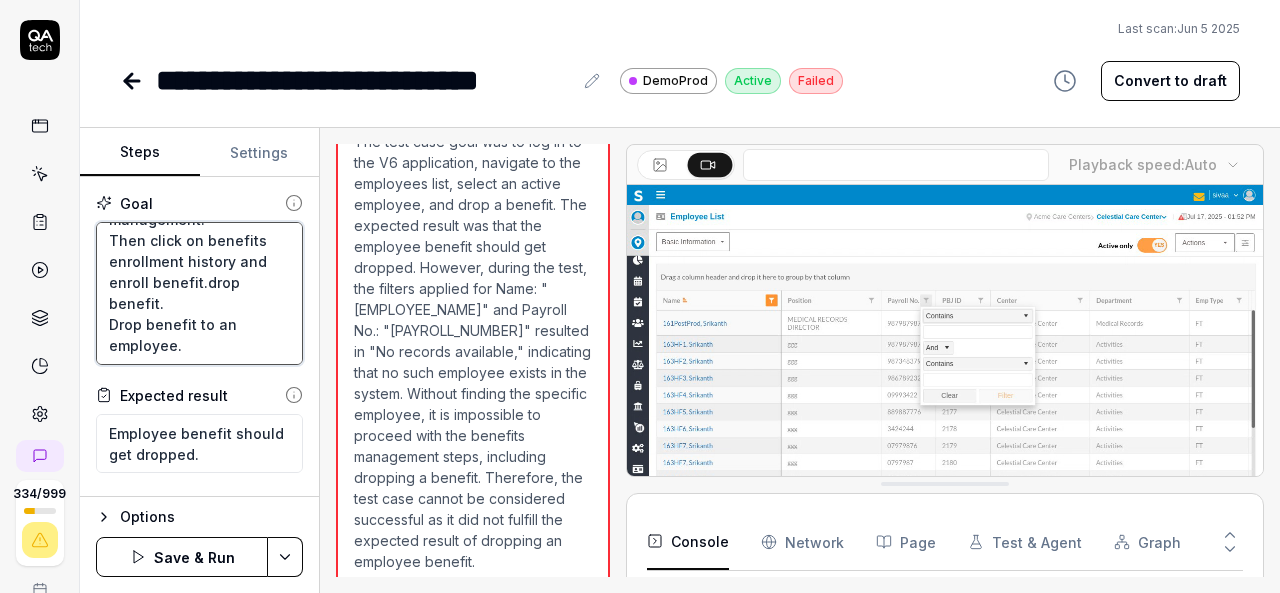 type on "*" 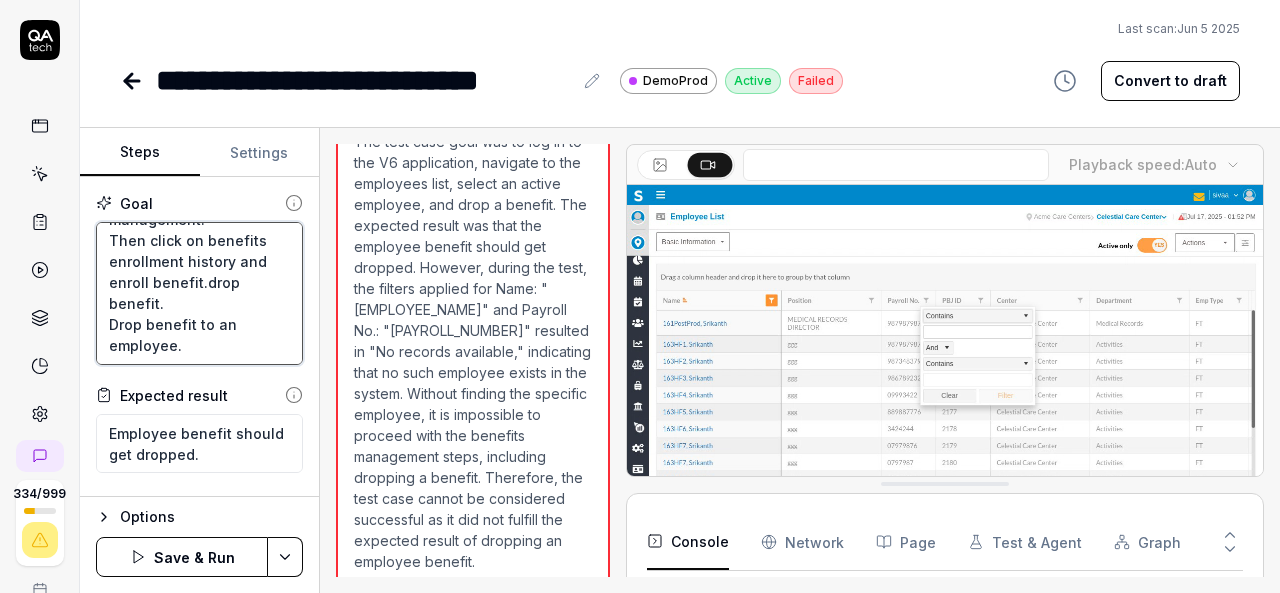 type on "Login to V6 application.
Navigate to employees, employees list.
select 659PPV, [FIRST] active employee and navigate to benefits management.
Then click on benefits enrollment history and enroll benefit.
drop benefit.
Drop benefit to an employee." 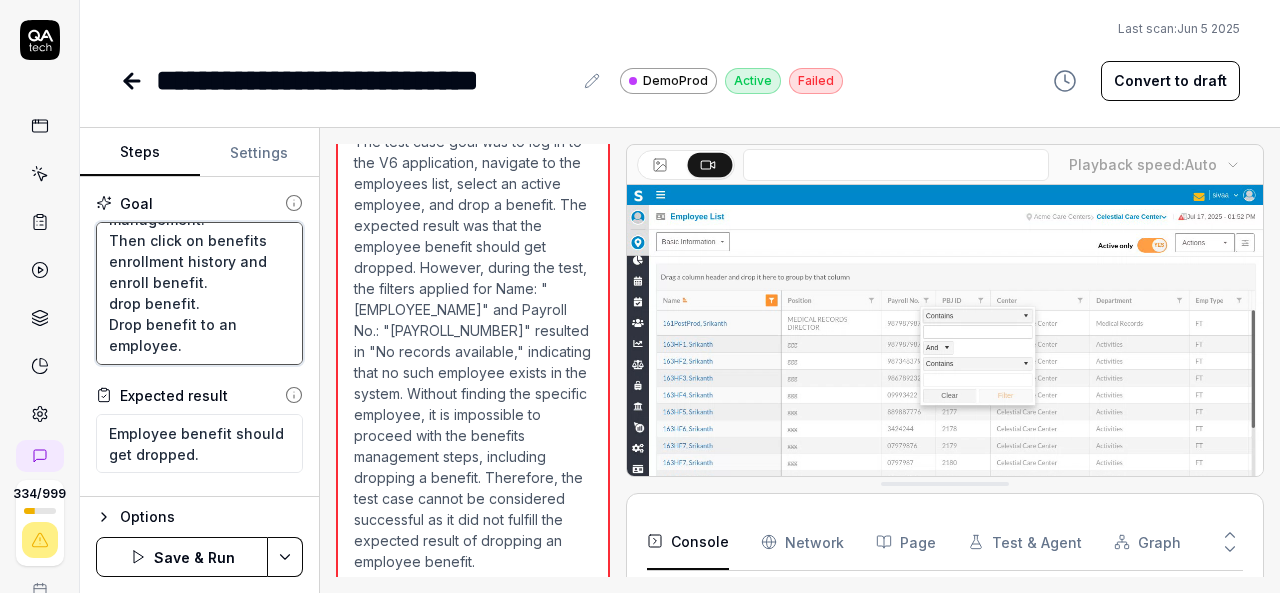 type on "*" 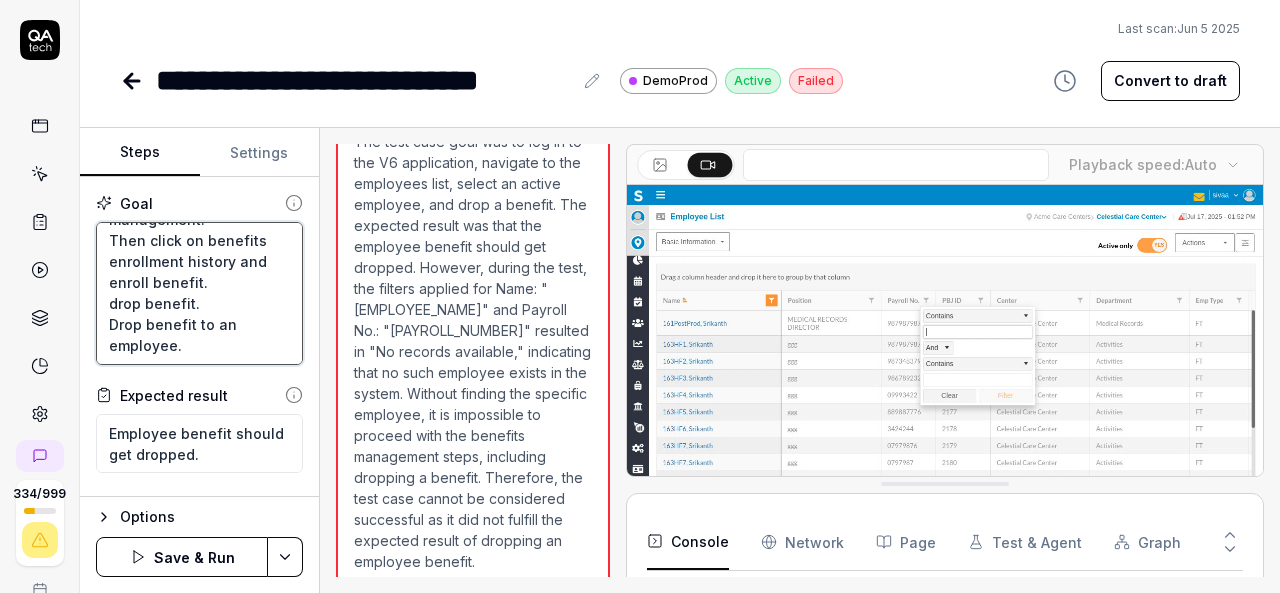 type on "Login to V6 application.
Navigate to employees, employees list.
select [EMPLOYEE_ID], [EMPLOYEE_NAME] active employee and navigate to benefits management.
Then click on benefits enrollment history and  enroll benefit.
Adrop benefit.
Drop benefit to an employee." 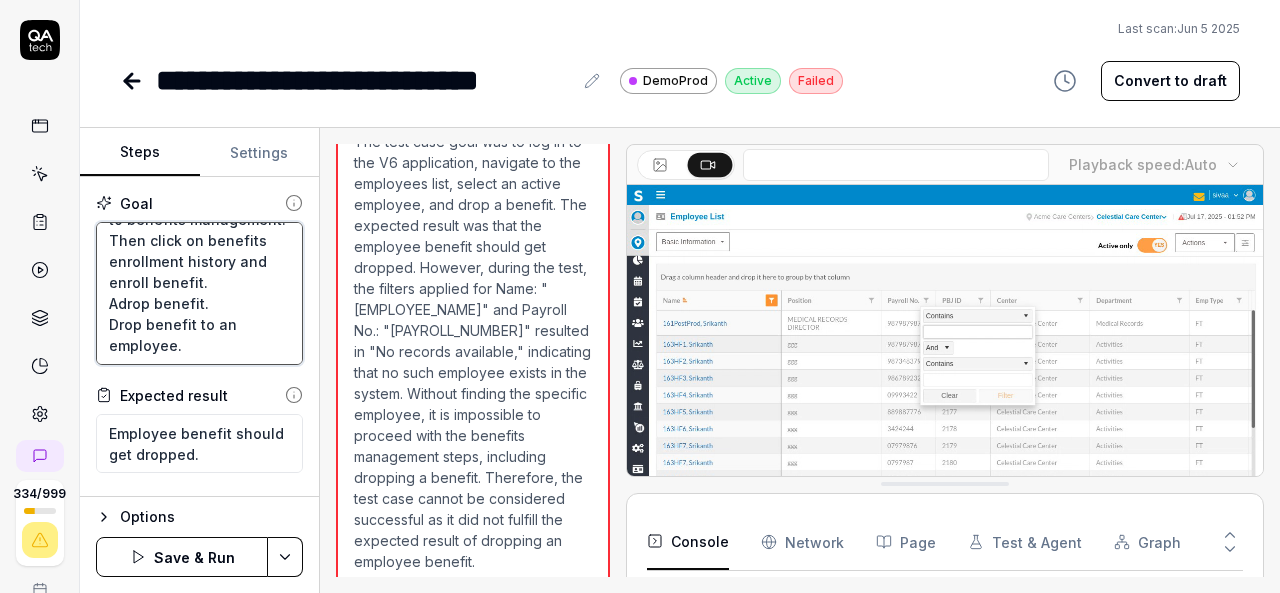 type on "*" 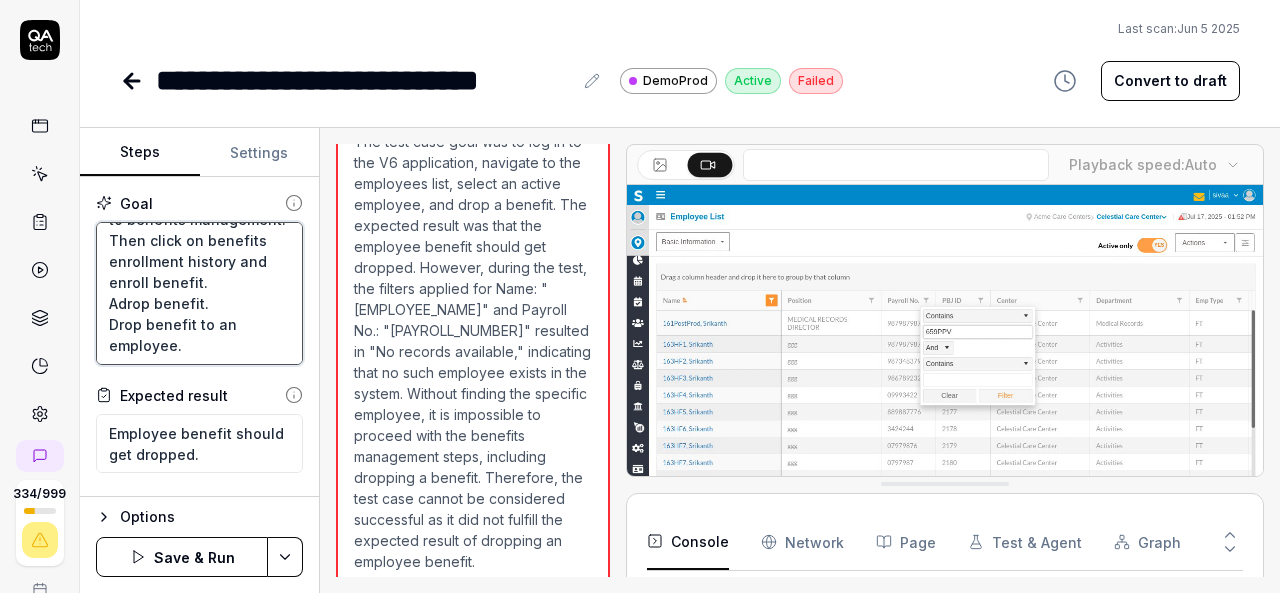 type on "Login to V6 application.
Navigate to employees, employees list.
select 659PPV, [FIRST] [LAST] active employee and navigate to benefits management.
Then click on benefits enrollment history and  enroll benefit.
And drop benefit.
Drop benefit to an employee." 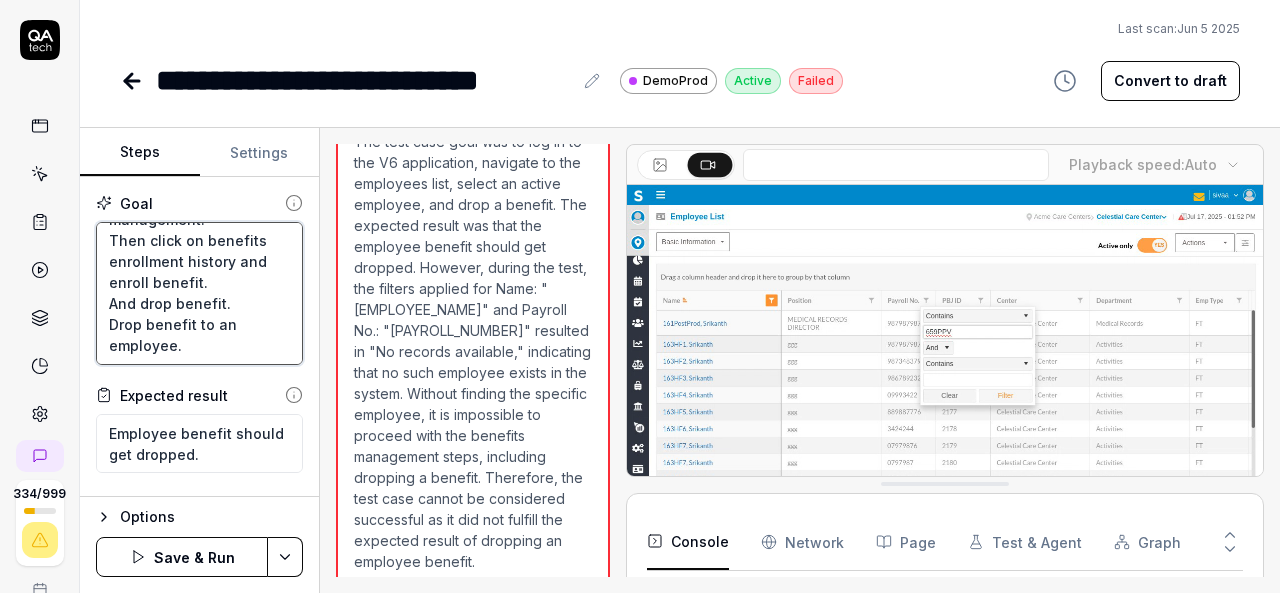 type on "*" 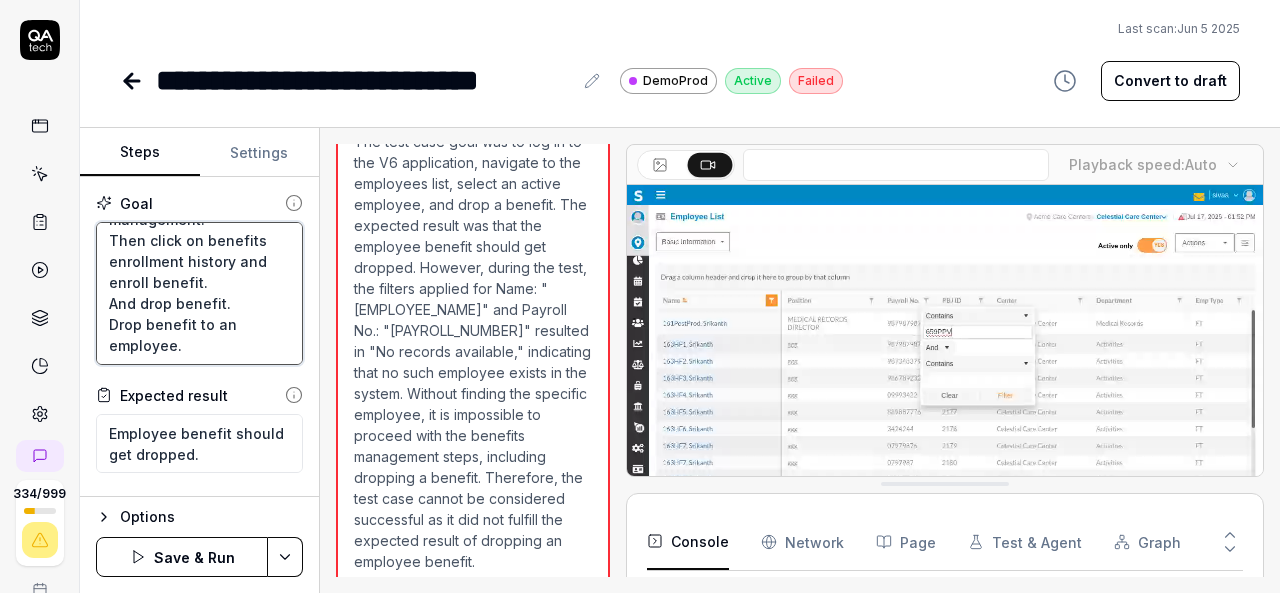 type on "Login to V6 application.
Navigate to employees, employees list.
select 659PPV, [FIRST] active employee and navigate to benefits management.
Then click on benefits enrollment history and enroll benefit.
Anddrop benefit.
Drop benefit to an employee." 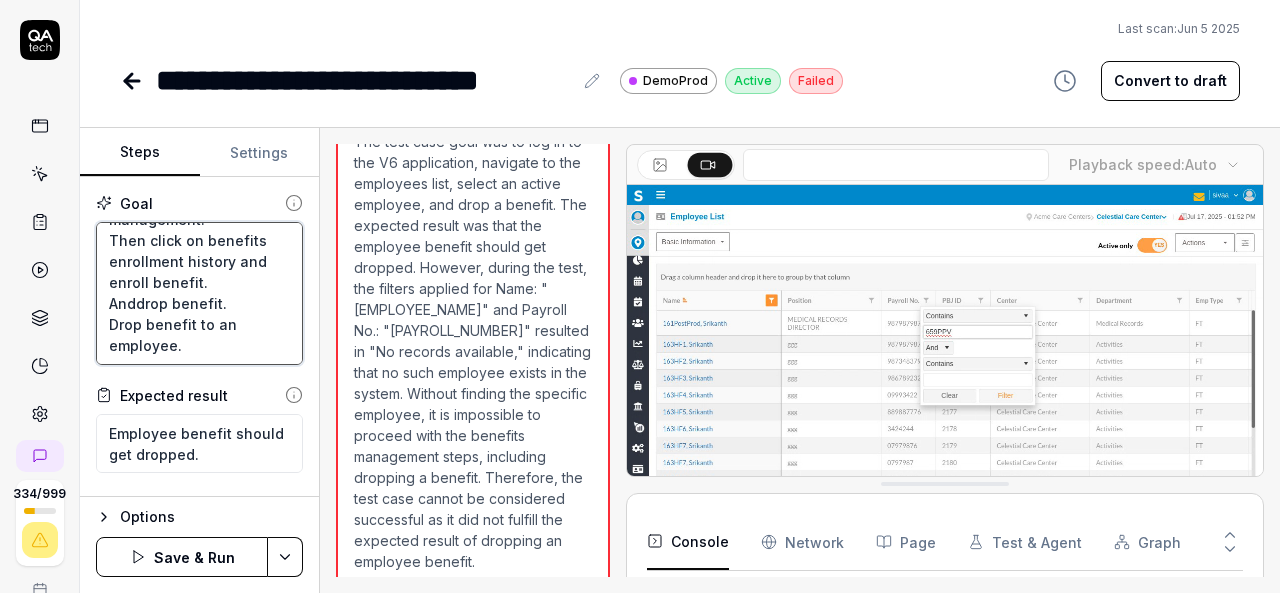 type on "*" 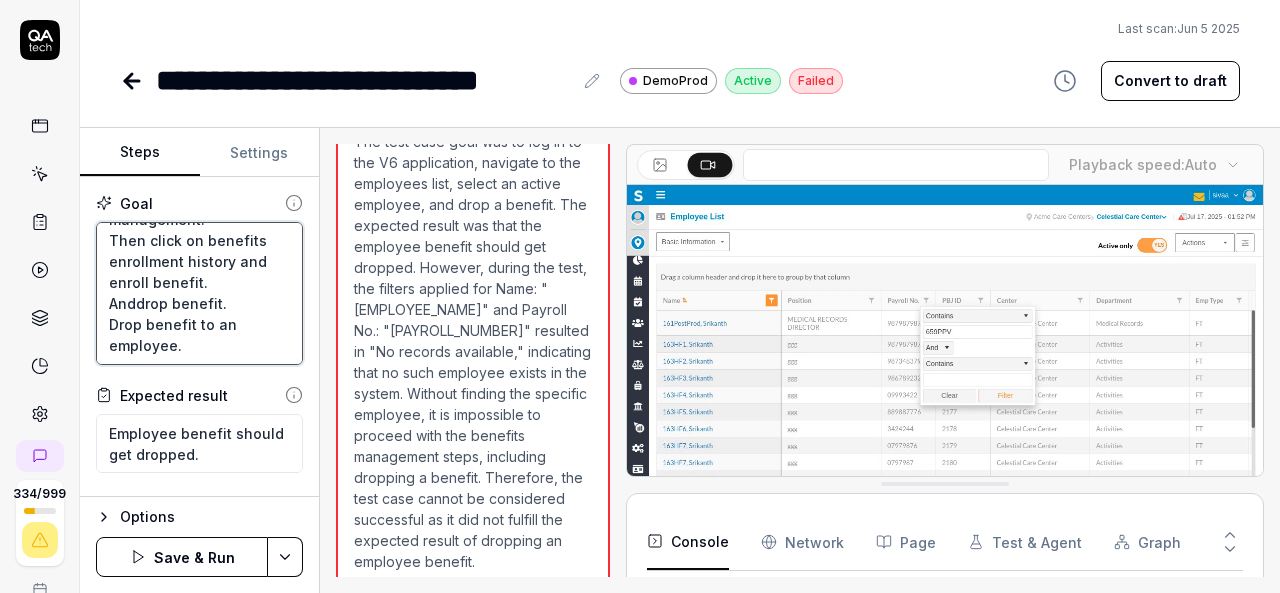 type on "Login to V6 application.
Navigate to employees, employees list.
select 659PPV, [LAST] active employee and navigate to benefits management.
Then click on benefits enrollment history and enroll benefit.
And drop benefit.
Drop benefit to an employee." 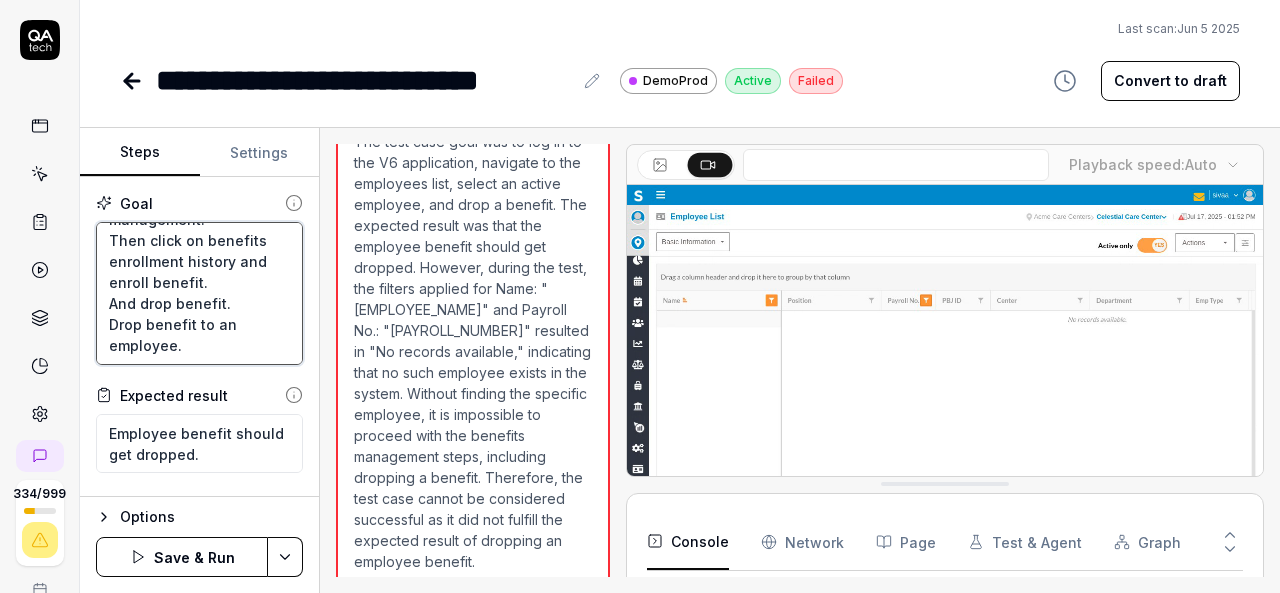 scroll, scrollTop: 210, scrollLeft: 0, axis: vertical 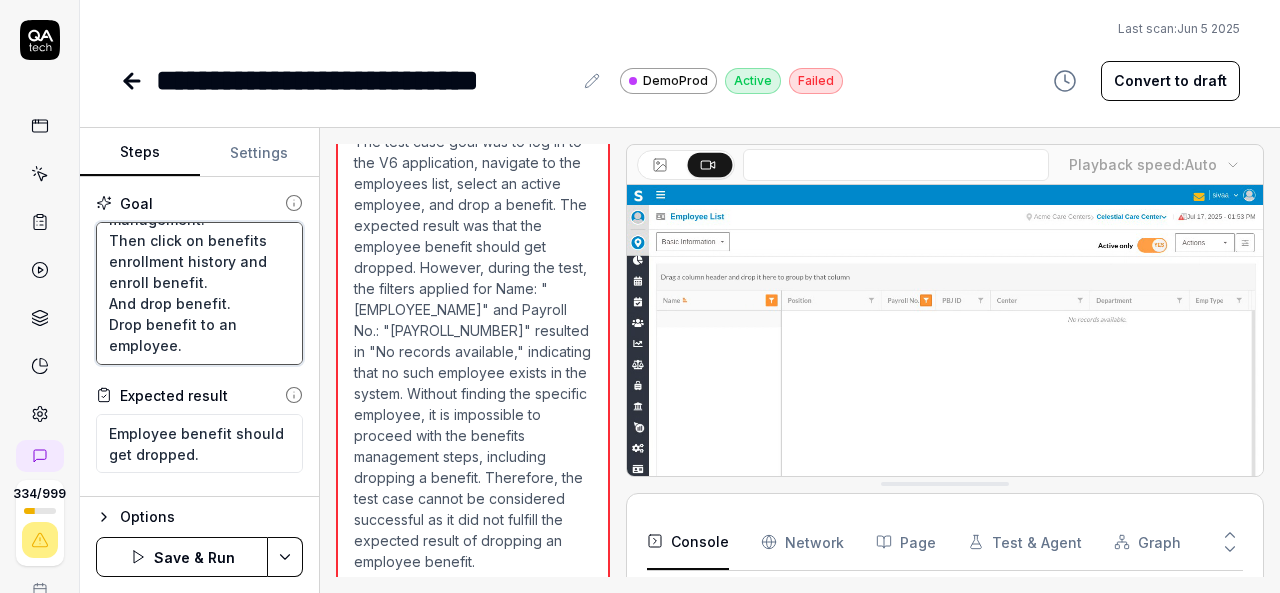 click on "Login to V6 application.
Navigate to employees, employees list.
select 659PPV, [LAST] active employee and navigate to benefits management.
Then click on benefits enrollment history and enroll benefit.
And drop benefit.
Drop benefit to an employee." at bounding box center [199, 293] 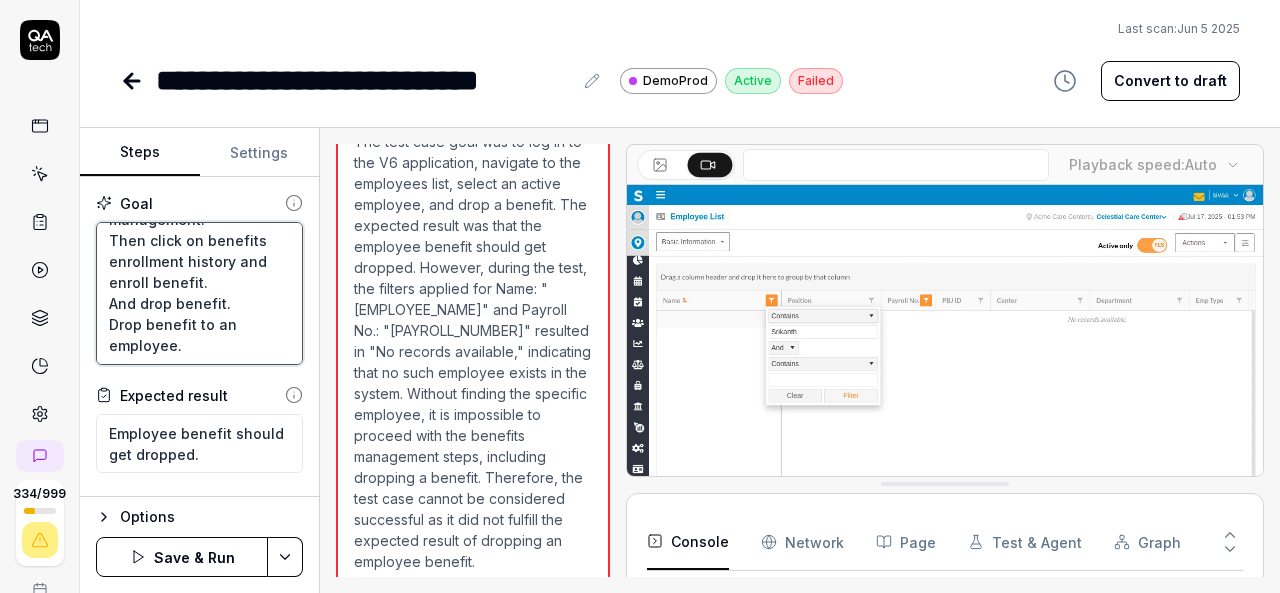 type on "*" 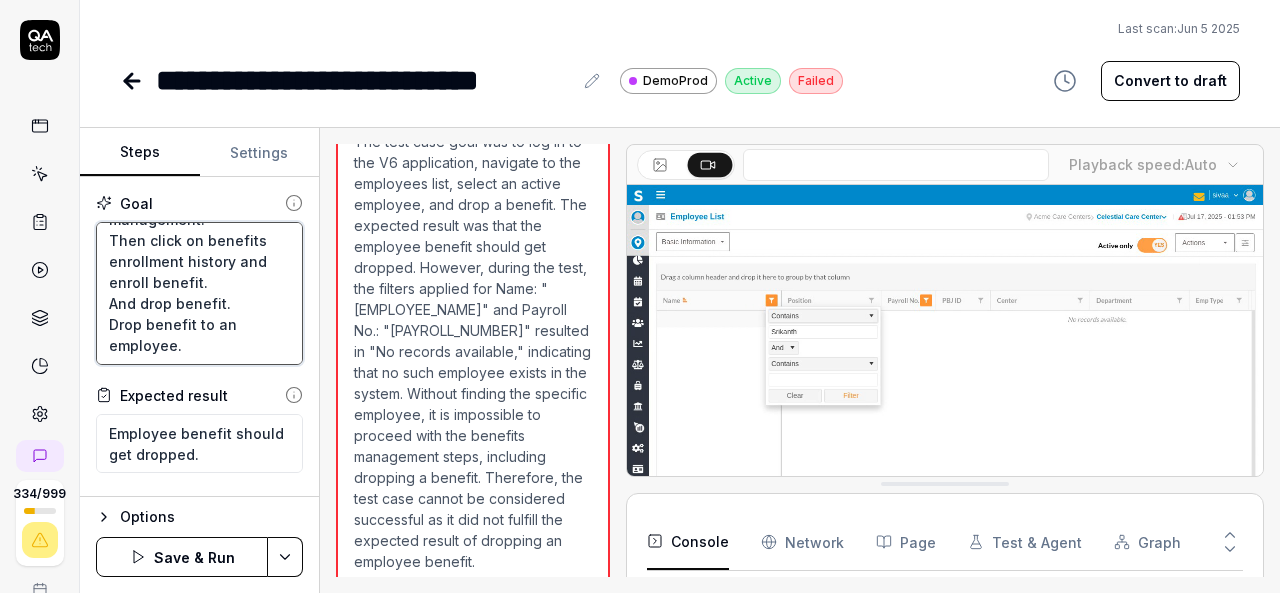 type on "Login to V6 application.
Navigate to employees, employees list.
select [EMPLOYEE_ID], [NAME] active employee and navigate to benefits management.
Then click on benefits enrollment history and  enroll benefit.
And drop benefit
Drop benefit to an employee." 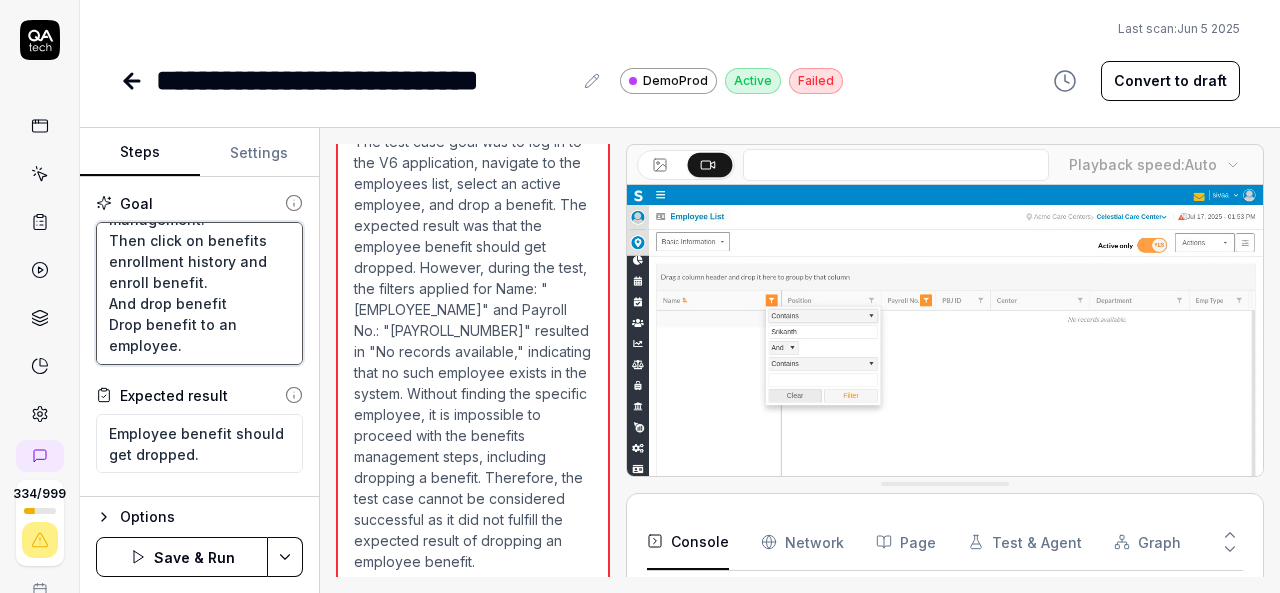 type on "*" 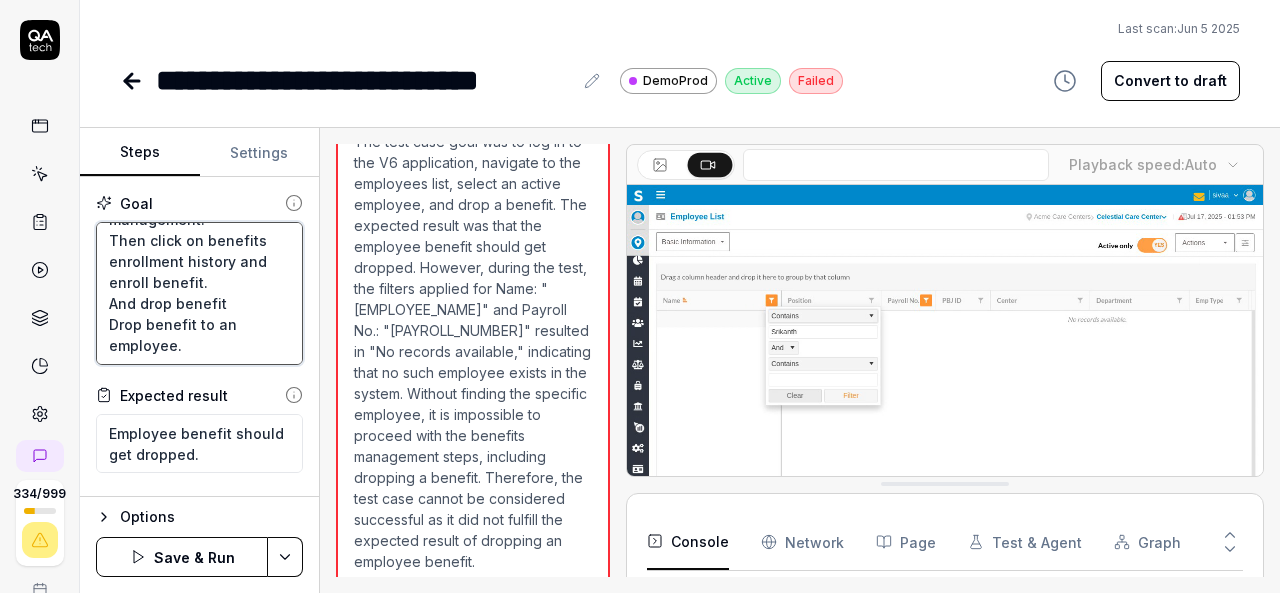 type on "Login to V6 application.
Navigate to employees, employees list.
select [EMPLOYEE_ID], [NAME] active employee and navigate to benefits management.
Then click on benefits enrollment history and  enroll benefit.
And drop benefit
Drop benefit to an employee." 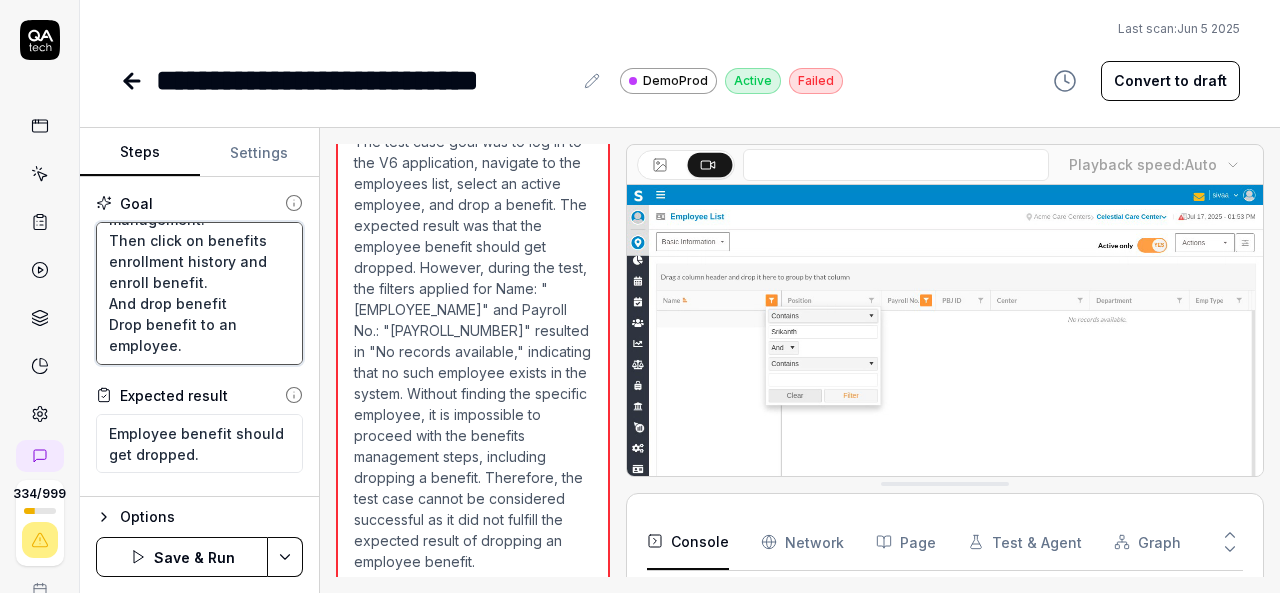 type on "*" 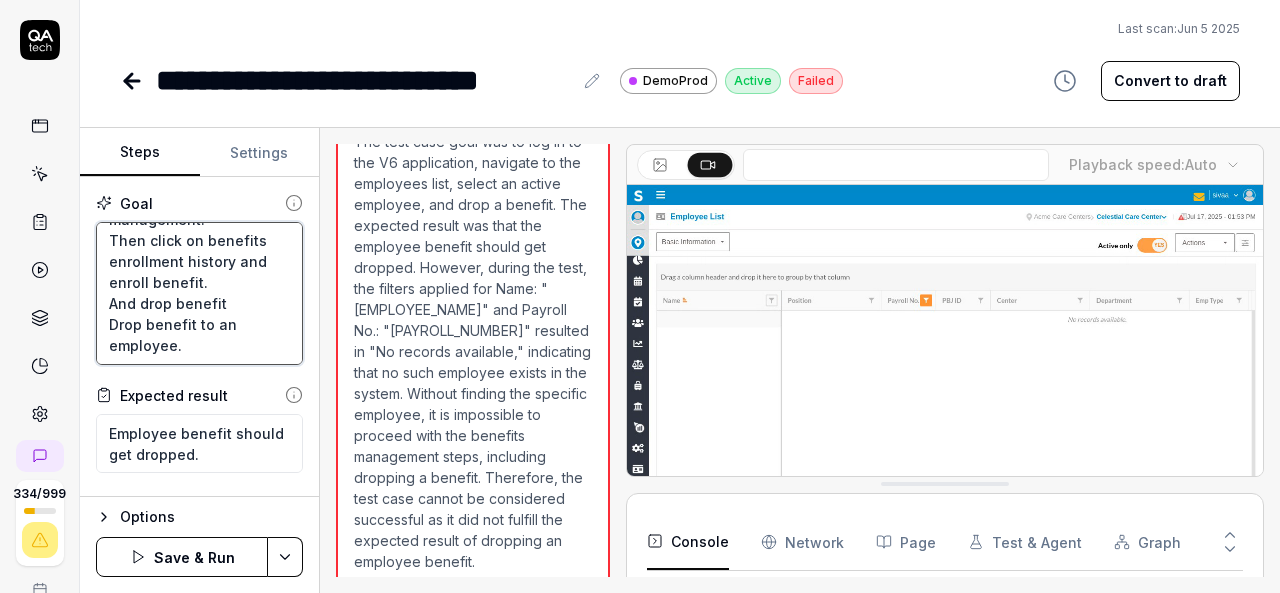 type on "Login to V6 application.
Navigate to employees, employees list.
select [EMPLOYEE_ID], [FIRST] [LAST] active employee and navigate to benefits management.
Then click on benefits enrollment history and  enroll benefit.
And drop benefit to
Drop benefit to an employee." 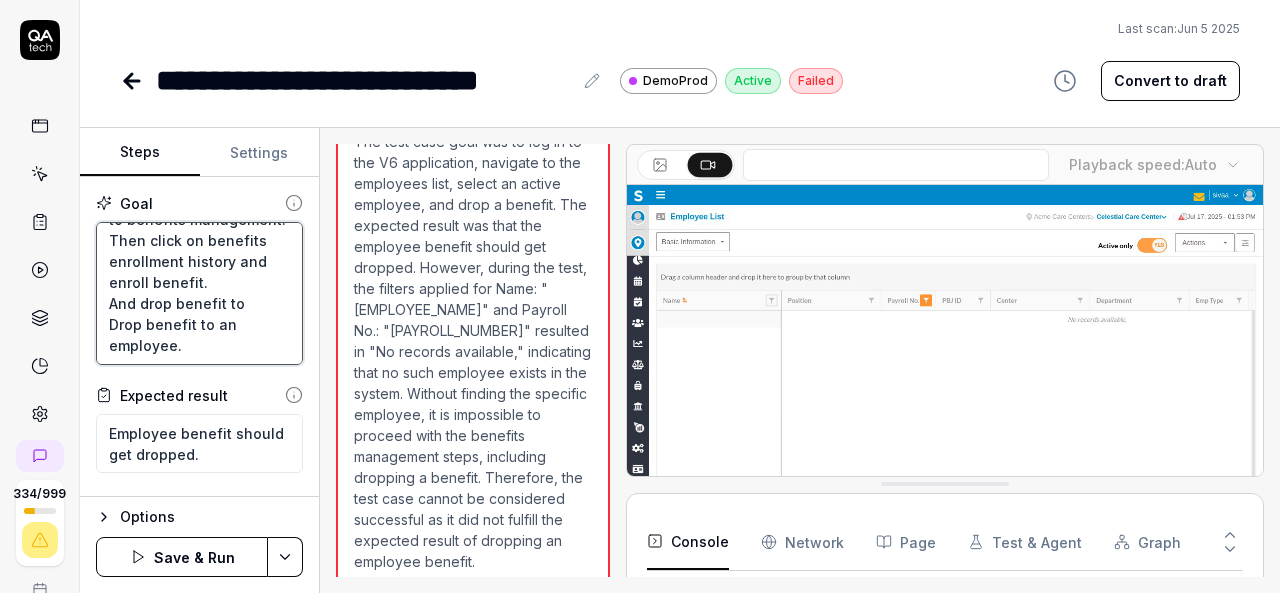 type on "*" 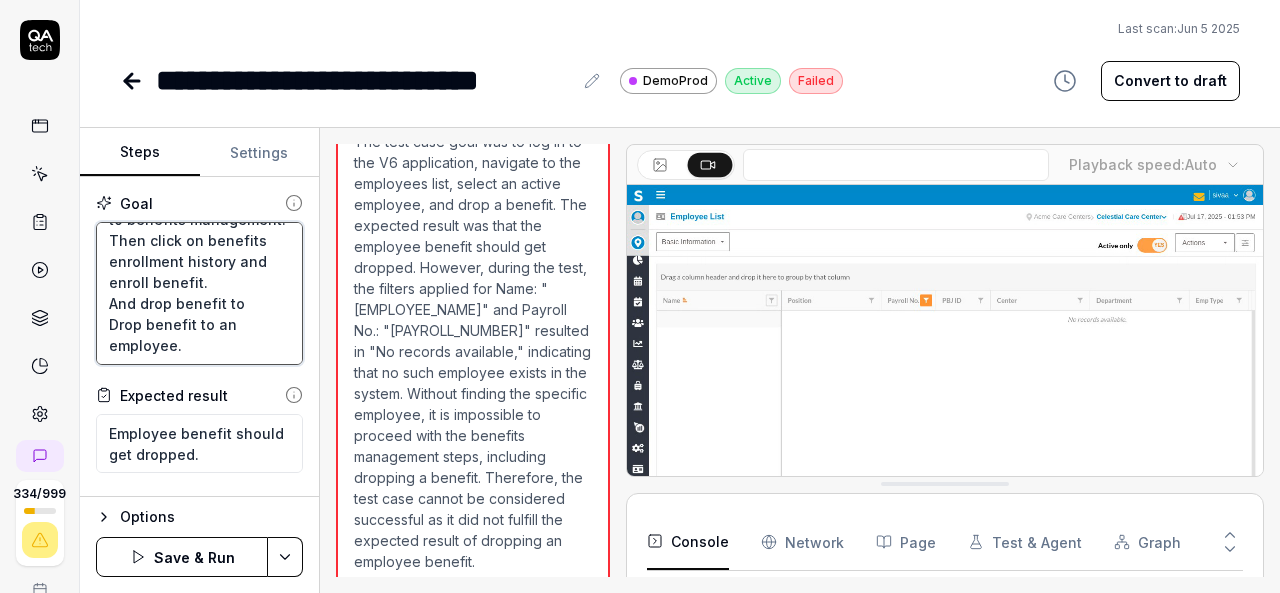 type on "Login to V6 application.
Navigate to employees, employees list.
select 659PPV, [FIRST] [LAST] active employee and navigate to benefits management.
Then click on benefits enrollment history and  enroll benefit. And drop benefit to
Drop benefit to an employee." 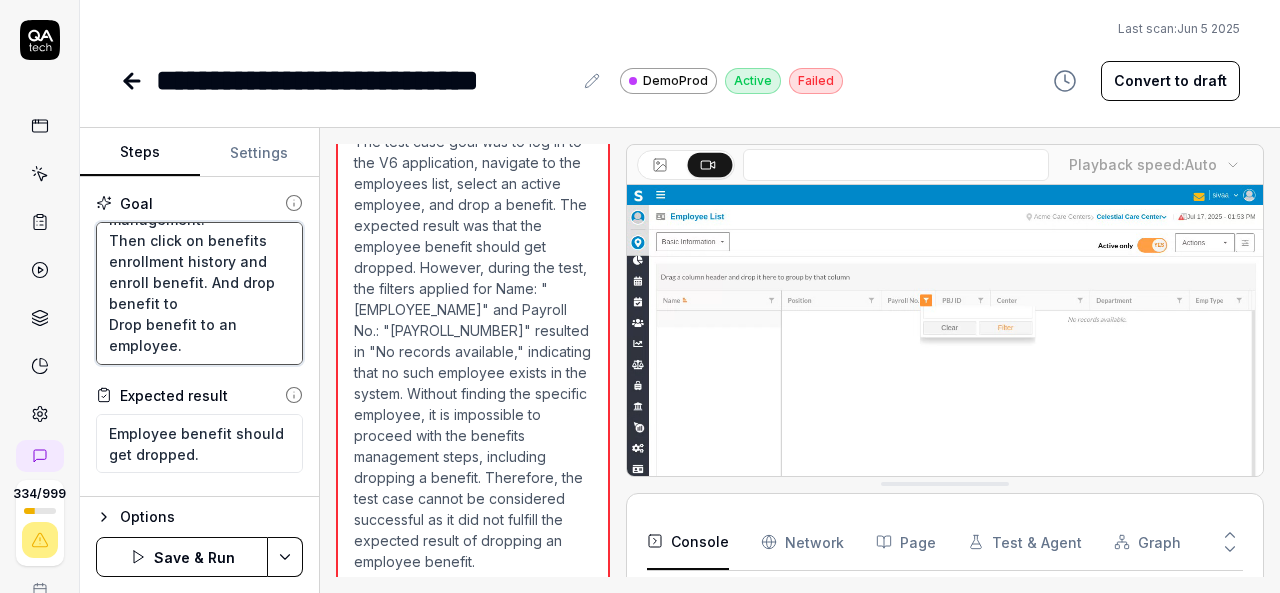 type on "*" 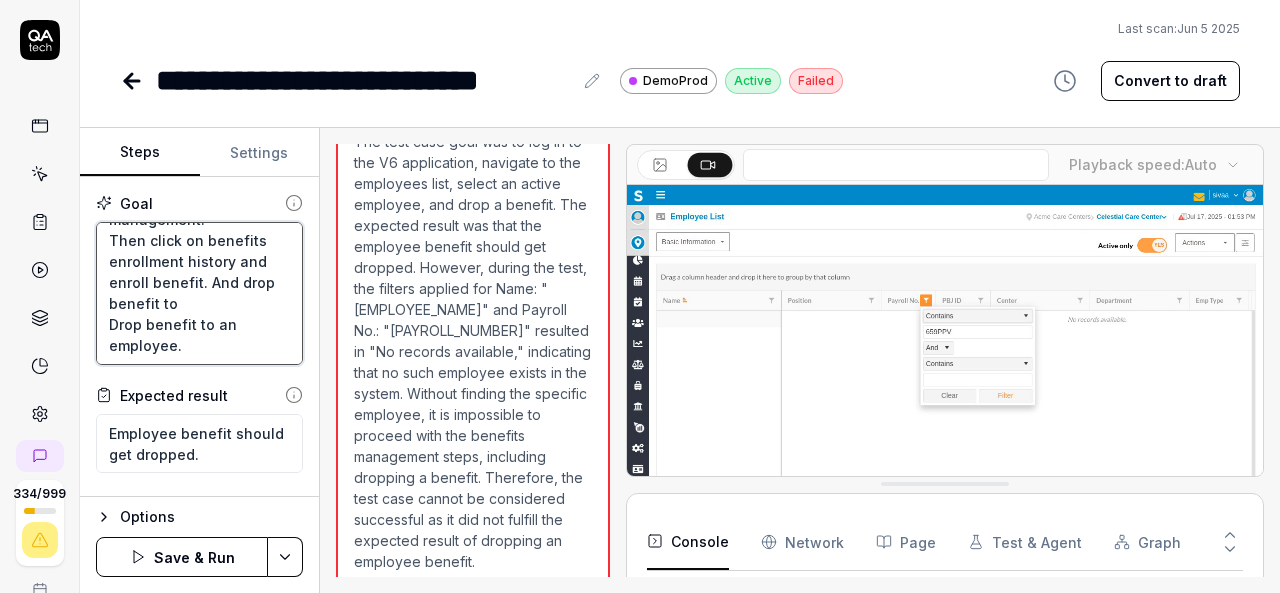 type on "Login to V6 application.
Navigate to employees, employees list.
select 659PPV, [FIRST] active employee and navigate to benefits management.
Then click on benefits enrollment history and enroll benefit.
And drop benefit to
Drop benefit to an employee." 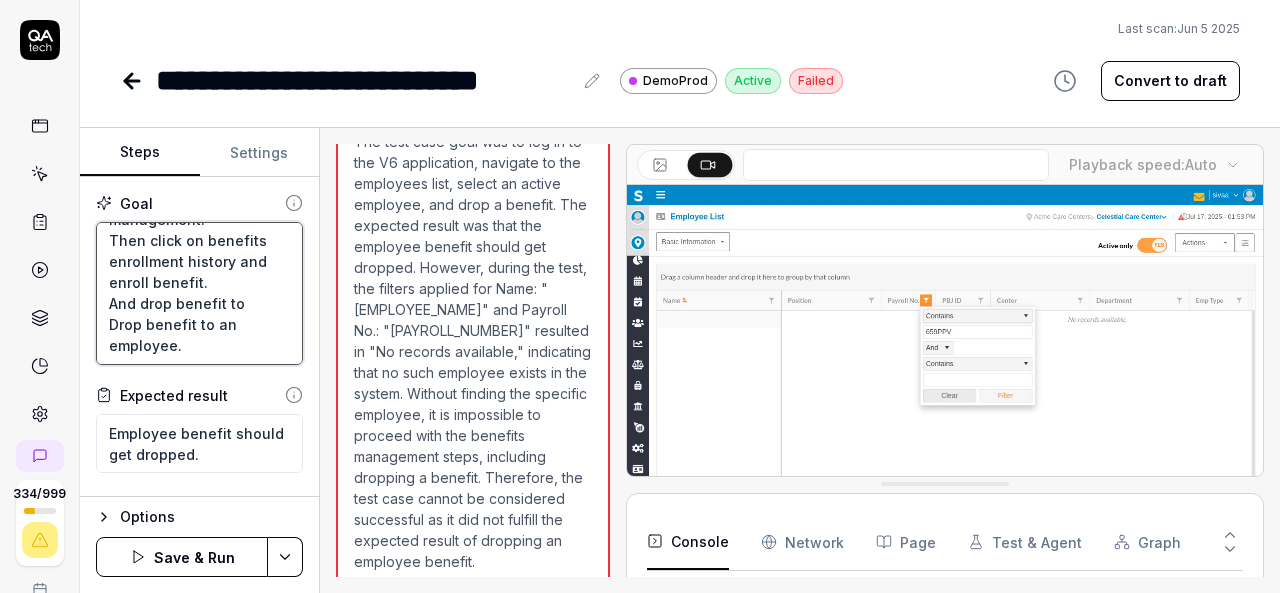 type on "*" 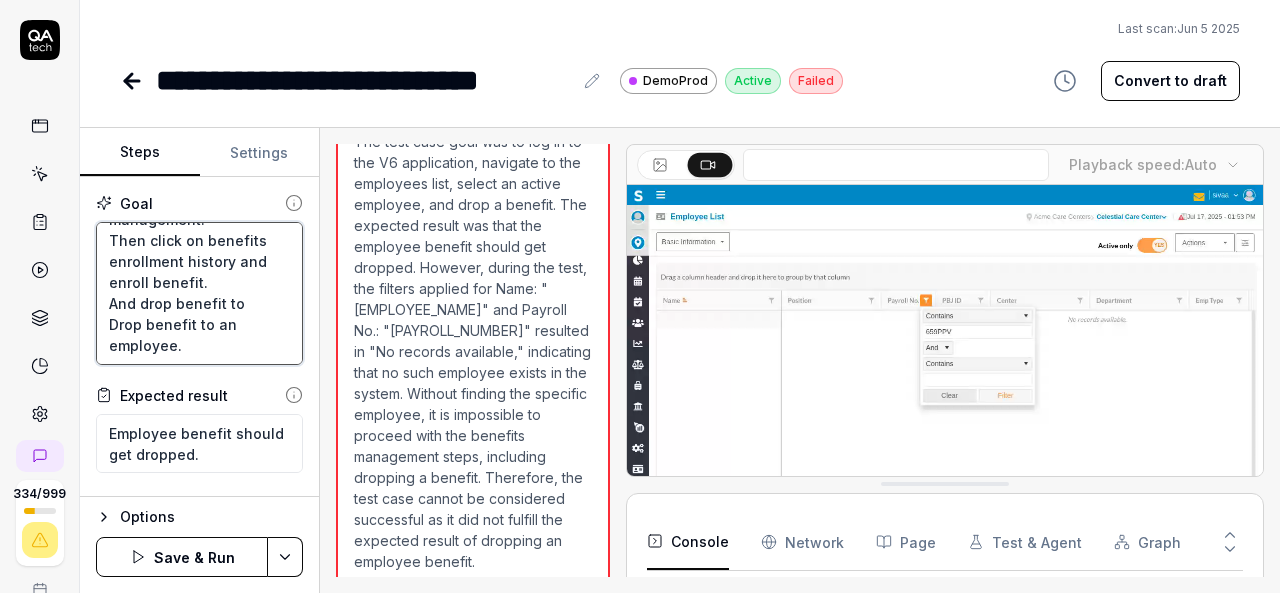 type on "Login to V6 application.
Navigate to employees, employees list.
select [EMPLOYEE_ID], [EMPLOYEE_NAME] active employee and navigate to benefits management.
Then click on benefits enrollment history and  enroll benefit.
And drop benefit to t
Drop benefit to an employee." 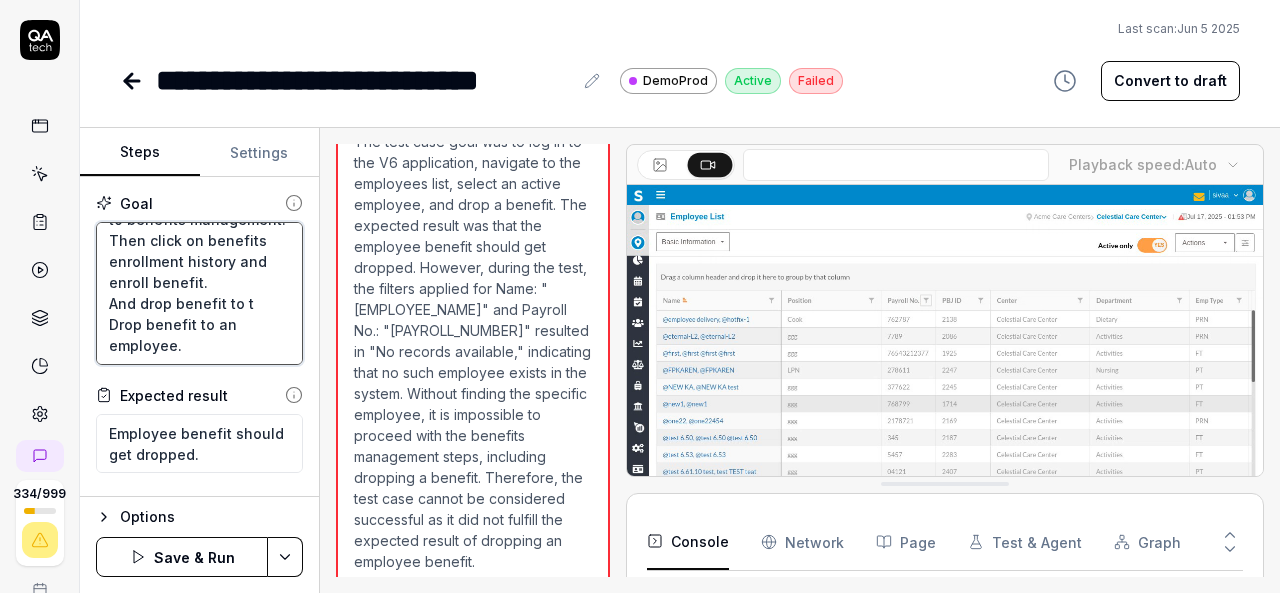 type on "*" 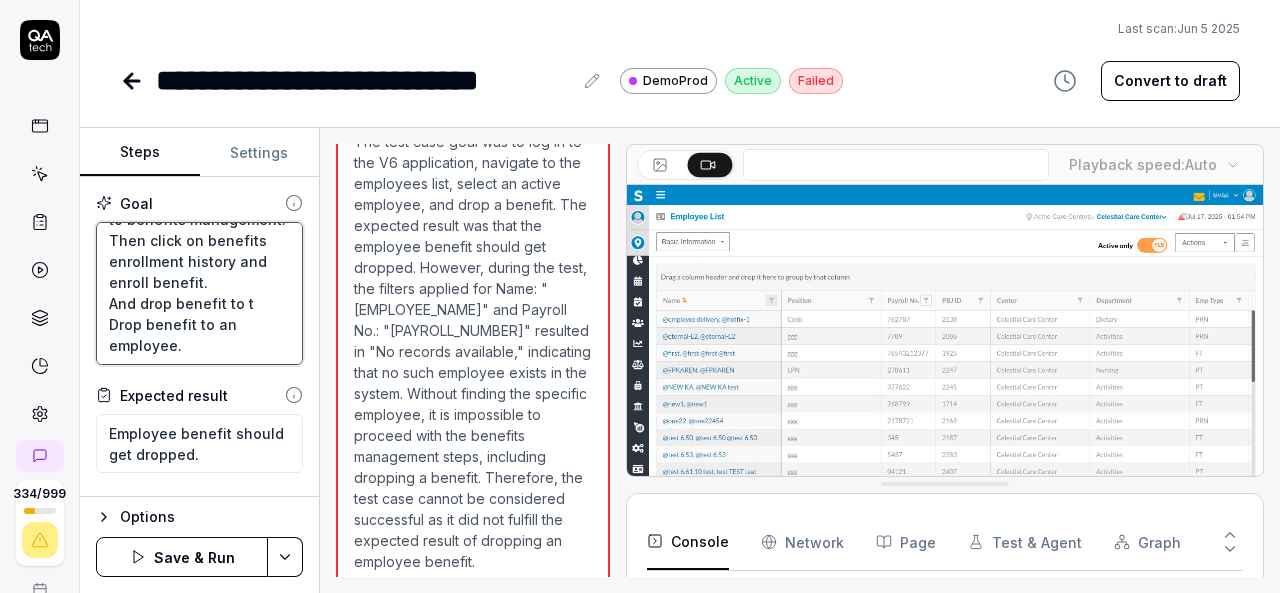 type on "Login to V6 application.
Navigate to employees, employees list.
select 659PPV, Srikanth active employee and navigate to benefits management.
Then click on benefits enrollment history and enroll benefit.
And drop benefit to th
Drop benefit to an employee." 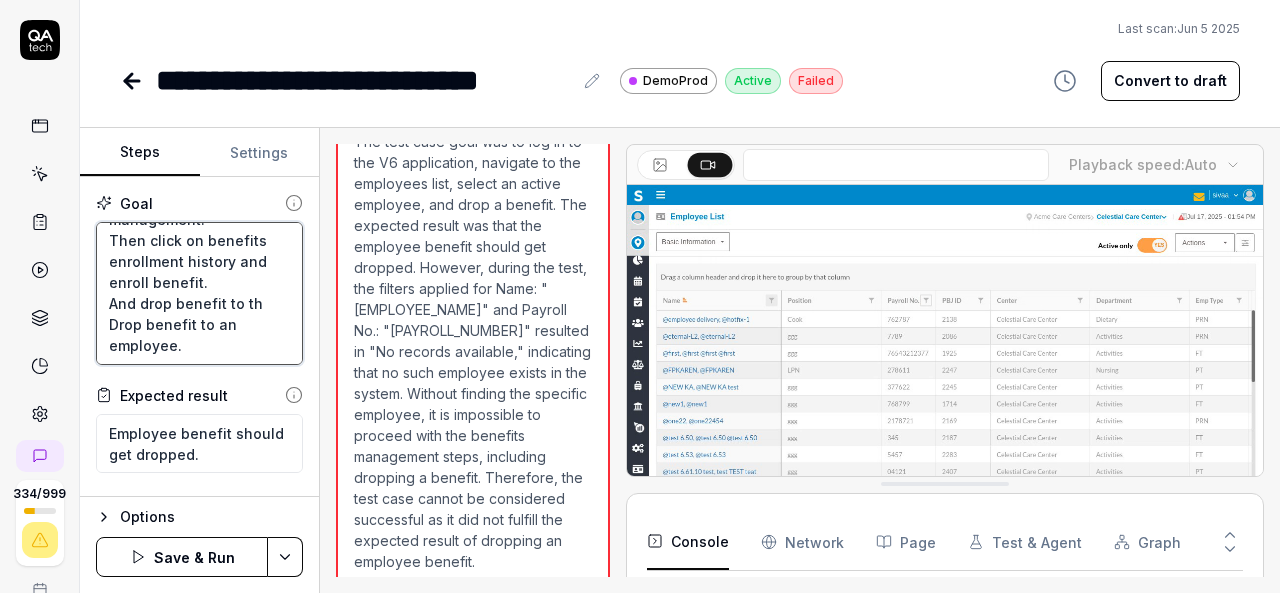 type on "*" 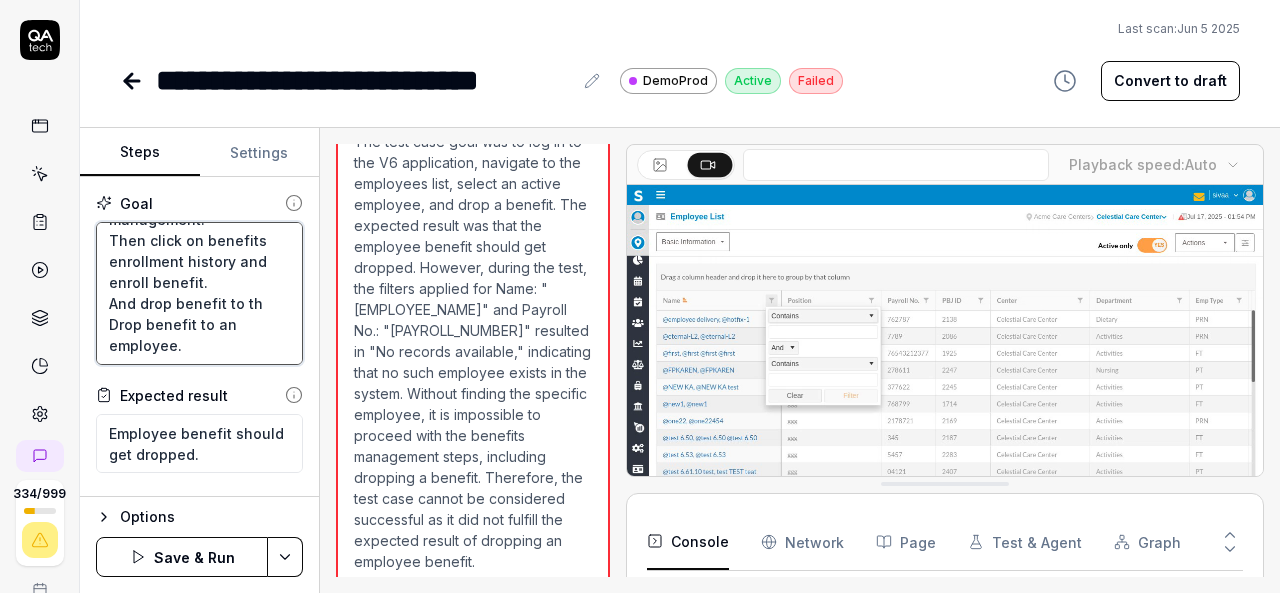 type on "Login to V6 application.
Navigate to employees, employees list.
select [EMPLOYEE_ID], [EMPLOYEE_NAME] active employee and navigate to benefits management.
Then click on benefits enrollment history and  enroll benefit.
And drop benefit to tha
Drop benefit to an employee." 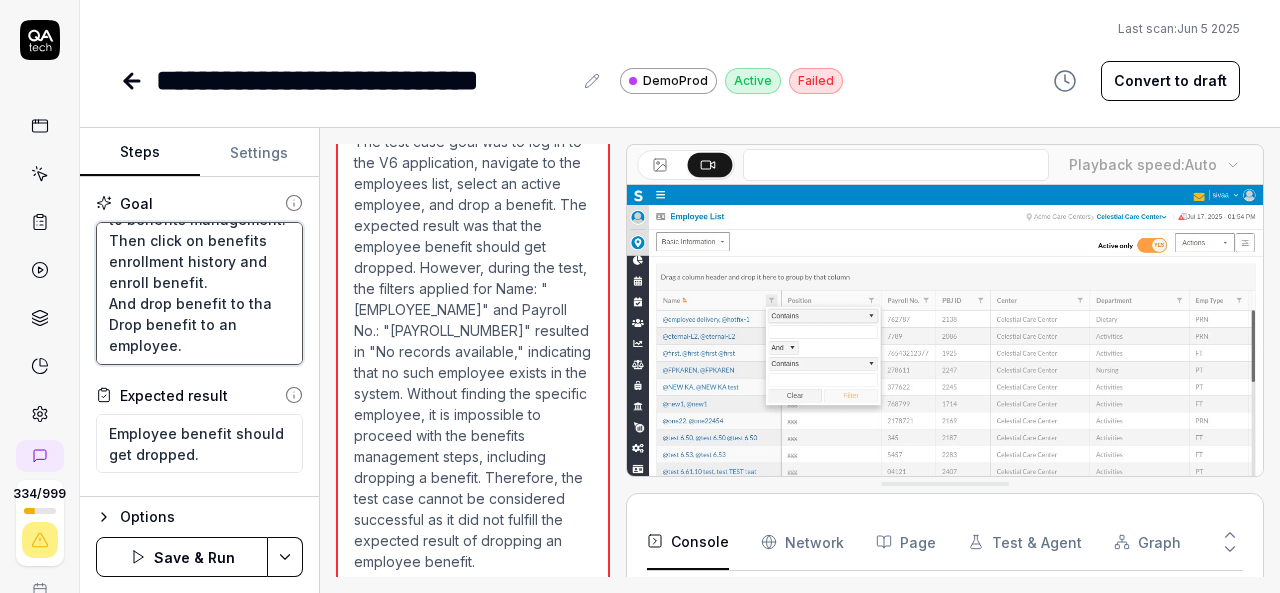 type on "*" 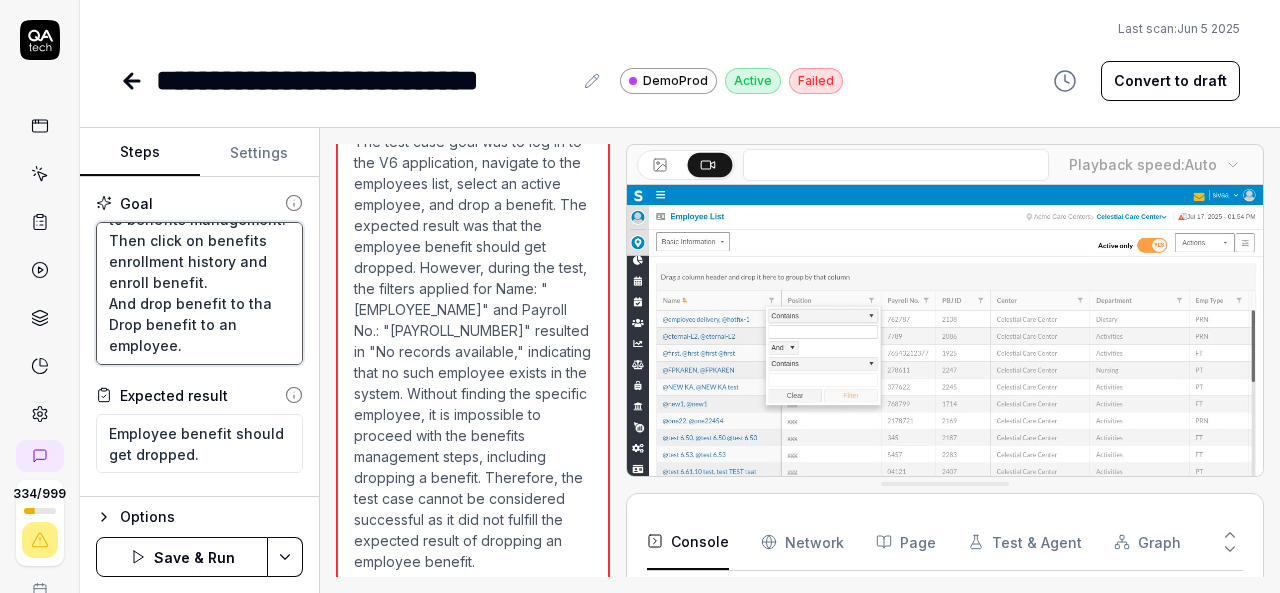 type on "Login to V6 application.
Navigate to employees, employees list.
select 659PPV, Srikanth active employee and navigate to benefits management.
Then click on benefits enrollment history and enroll benefit.
And drop benefit to that
Drop benefit to an employee." 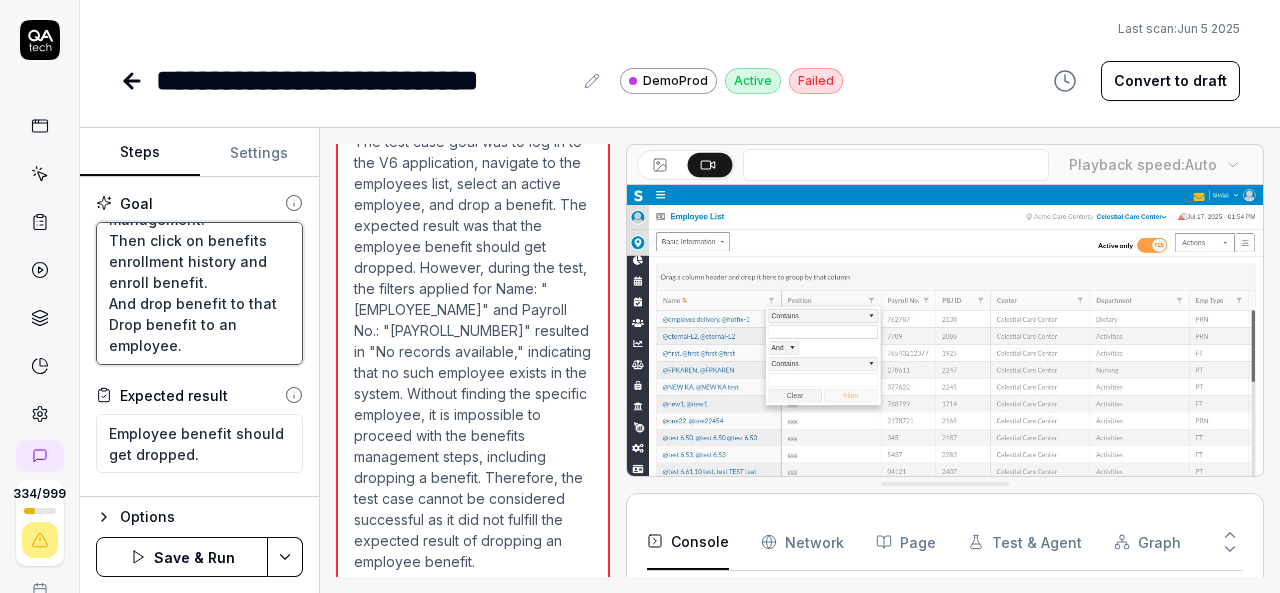 type on "*" 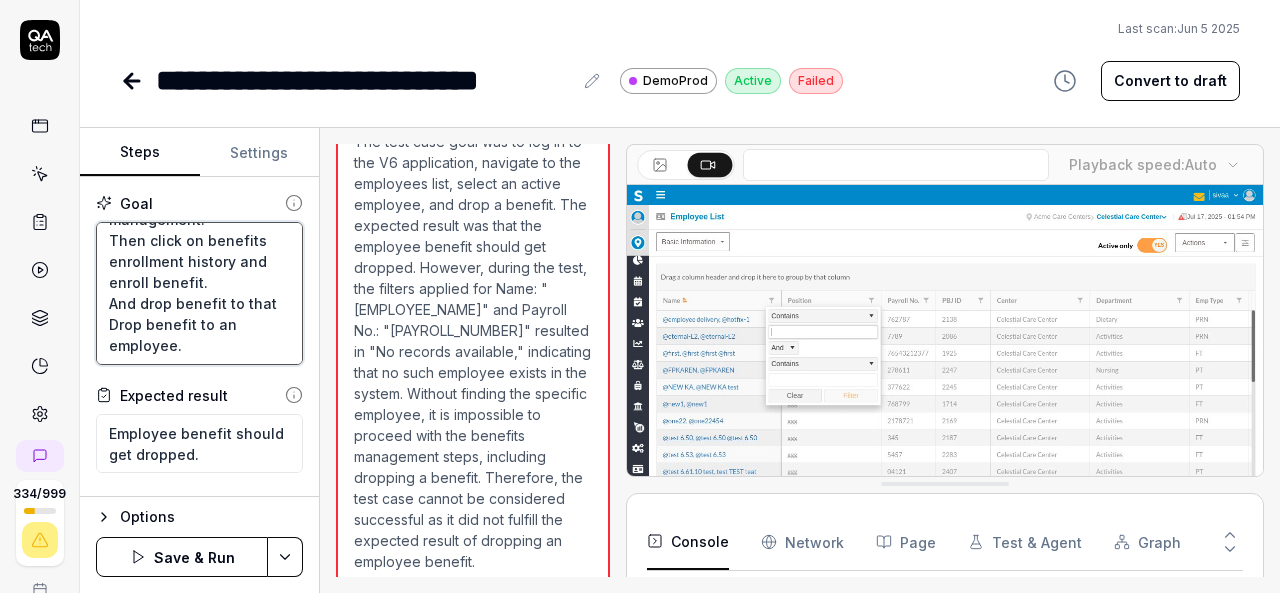 type on "Login to V6 application.
Navigate to employees, employees list.
select 659PPV, [FIRST] active employee and navigate to benefits management.
Then click on benefits enrollment history and enroll benefit.
And drop benefit to that
Drop benefit to an employee." 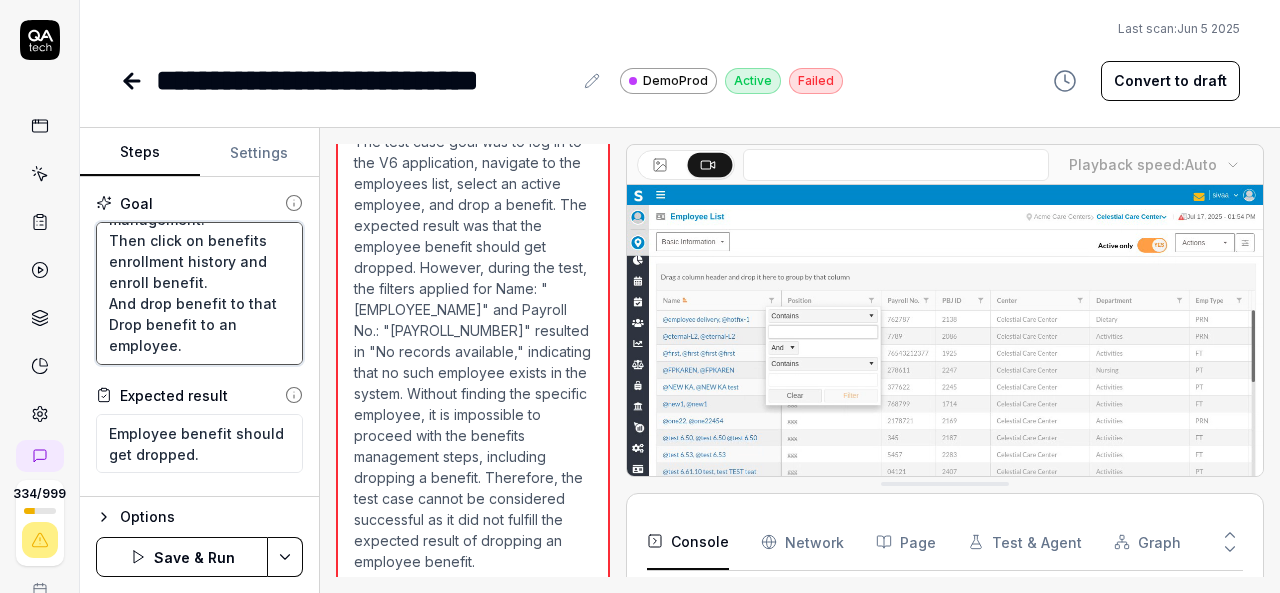 type on "*" 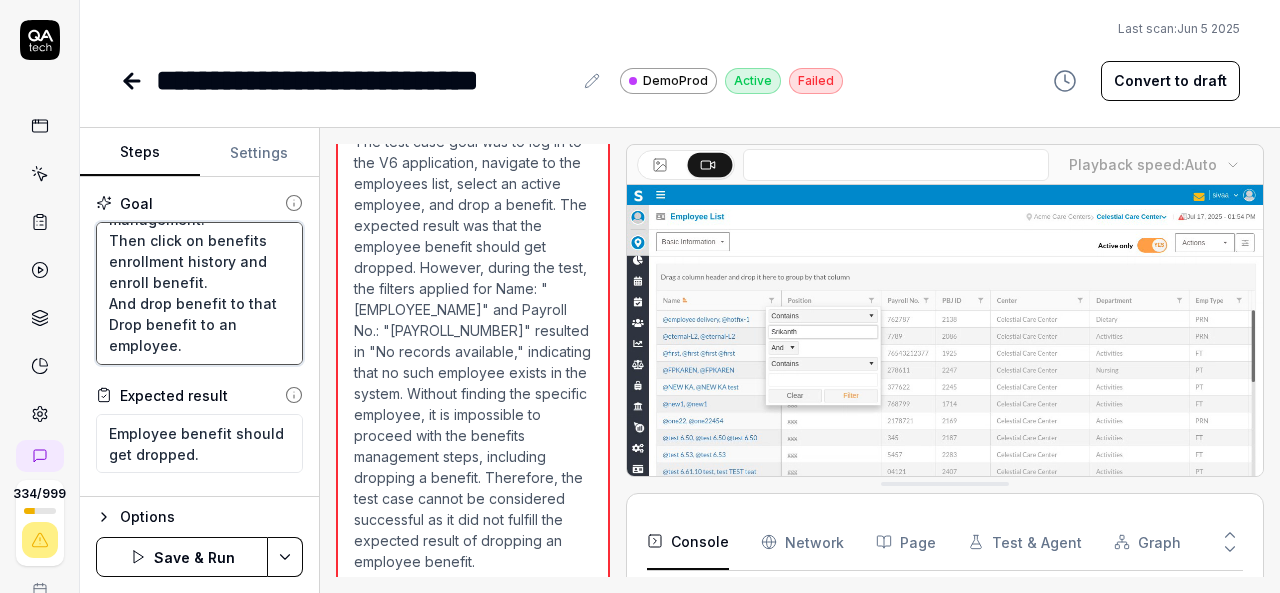 type on "Login to V6 application.
Navigate to employees, employees list.
select [EMPLOYEE_ID], [NAME] active employee and navigate to benefits management.
Then click on benefits enrollment history and  enroll benefit.
And drop benefit to that e
Drop benefit to an employee." 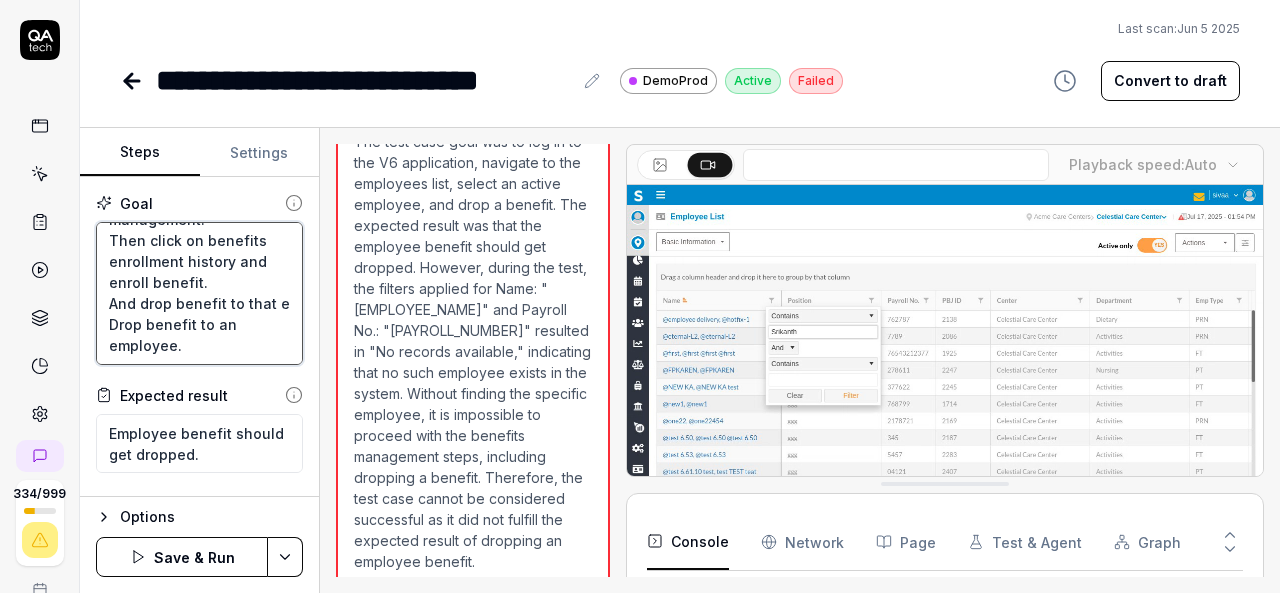 type on "*" 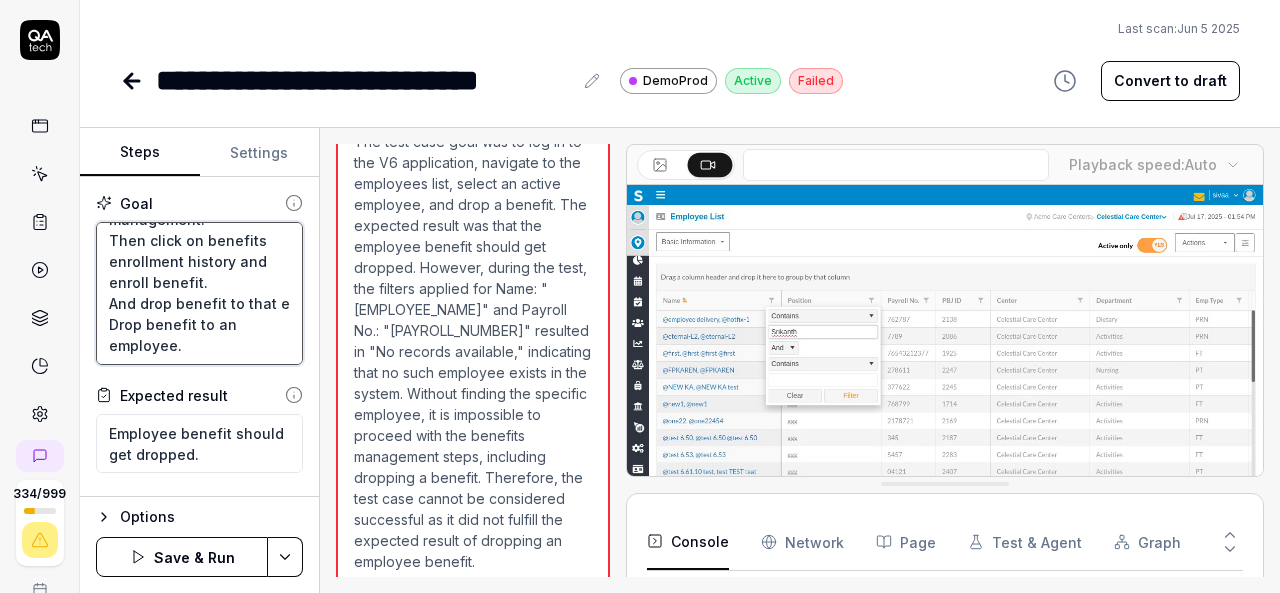 type on "Login to V6 application.
Navigate to employees, employees list.
select 659PPV, [LAST] active employee and navigate to benefits management.
Then click on benefits enrollment history and enroll benefit.
And drop benefit to that em
Drop benefit to an employee." 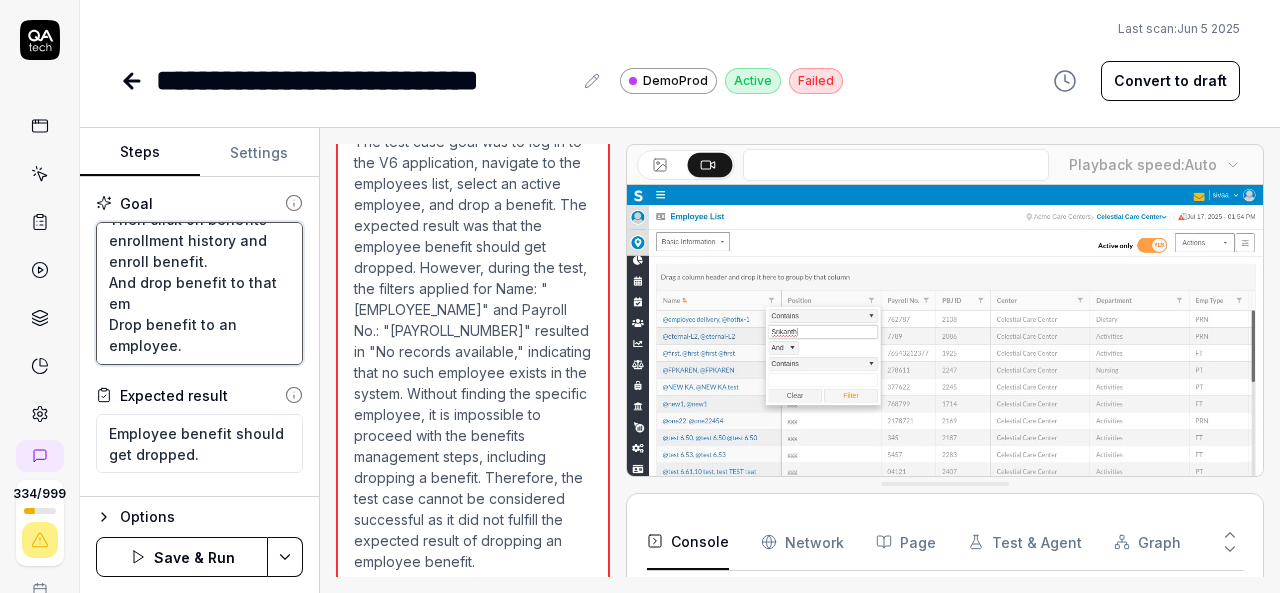 type on "*" 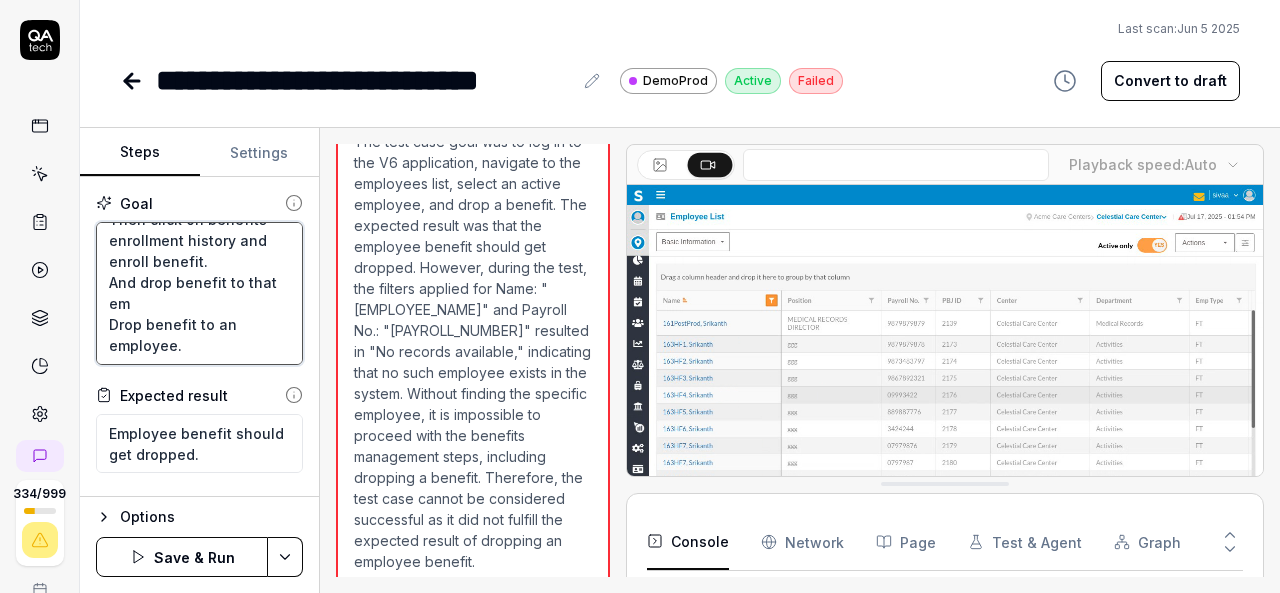 type on "Login to V6 application.
Navigate to employees, employees list.
select [EMPLOYEE_ID], [EMPLOYEE_NAME] active employee and navigate to benefits management.
Then click on benefits enrollment history and  enroll benefit.
And drop benefit to that emp
Drop benefit to an employee." 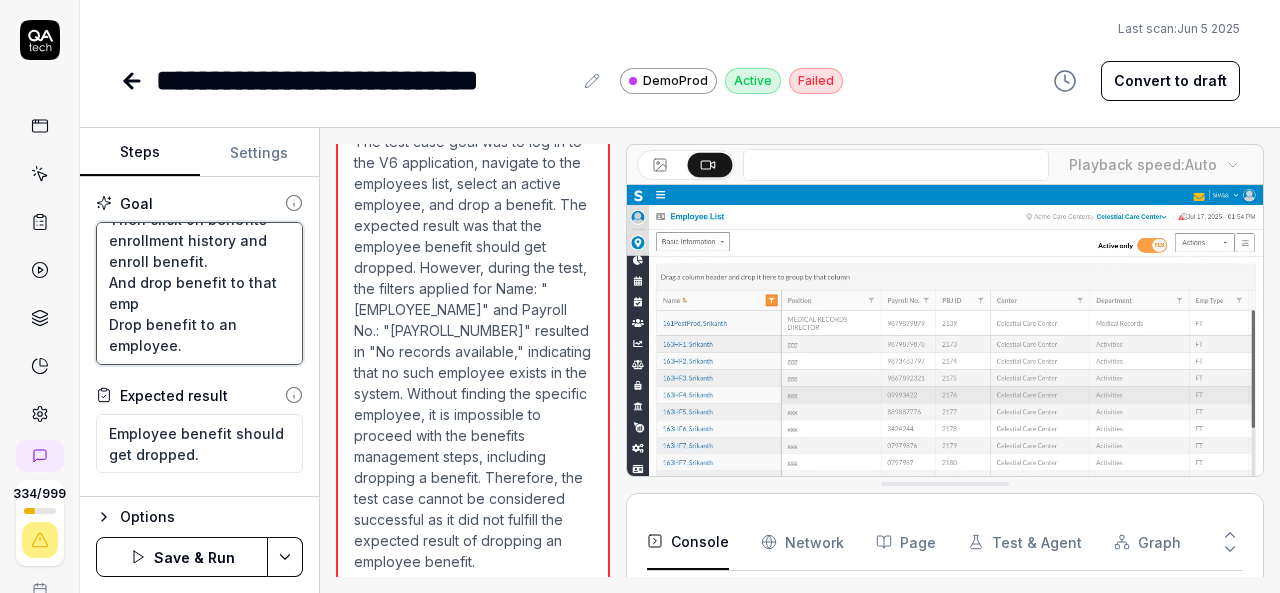 type on "*" 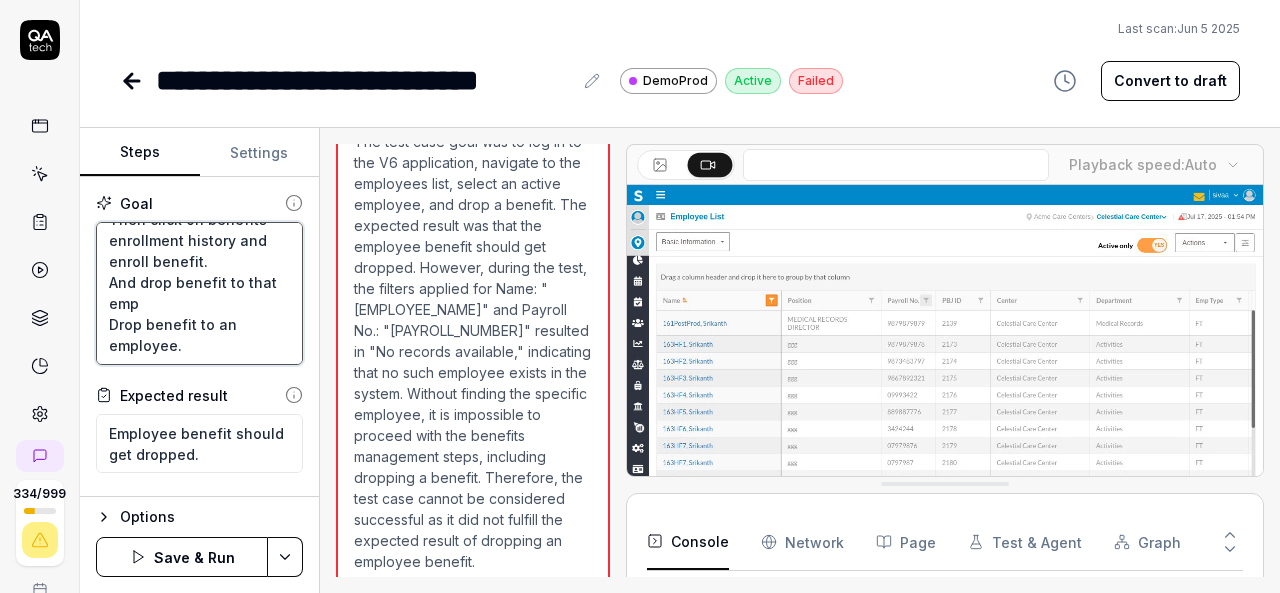type on "Login to V6 application.
Navigate to employees, employees list.
select 659PPV, [FIRST] active employee and navigate to benefits management.
Then click on benefits enrollment history and enroll benefit.
And drop benefit to that empl
Drop benefit to an employee." 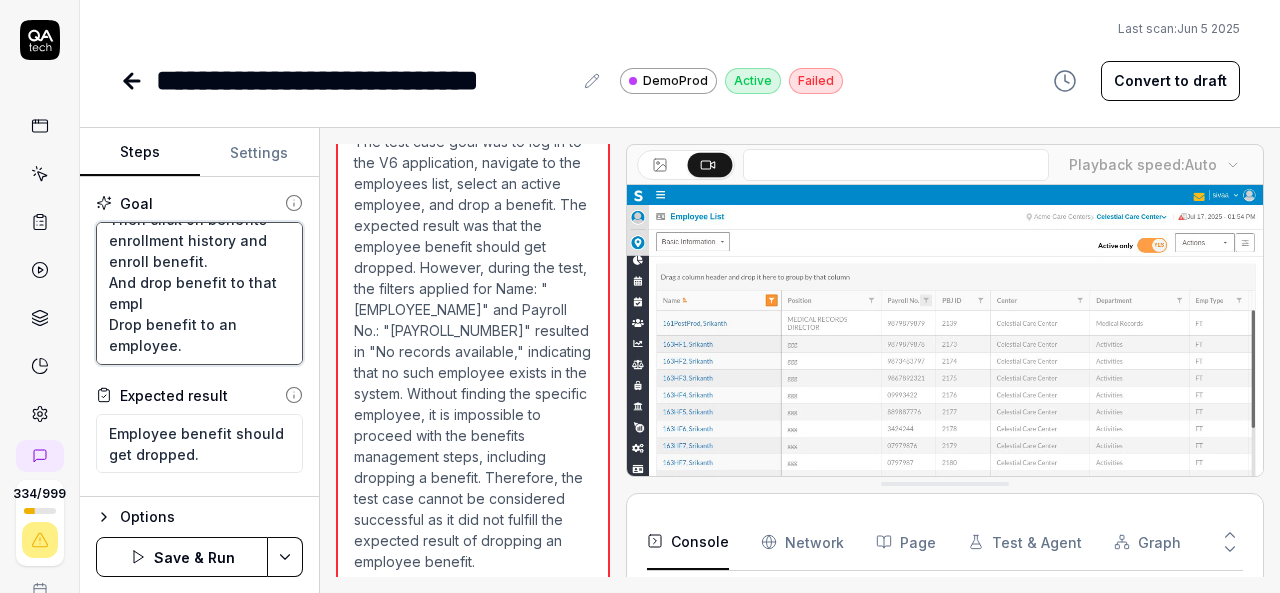 type on "*" 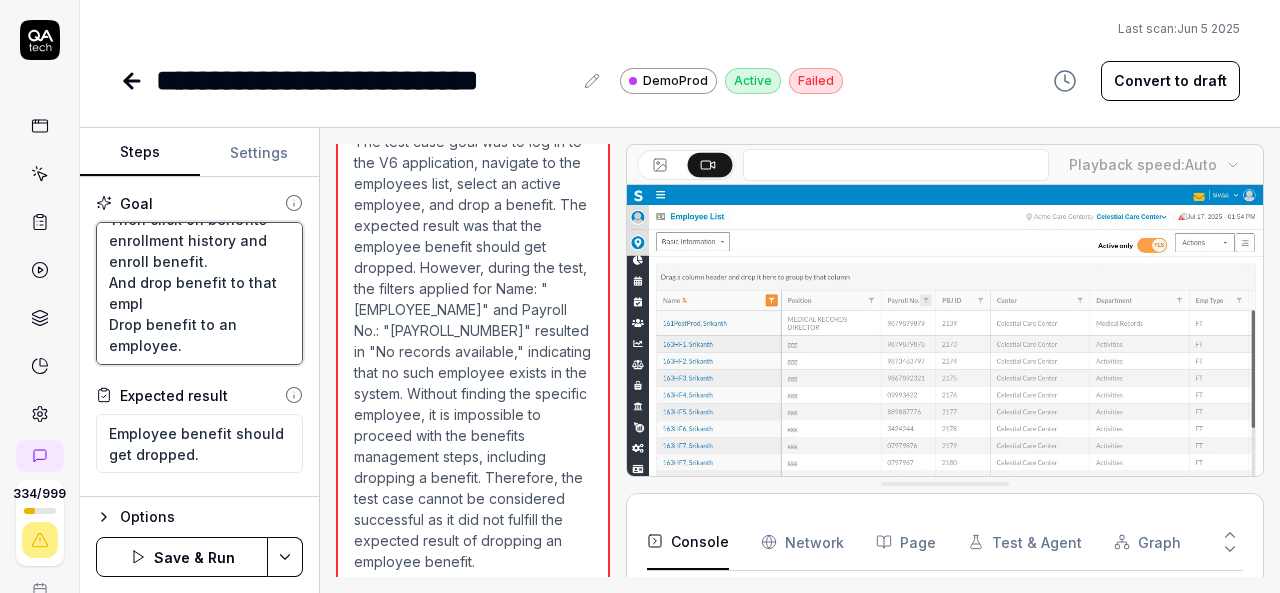 type on "Login to V6 application.
Navigate to employees, employees list.
select 659PPV, [FIRST] active employee and navigate to benefits management.
Then click on benefits enrollment history and enroll benefit.
And drop benefit to that emplo
Drop benefit to an employee." 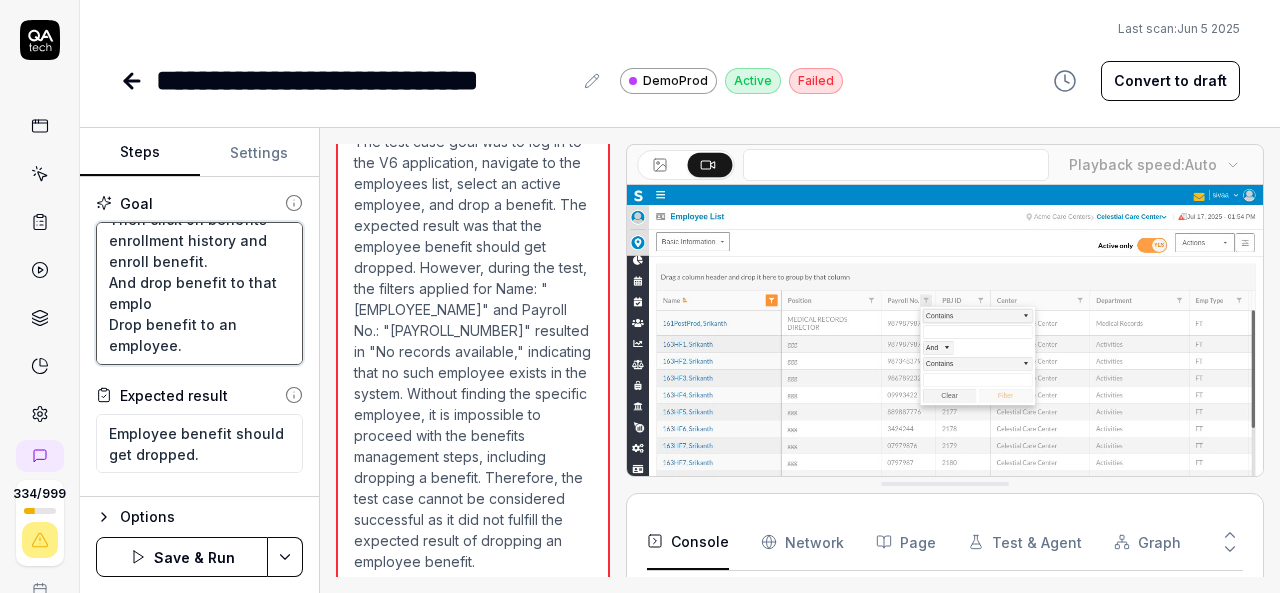 type on "*" 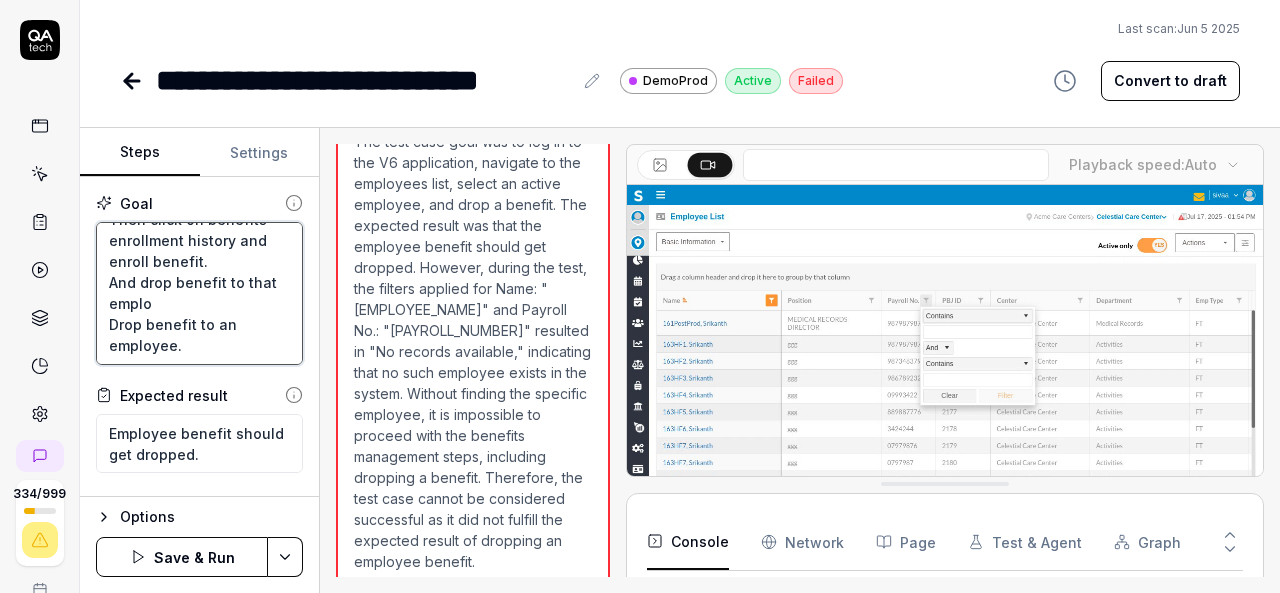 type on "Login to V6 application.
Navigate to employees, employees list.
select 659PPV, [FIRST] active employee and navigate to benefits management.
Then click on benefits enrollment history and enroll benefit.
And drop benefit to that employ
Drop benefit to an employee." 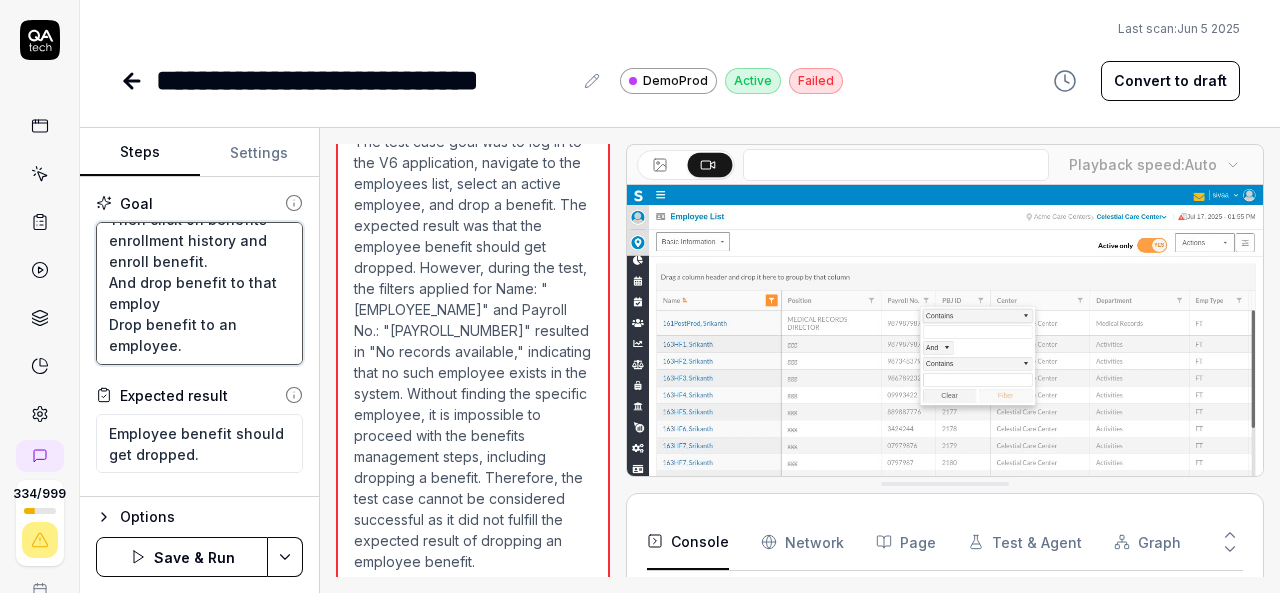type on "*" 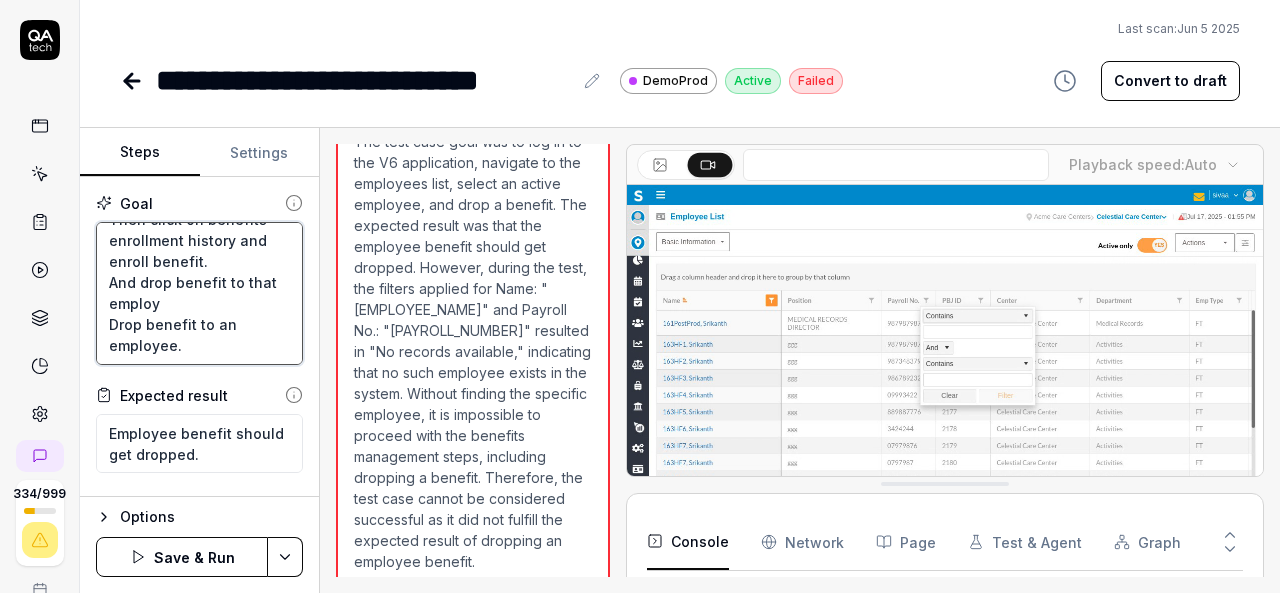 type on "Login to V6 application.
Navigate to employees, employees list.
select [EMPLOYEE_ID], [FIRST] [LAST] active employee and navigate to benefits management.
Then click on benefits enrollment history and enroll benefit.
And drop benefit to that employee
Drop benefit to an employee." 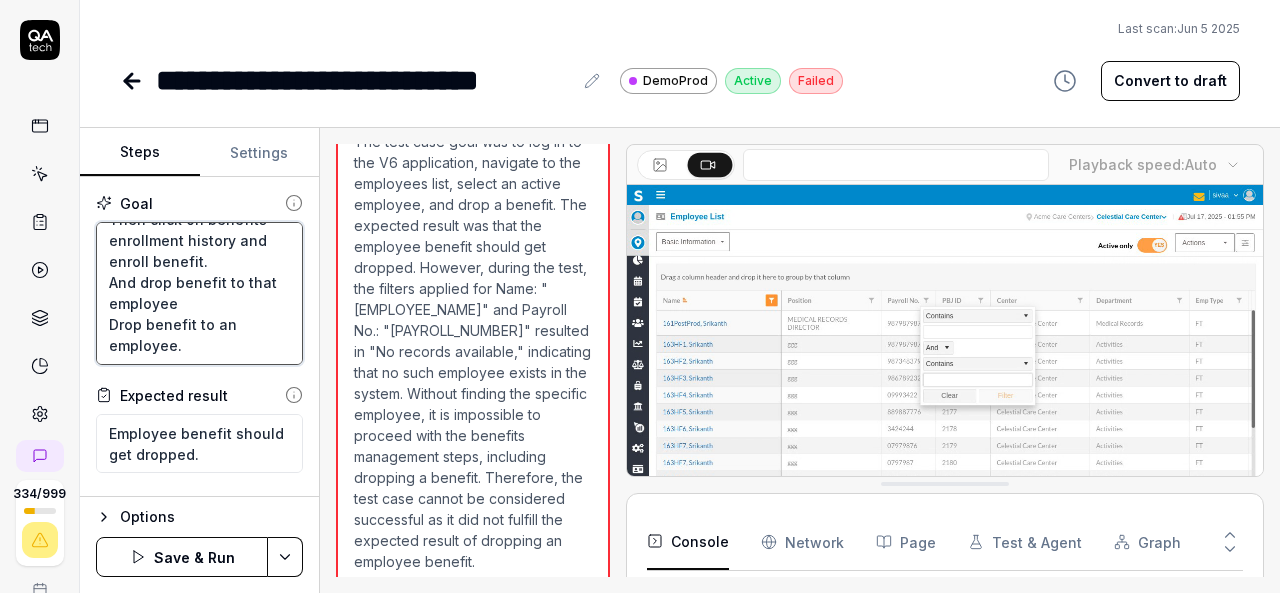 type on "*" 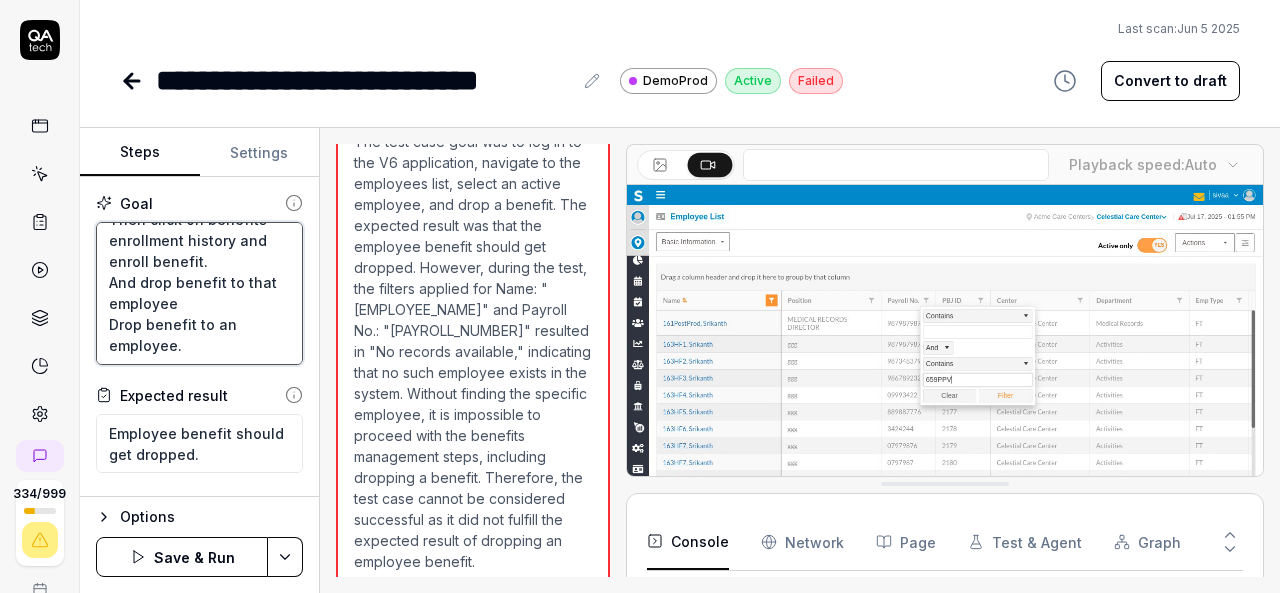 type on "Login to V6 application.
Navigate to employees, employees list.
select 659PPV, [FIRST] [LAST] active employee and navigate to benefits management.
Then click on benefits enrollment history and  enroll benefit.
And drop benefit to that employee
Drop benefit to an employee." 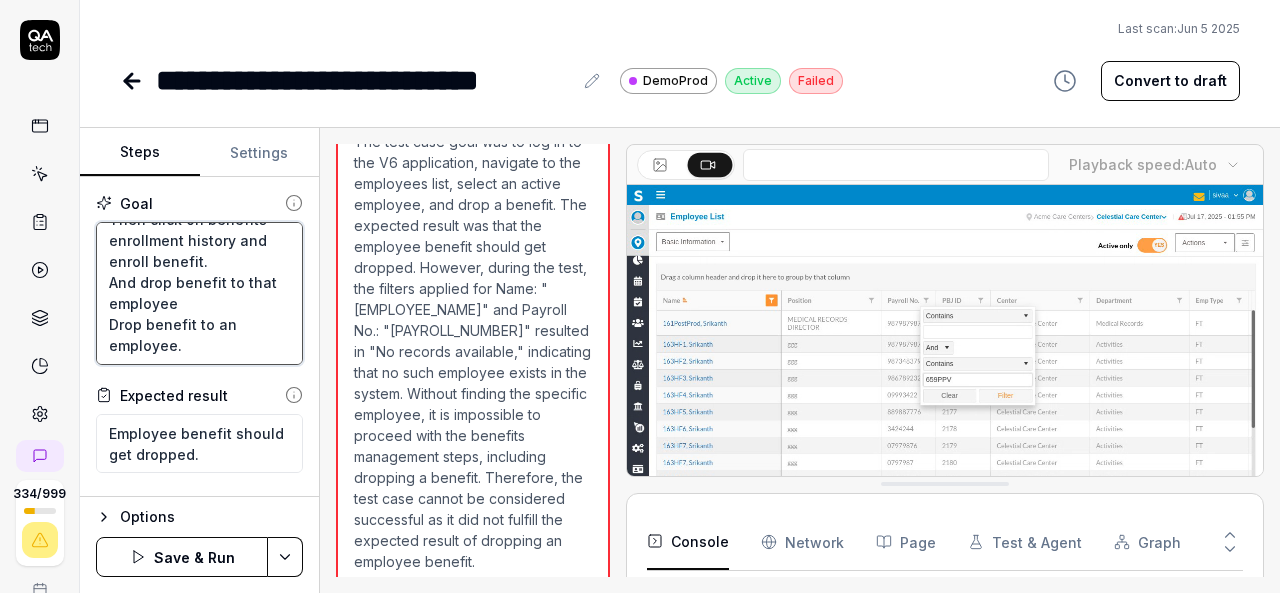 type on "*" 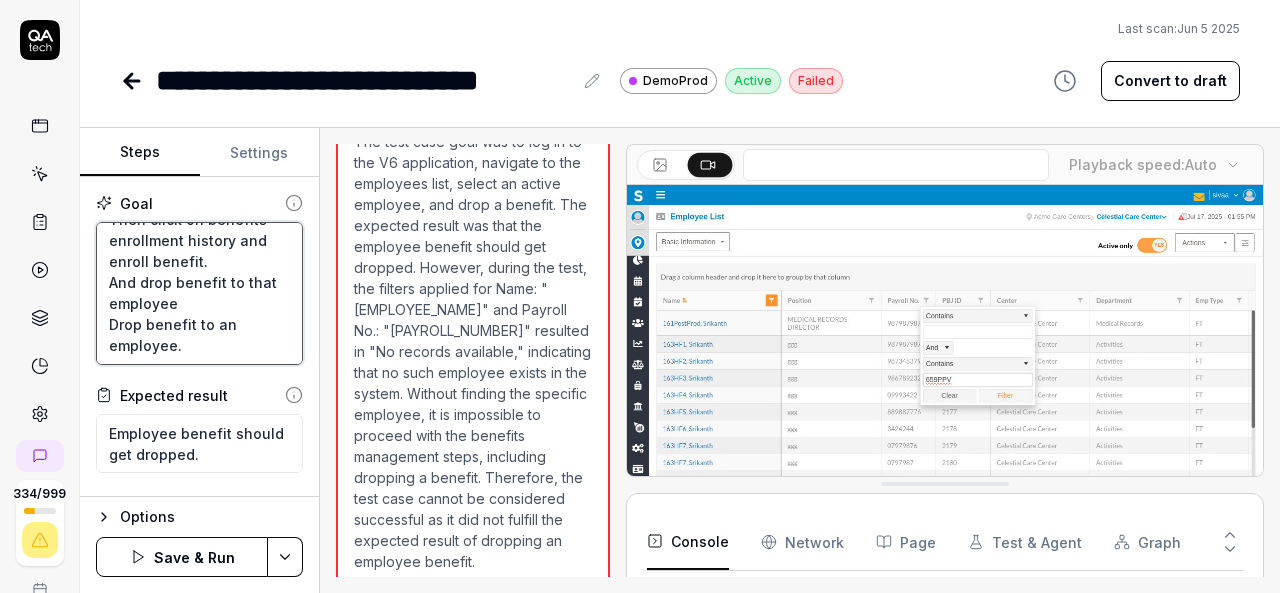 type on "Login to V6 application.
Navigate to employees, employees list.
select [EMPLOYEE_ID], [EMPLOYEE_NAME] active employee and navigate to benefits management.
Then click on benefits enrollment history and  enroll benefit.
And drop benefit to that employee.
Drop benefit to an employee." 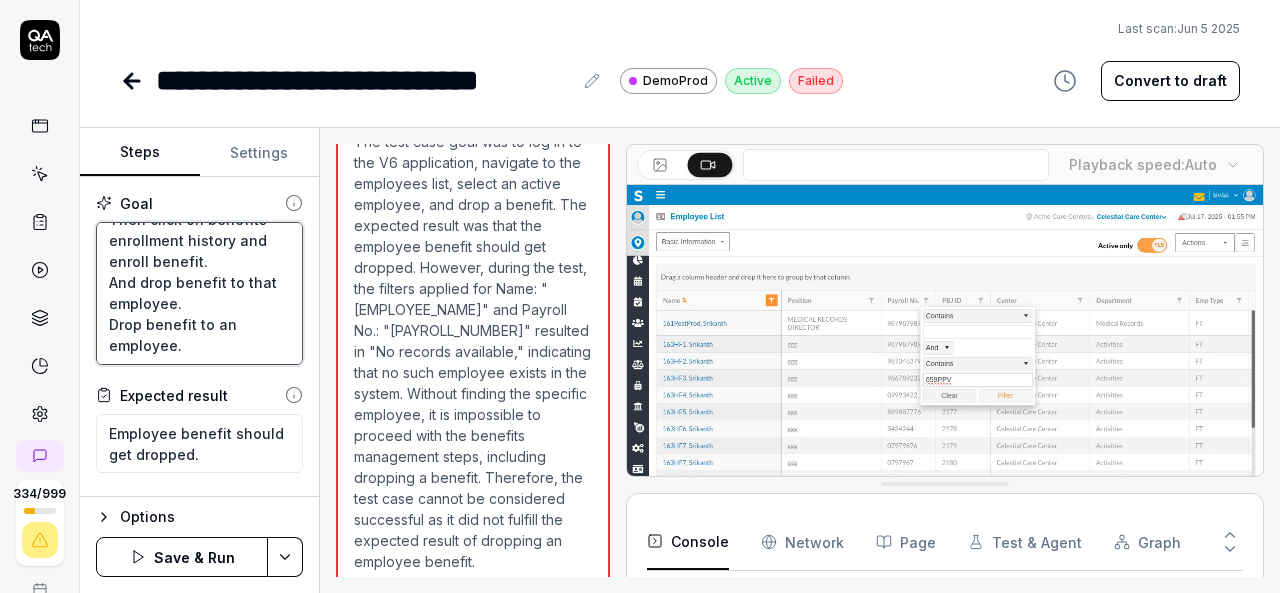 scroll, scrollTop: 231, scrollLeft: 0, axis: vertical 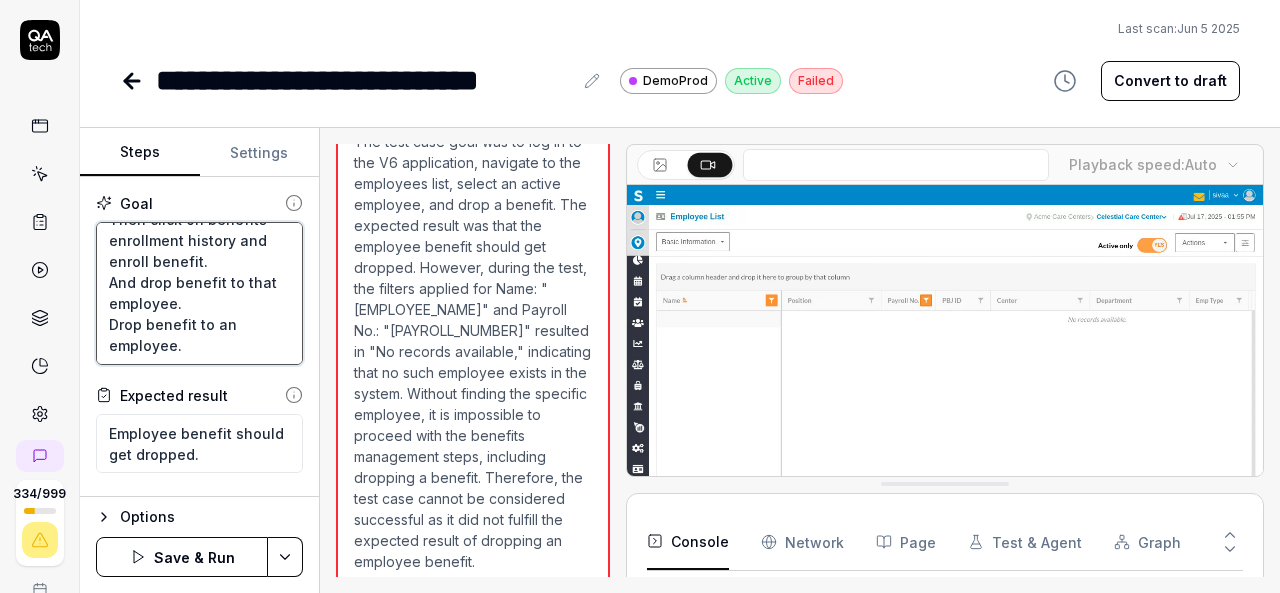 drag, startPoint x: 108, startPoint y: 321, endPoint x: 180, endPoint y: 343, distance: 75.28612 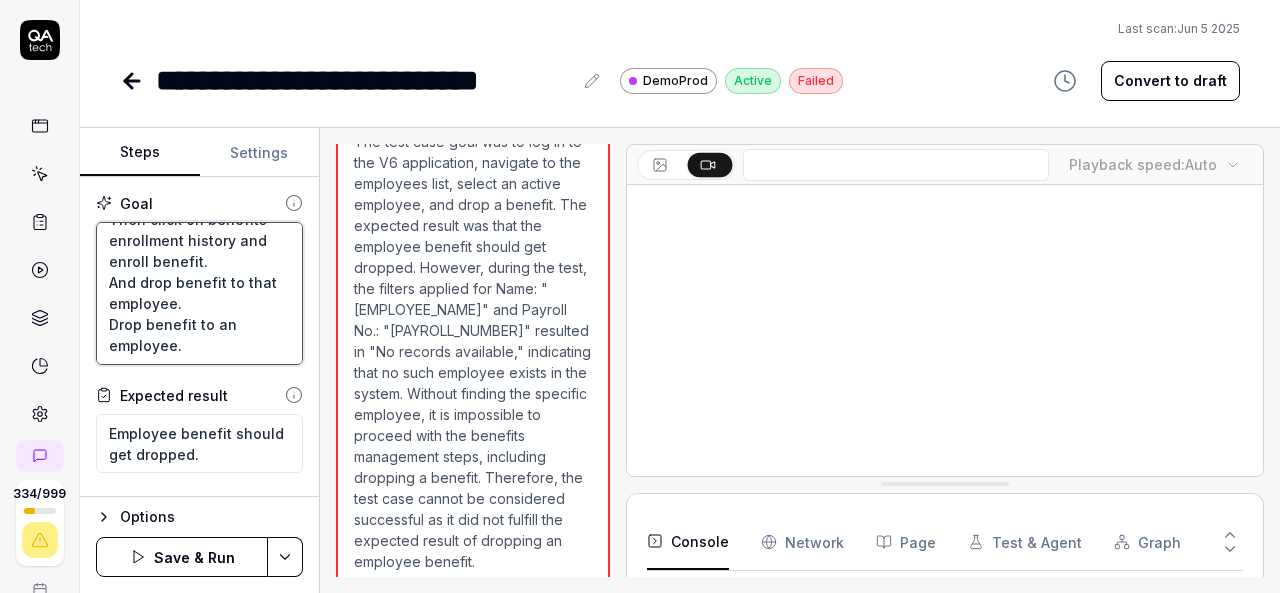 click on "Login to V6 application.
Navigate to employees, employees list.
select [EMPLOYEE_ID], [EMPLOYEE_NAME] active employee and navigate to benefits management.
Then click on benefits enrollment history and  enroll benefit.
And drop benefit to that employee.
Drop benefit to an employee." at bounding box center [199, 293] 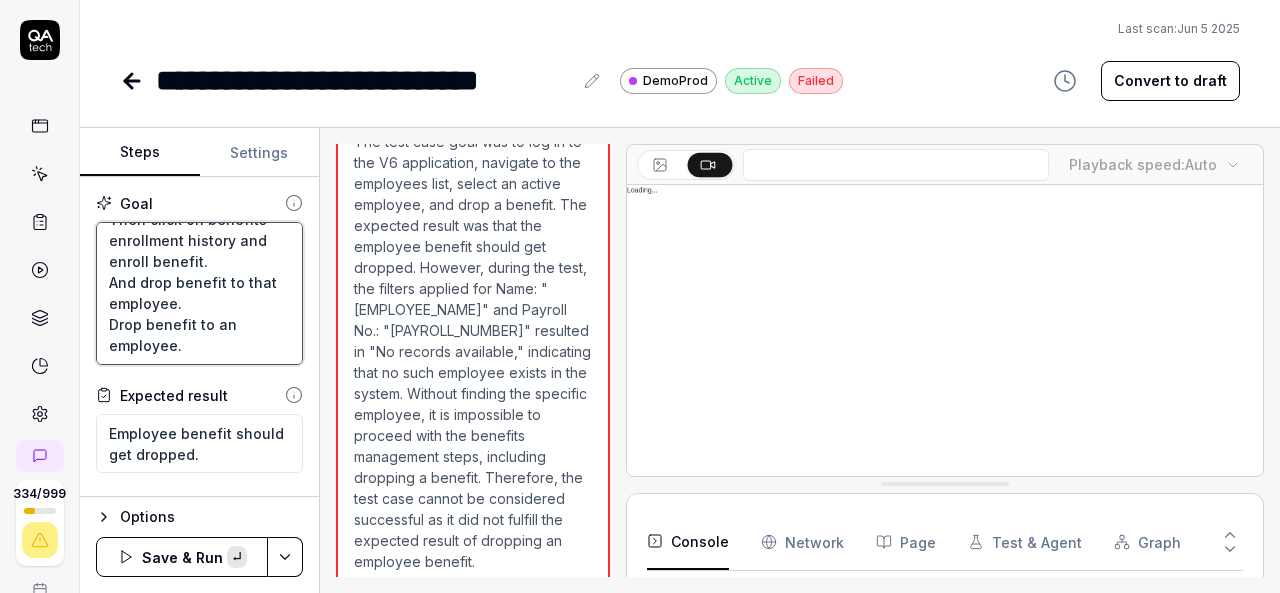 type on "*" 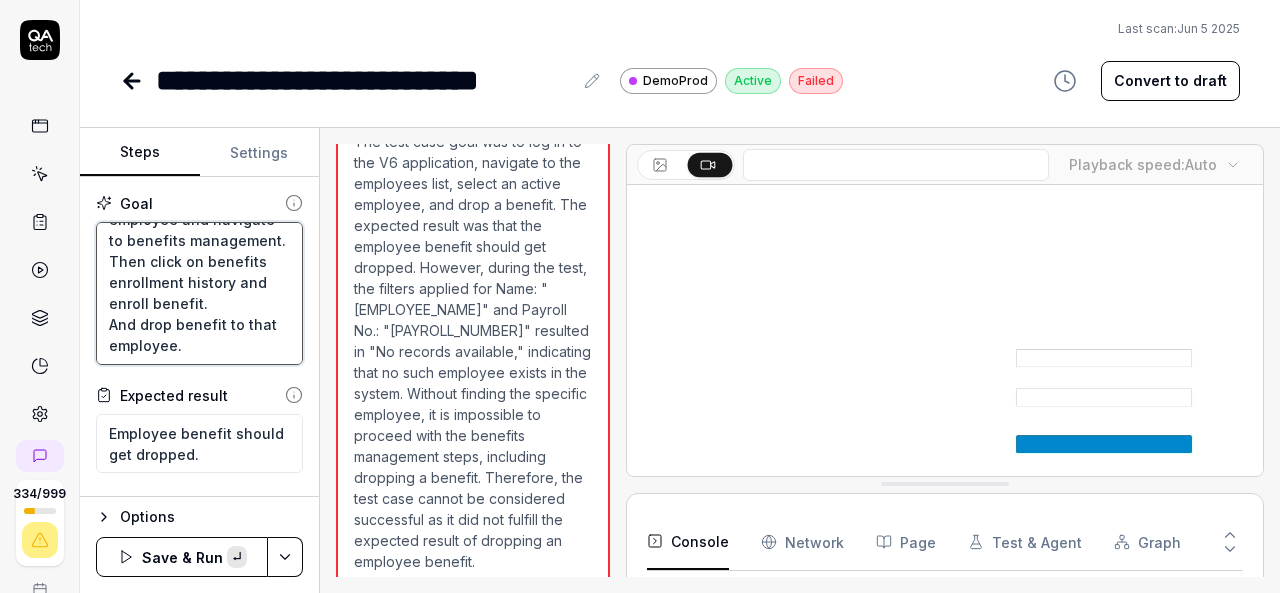 scroll, scrollTop: 210, scrollLeft: 0, axis: vertical 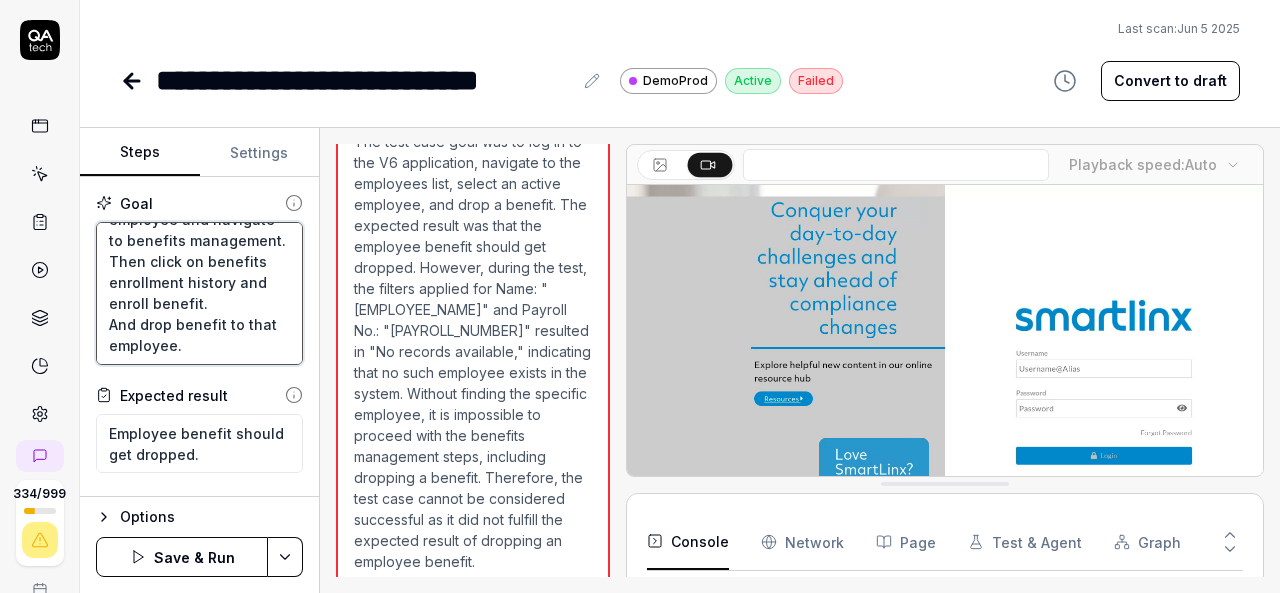 type on "Login to V6 application.
Navigate to employees, employees list.
select [EMPLOYEE_ID], [EMPLOYEE_NAME] active employee and navigate to benefits management.
Then click on benefits enrollment history and  enroll benefit.
And drop benefit to that employee." 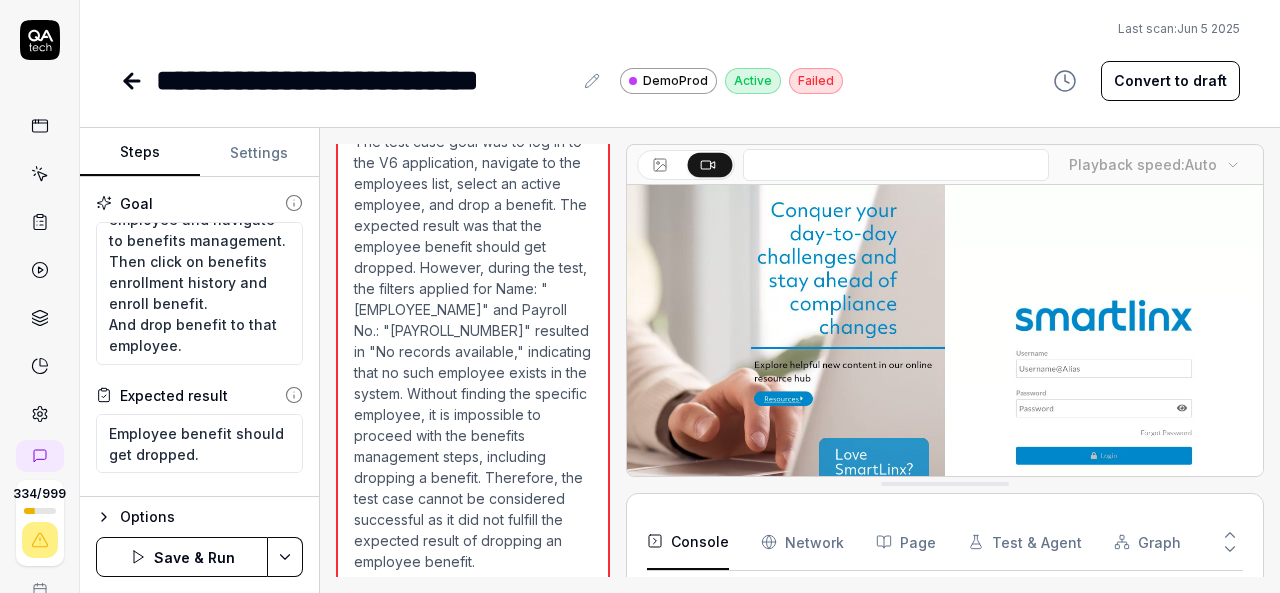click on "**********" at bounding box center (640, 296) 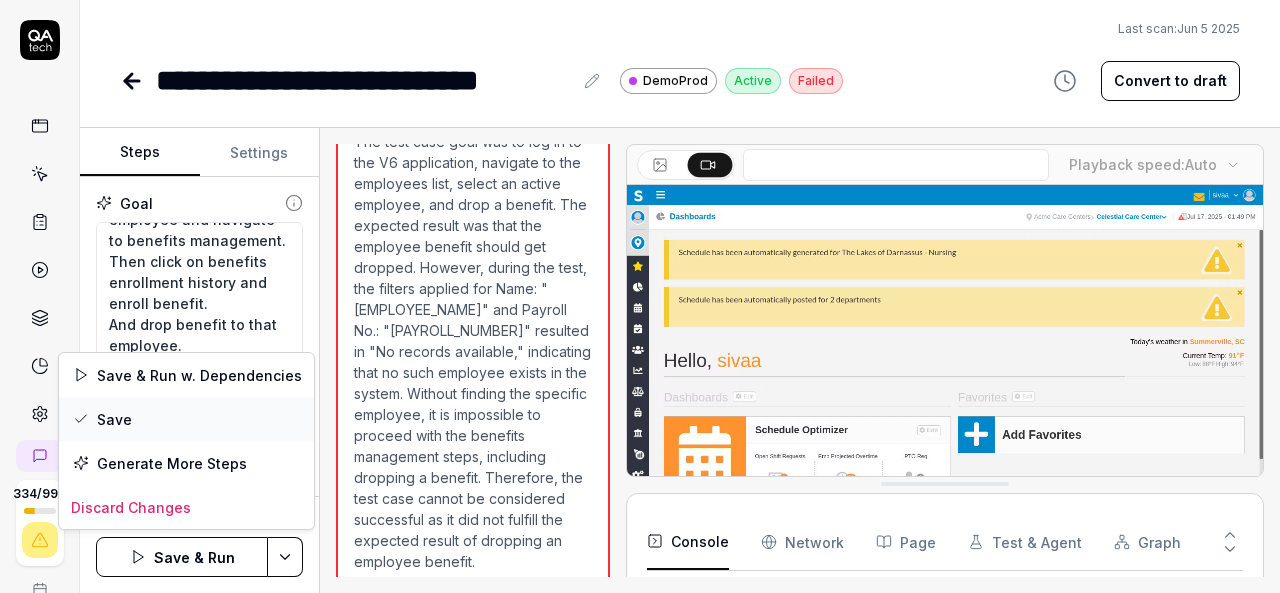 click on "Save" at bounding box center [186, 419] 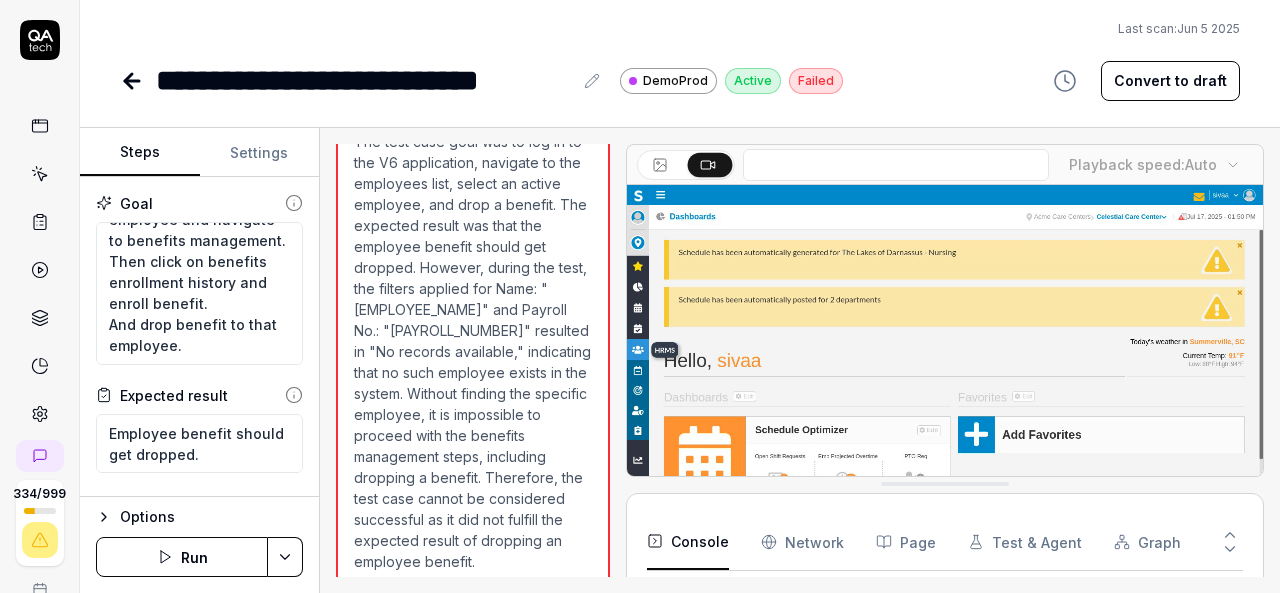 click 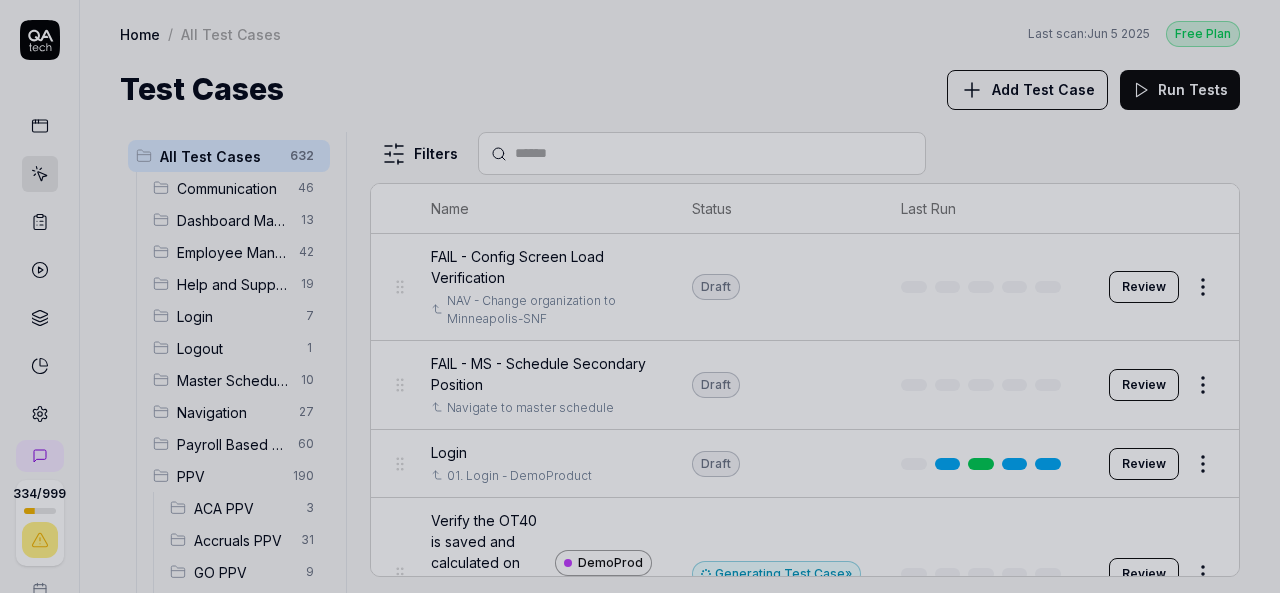 click at bounding box center (640, 296) 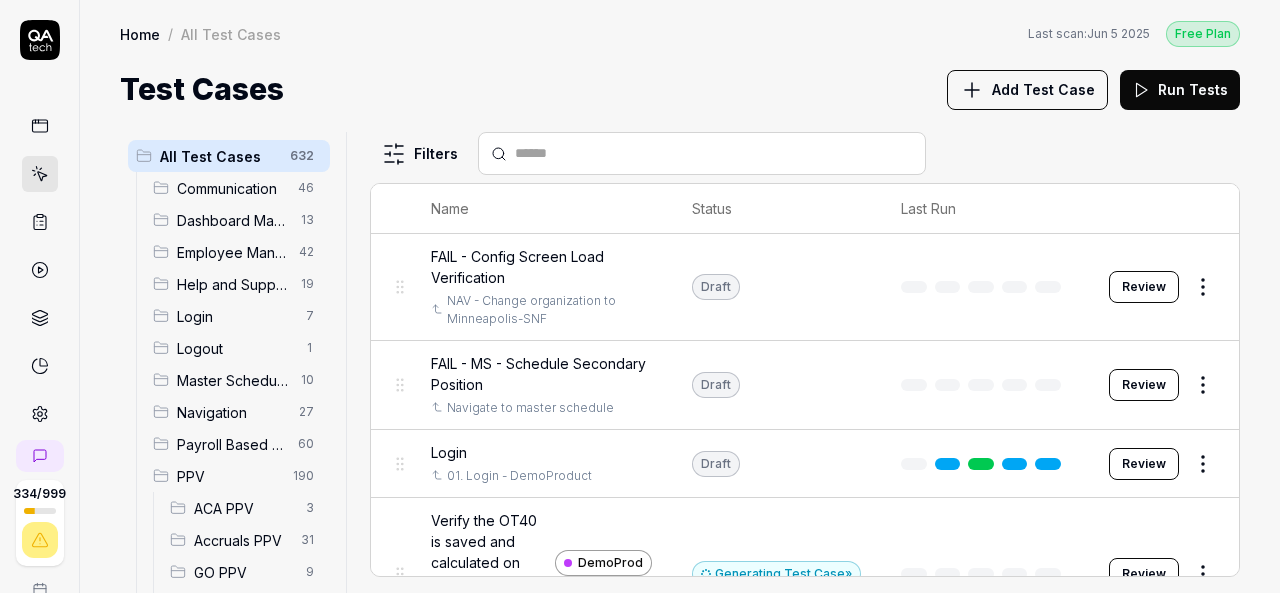 click on "HR PPV" at bounding box center [240, 604] 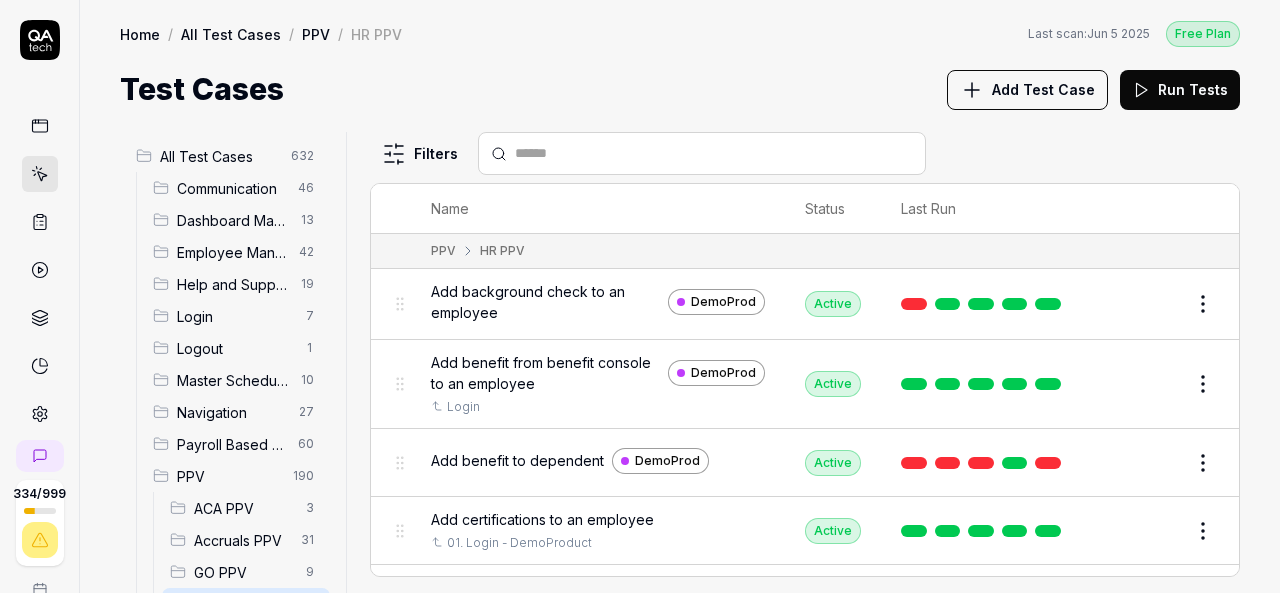 scroll, scrollTop: 200, scrollLeft: 0, axis: vertical 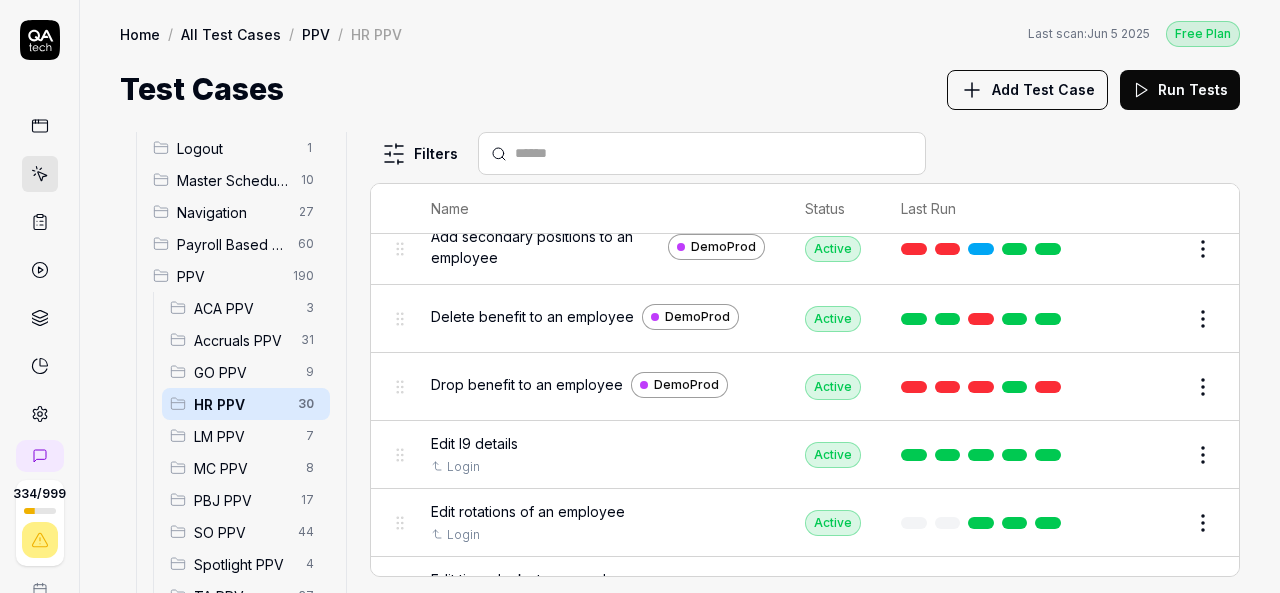 click on "Drop benefit to an employee" at bounding box center (527, 384) 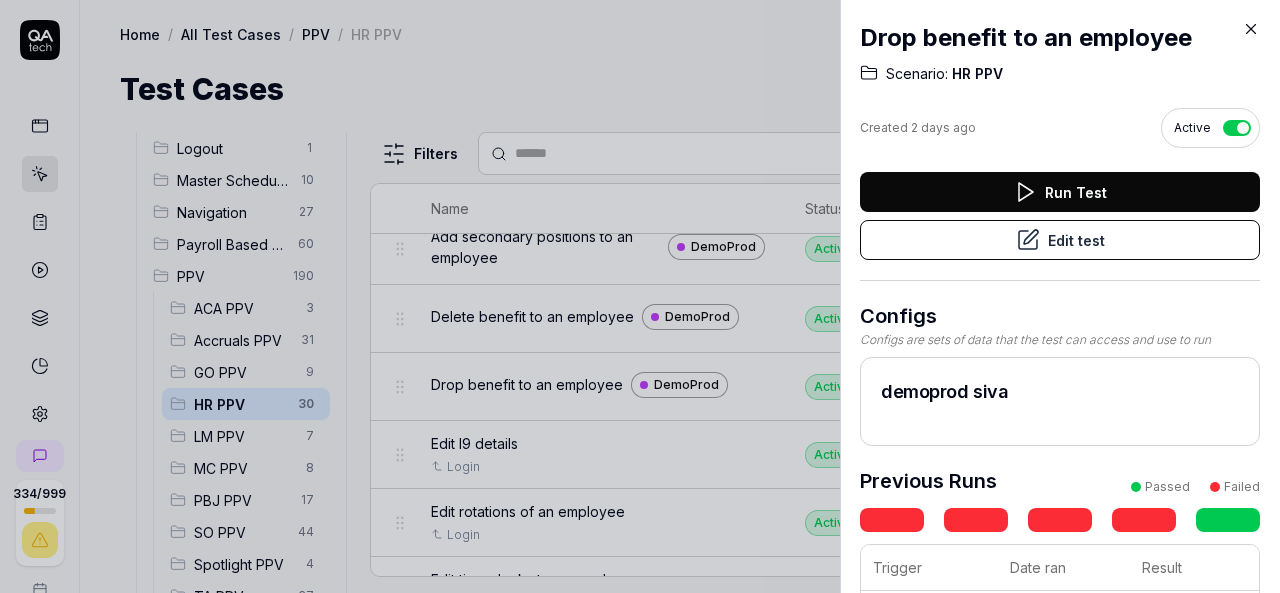 click on "Run Test" at bounding box center [1060, 192] 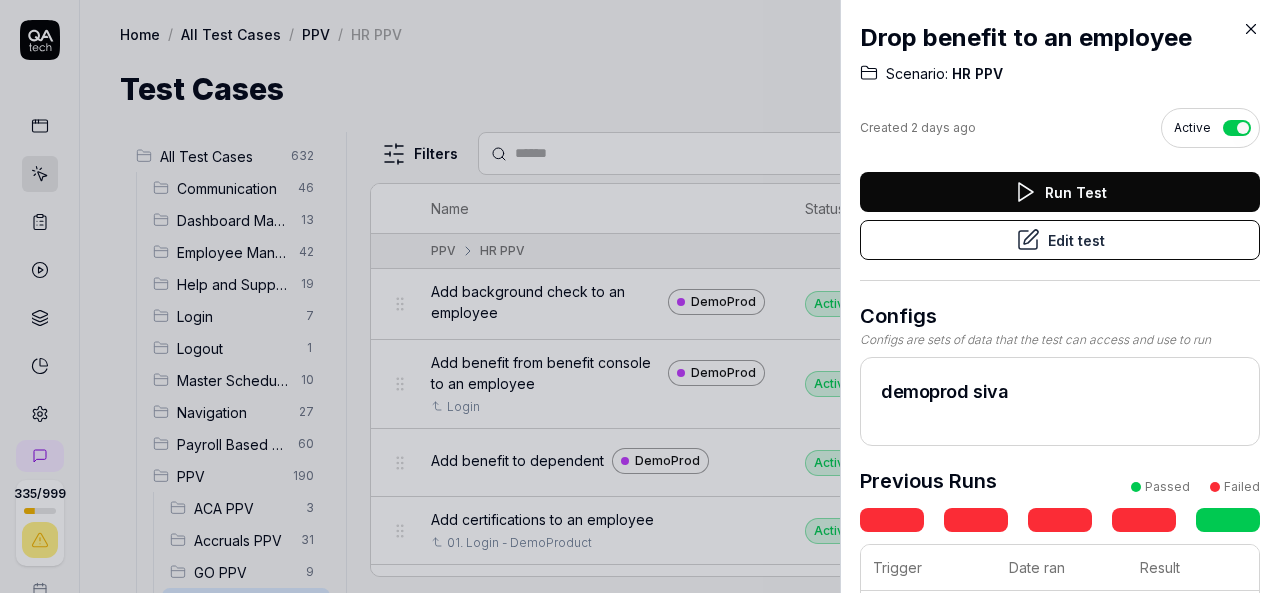 click 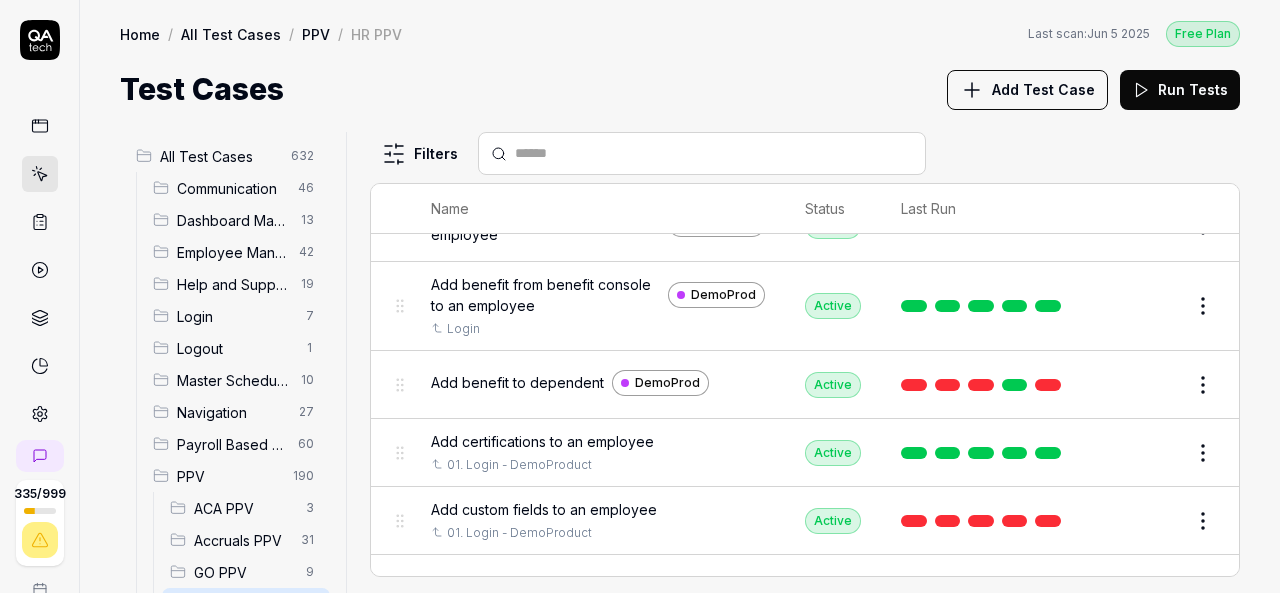 scroll, scrollTop: 200, scrollLeft: 0, axis: vertical 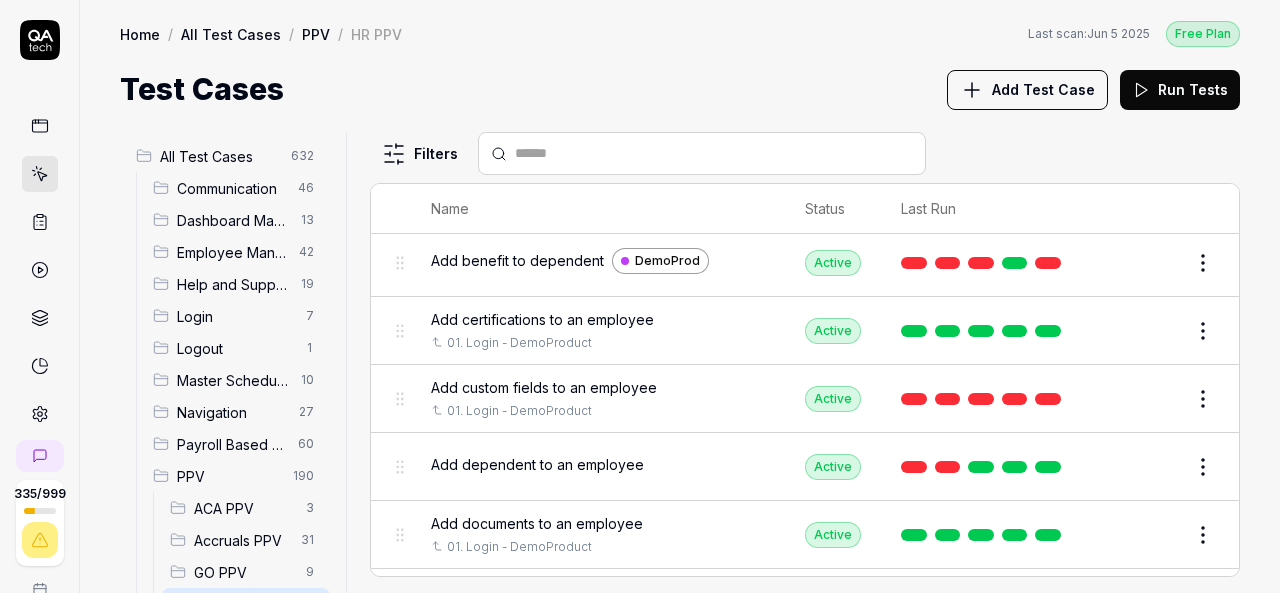 click on "Add benefit to dependent" at bounding box center (517, 260) 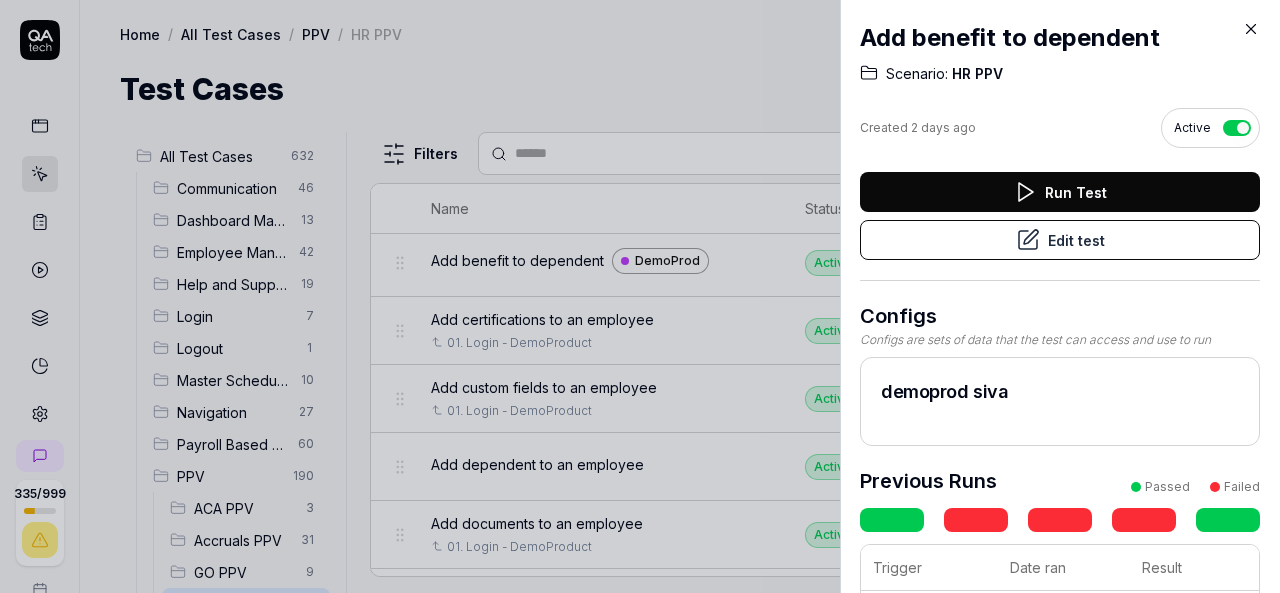 click on "Edit test" at bounding box center [1060, 240] 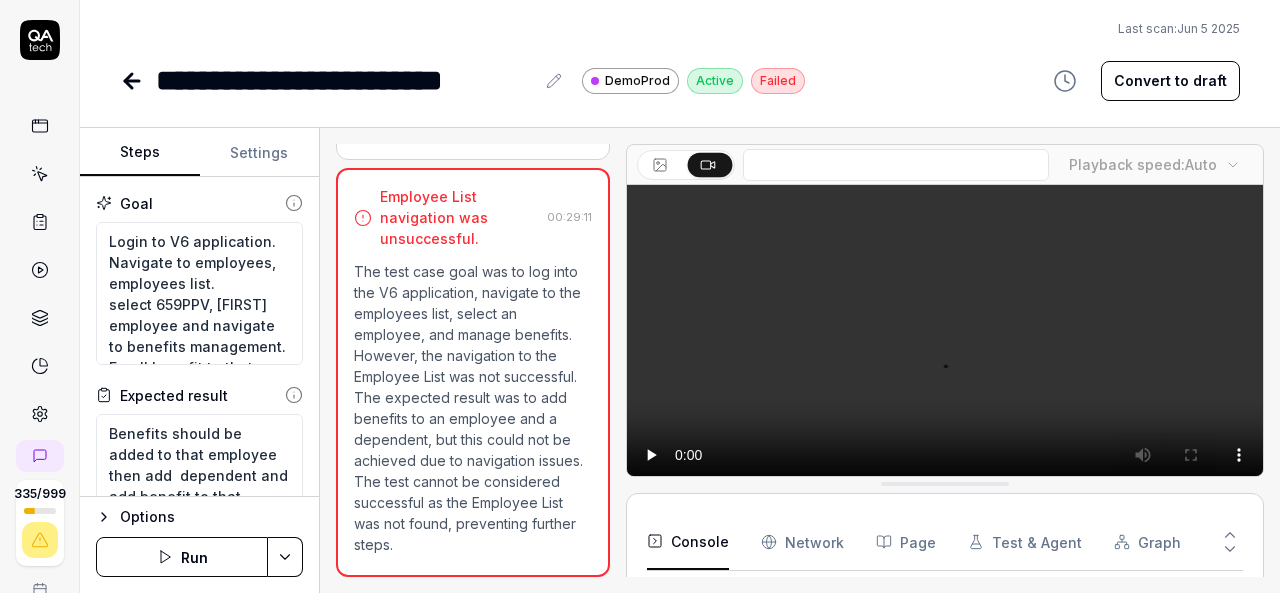 scroll, scrollTop: 2632, scrollLeft: 0, axis: vertical 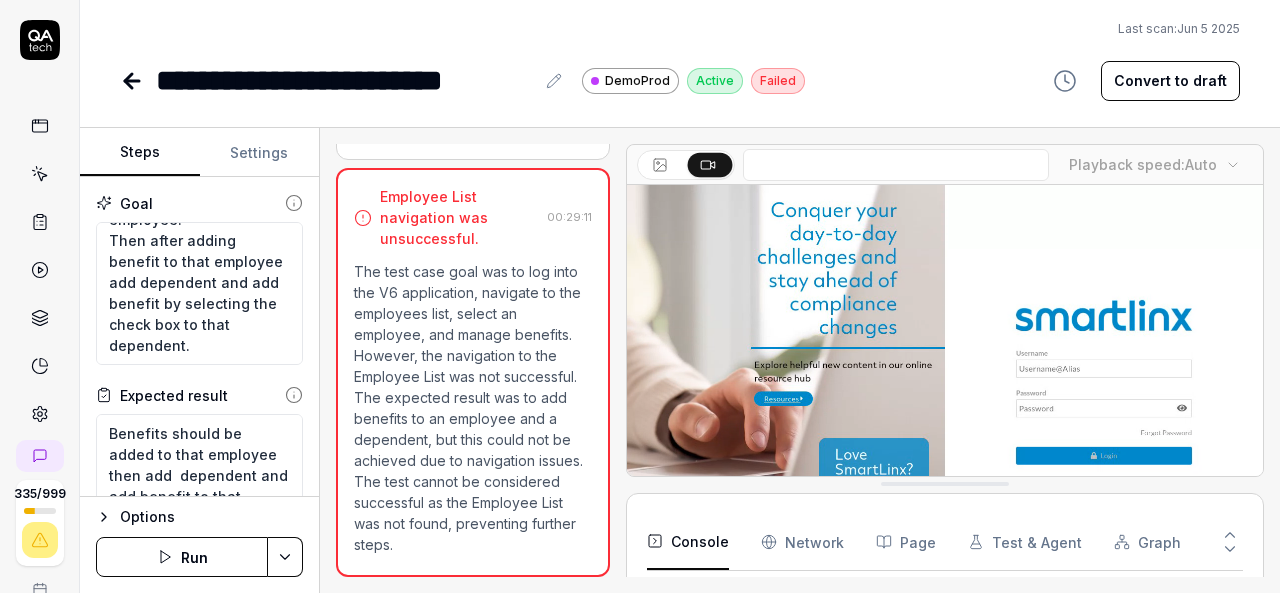 click 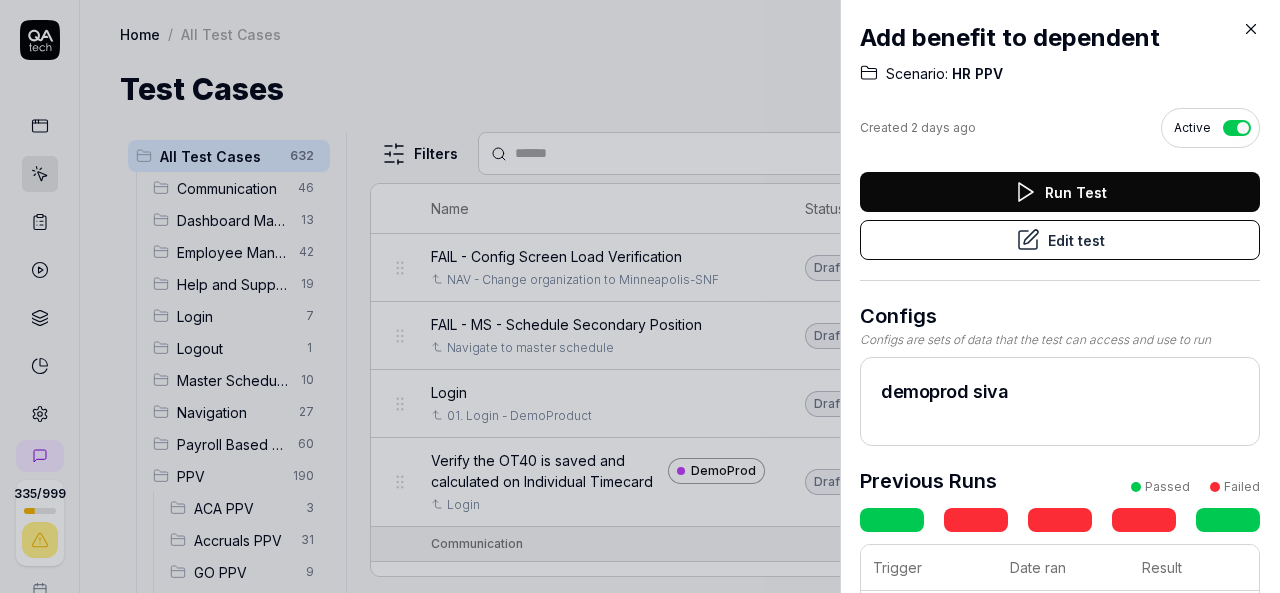 click on "Run Test" at bounding box center (1060, 192) 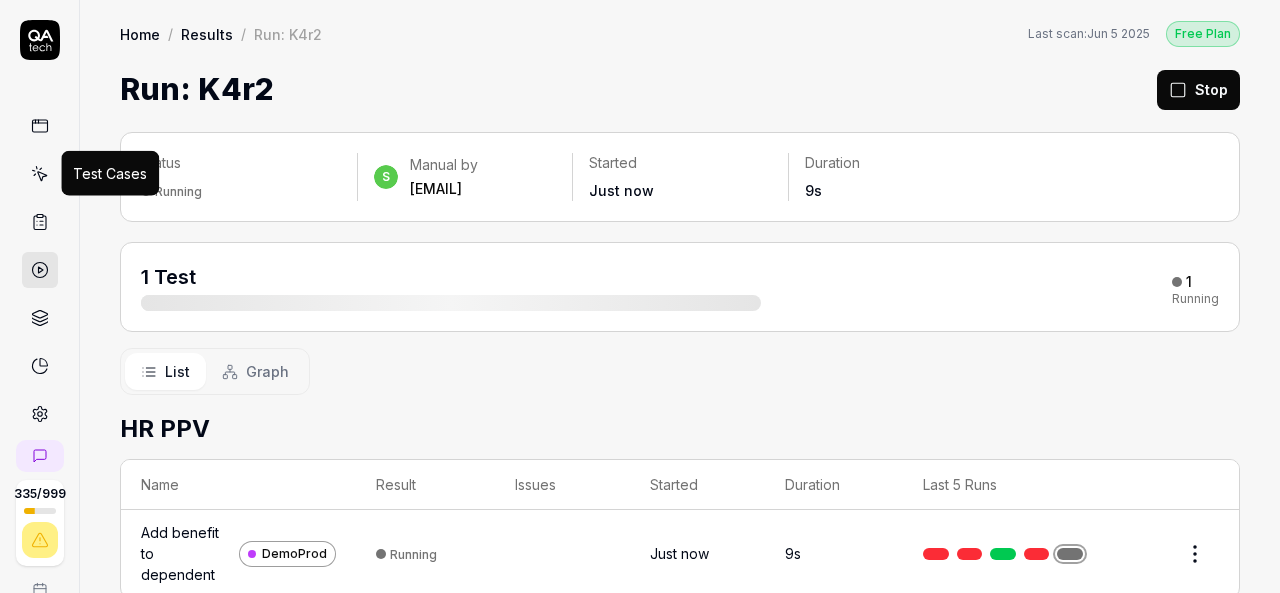 click 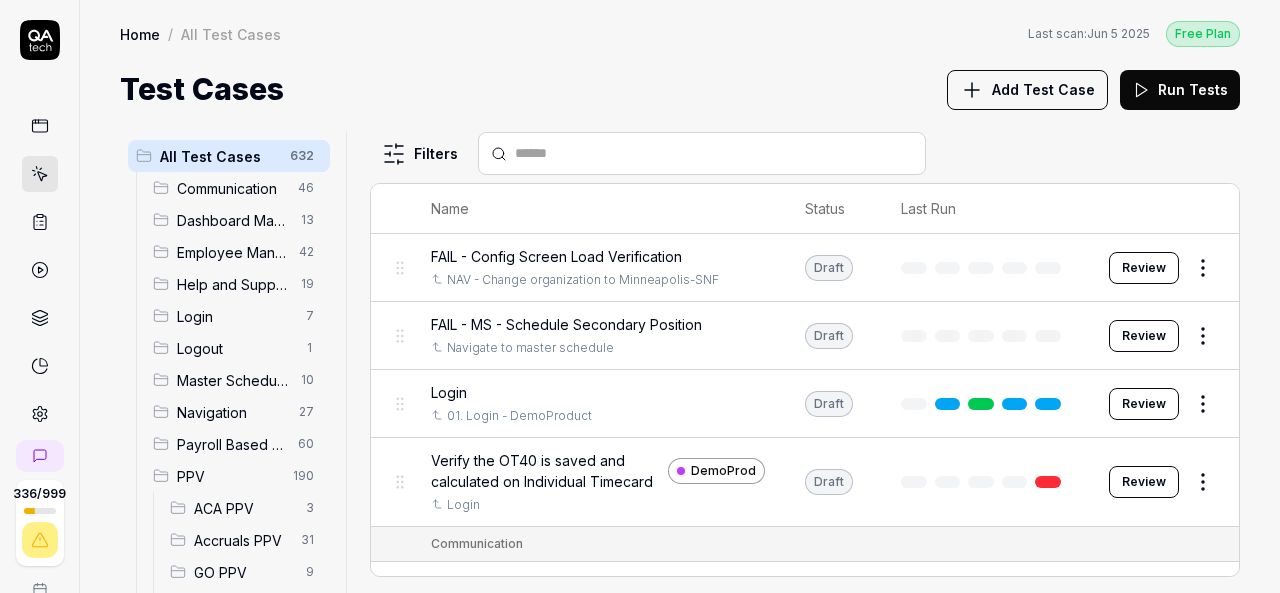 scroll, scrollTop: 200, scrollLeft: 0, axis: vertical 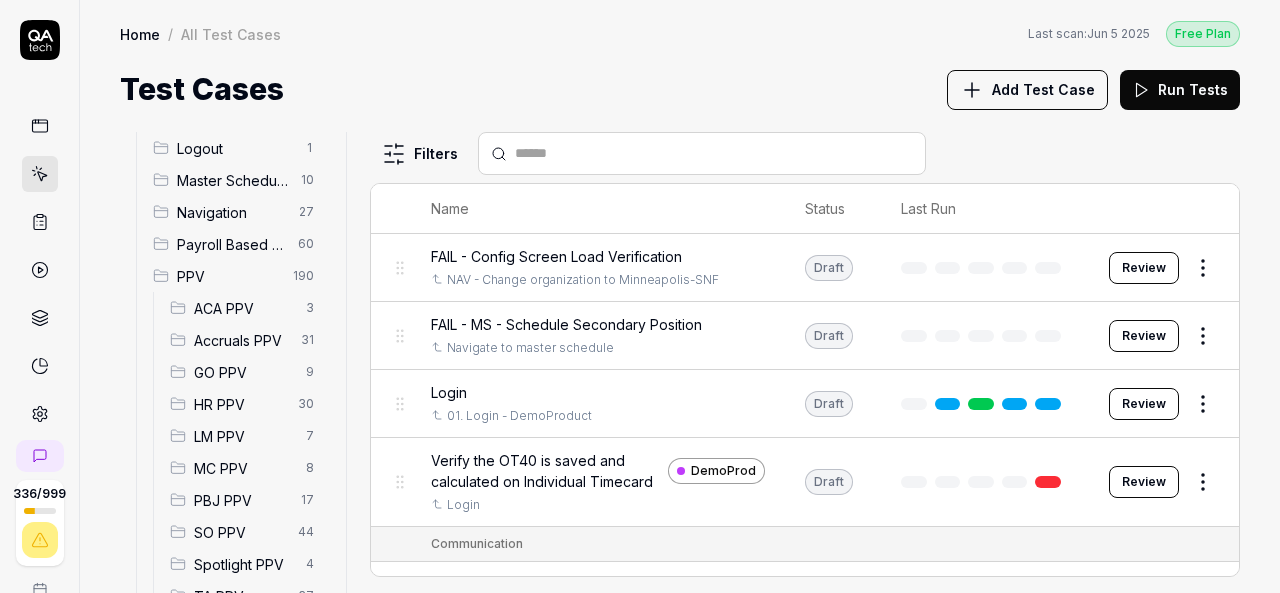 click on "HR PPV" at bounding box center [240, 404] 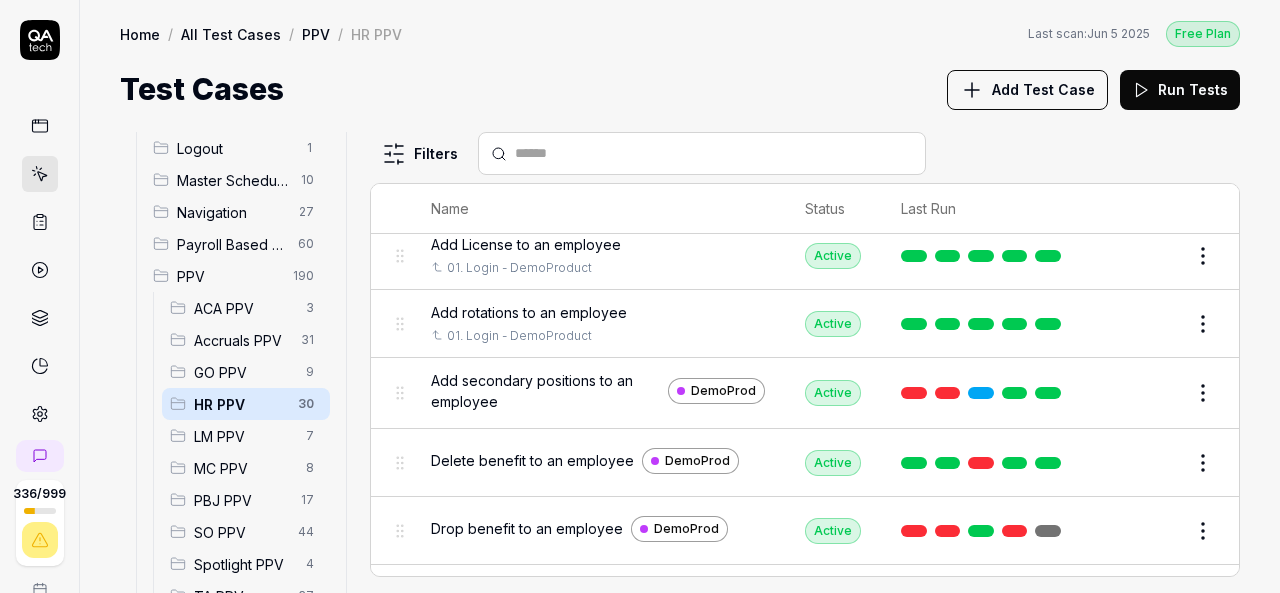 scroll, scrollTop: 800, scrollLeft: 0, axis: vertical 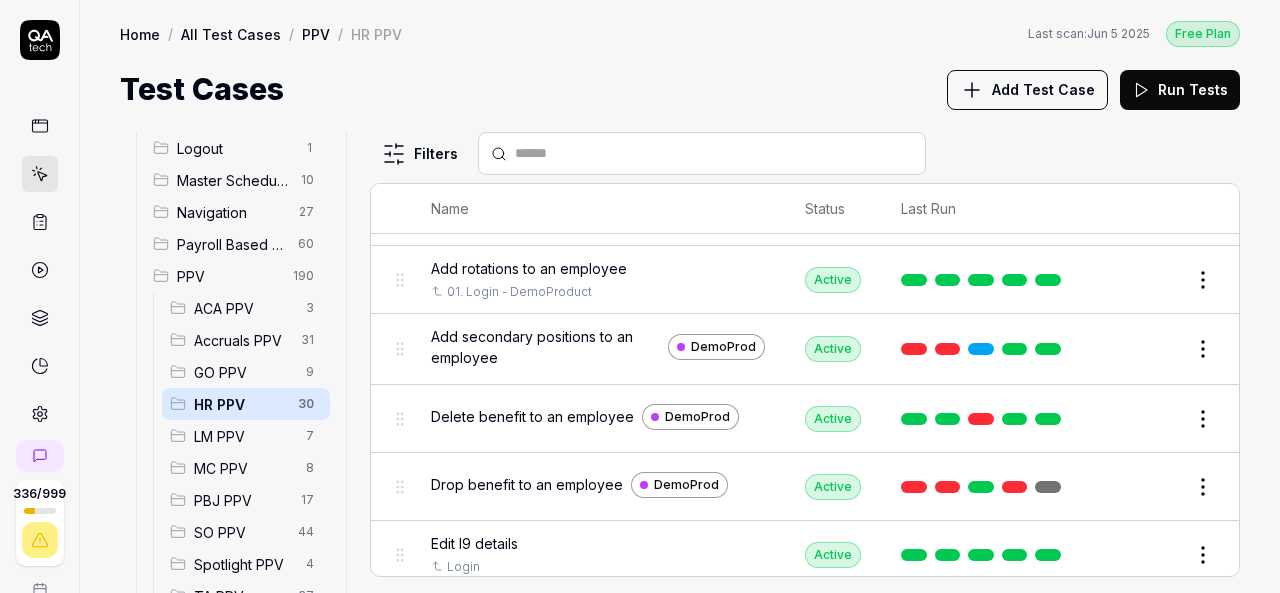 click on "Add secondary positions to an employee" at bounding box center [545, 347] 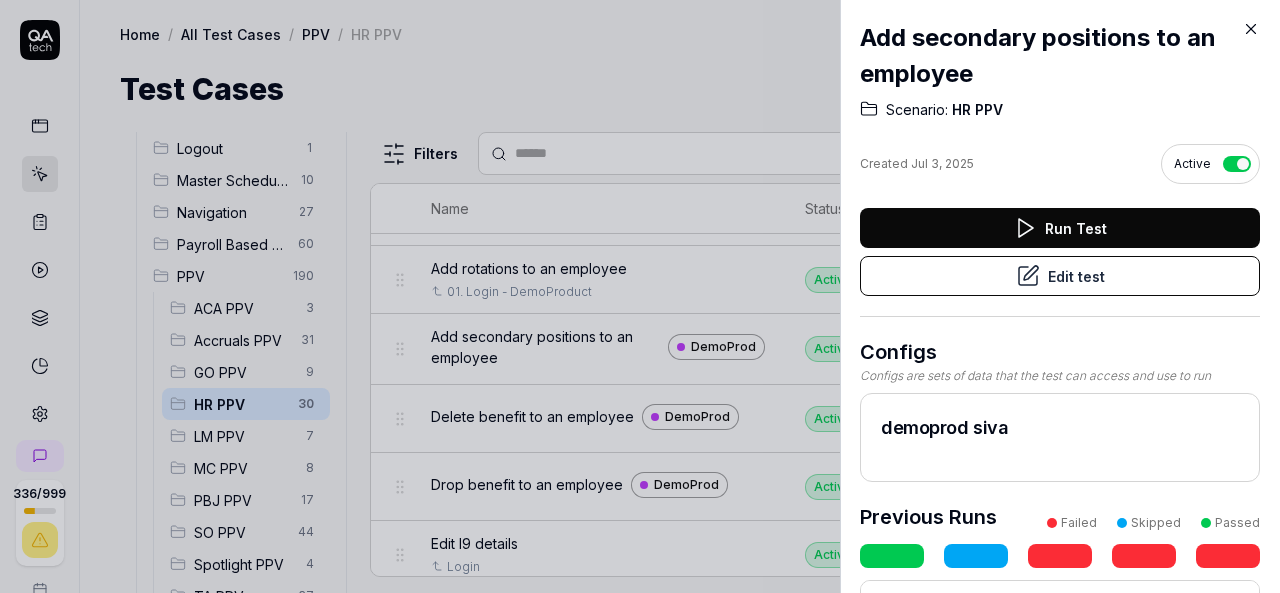 click on "Edit test" at bounding box center (1060, 276) 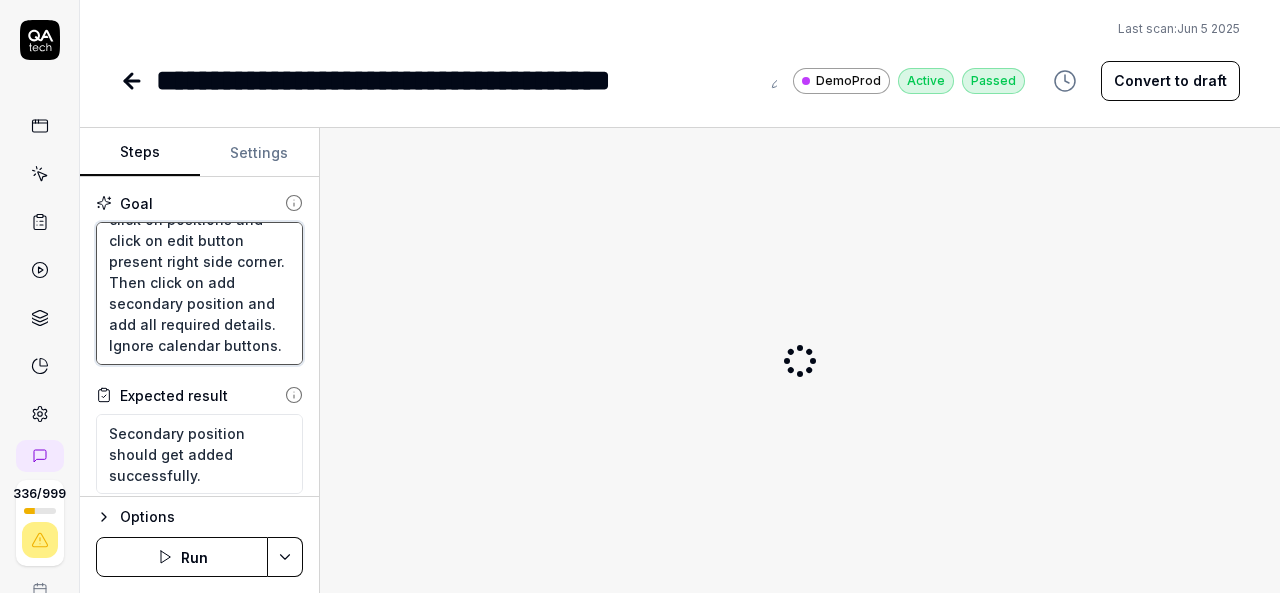 scroll, scrollTop: 210, scrollLeft: 0, axis: vertical 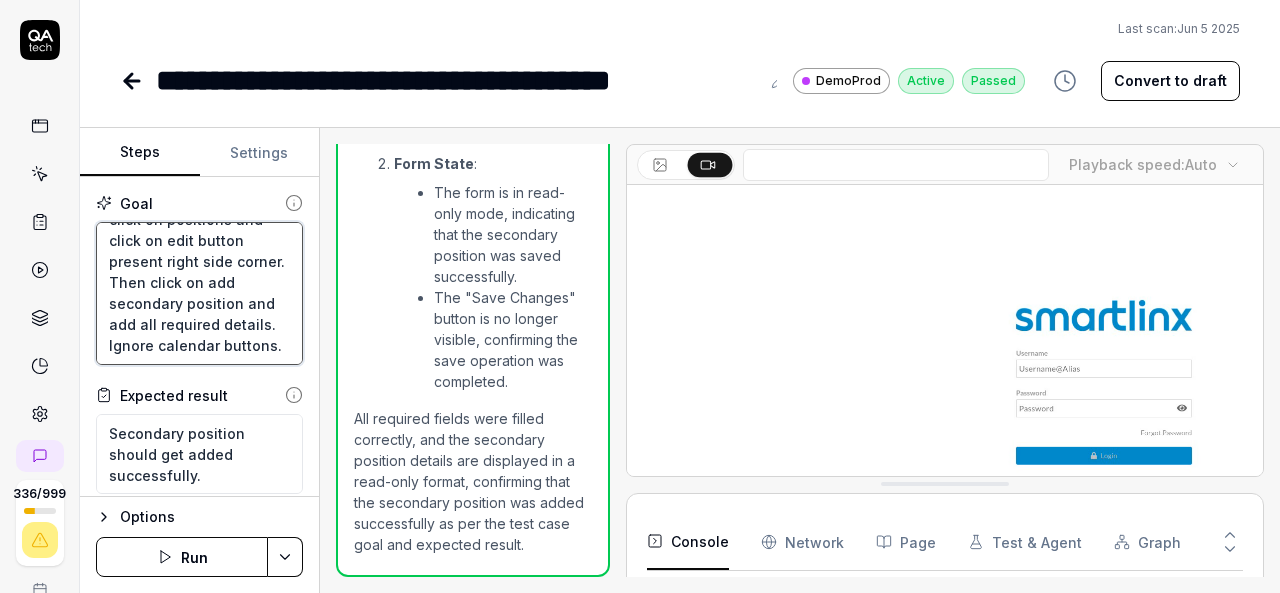 type on "*" 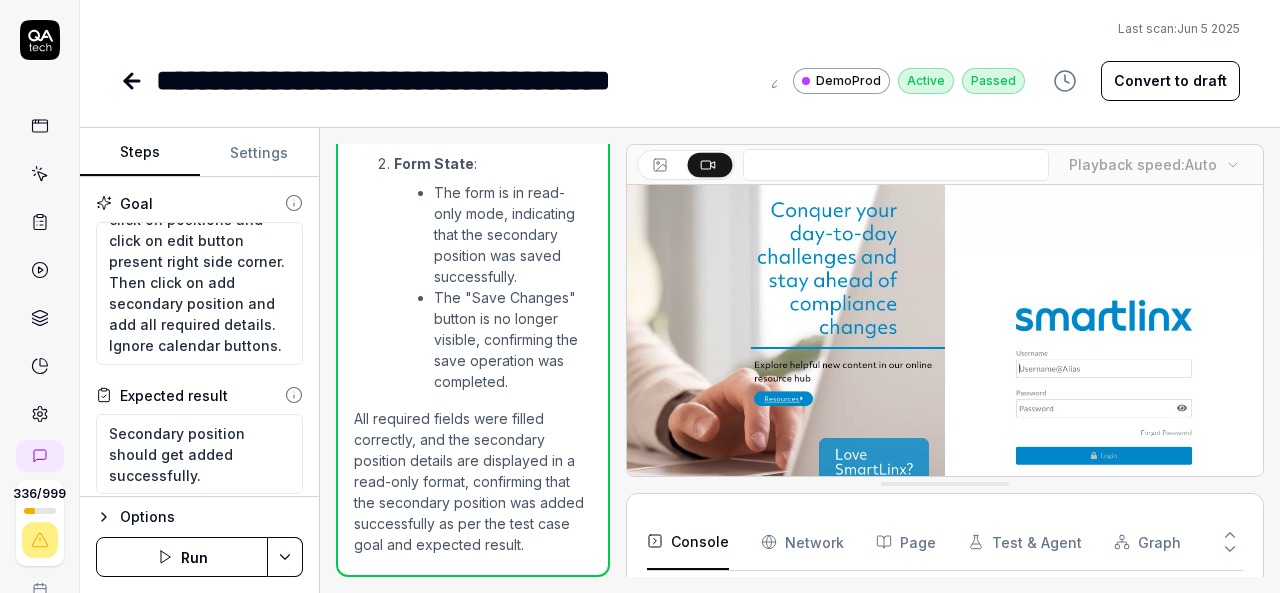 click on "**********" at bounding box center [680, 51] 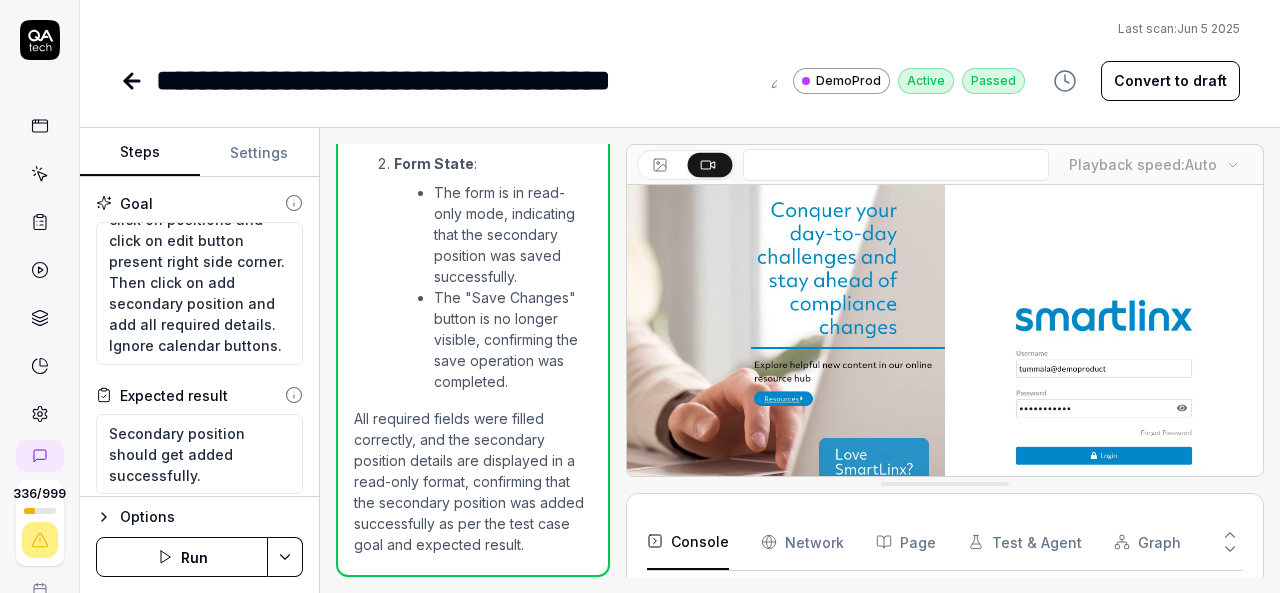 click 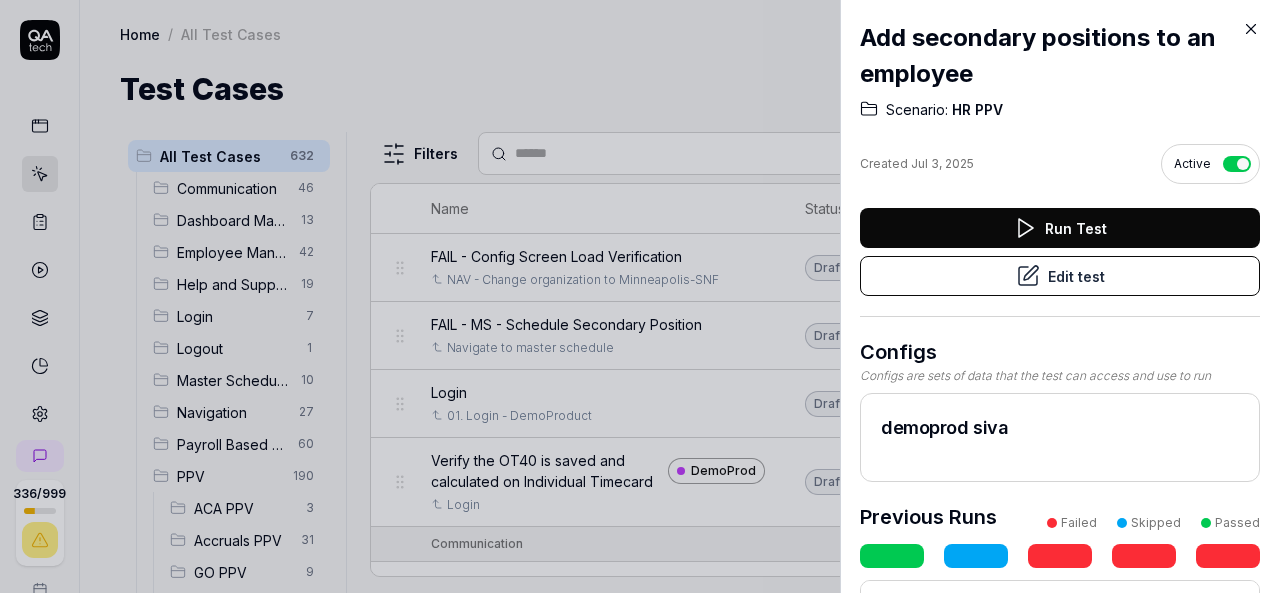 click at bounding box center (640, 296) 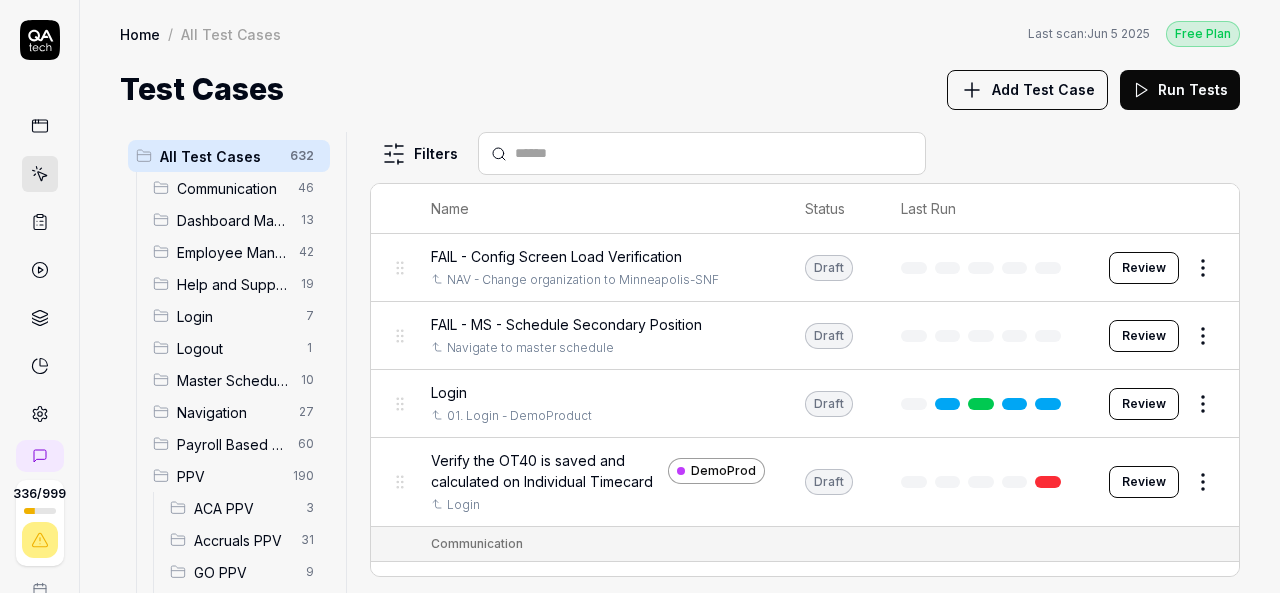 click on "Login" at bounding box center (235, 316) 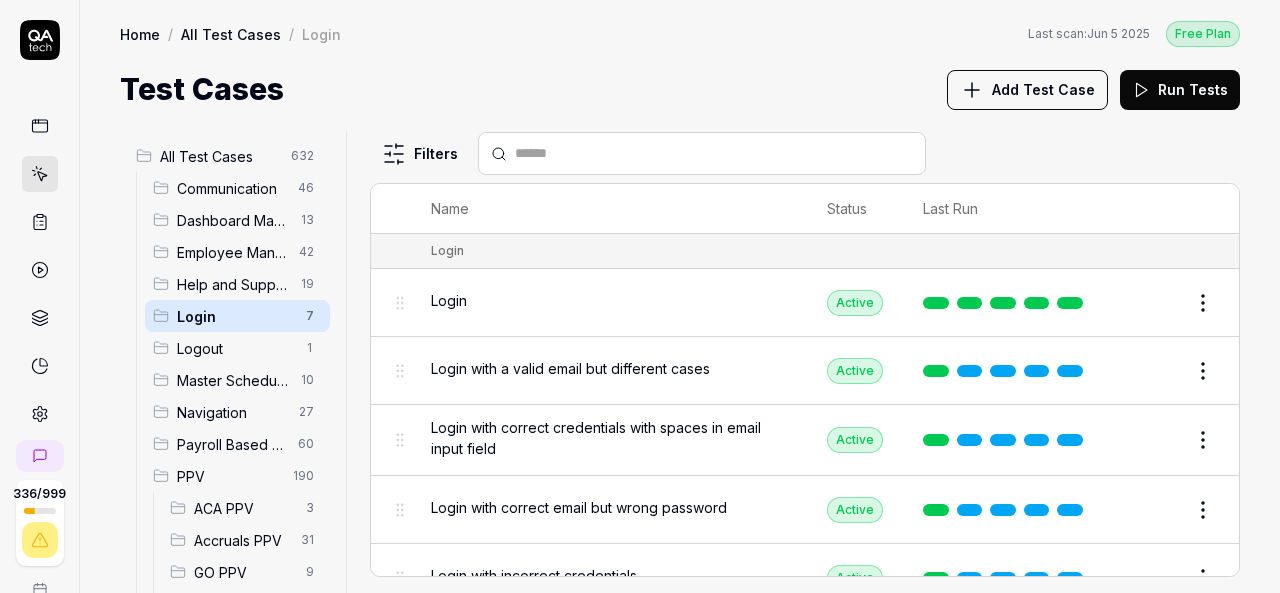 scroll, scrollTop: 300, scrollLeft: 0, axis: vertical 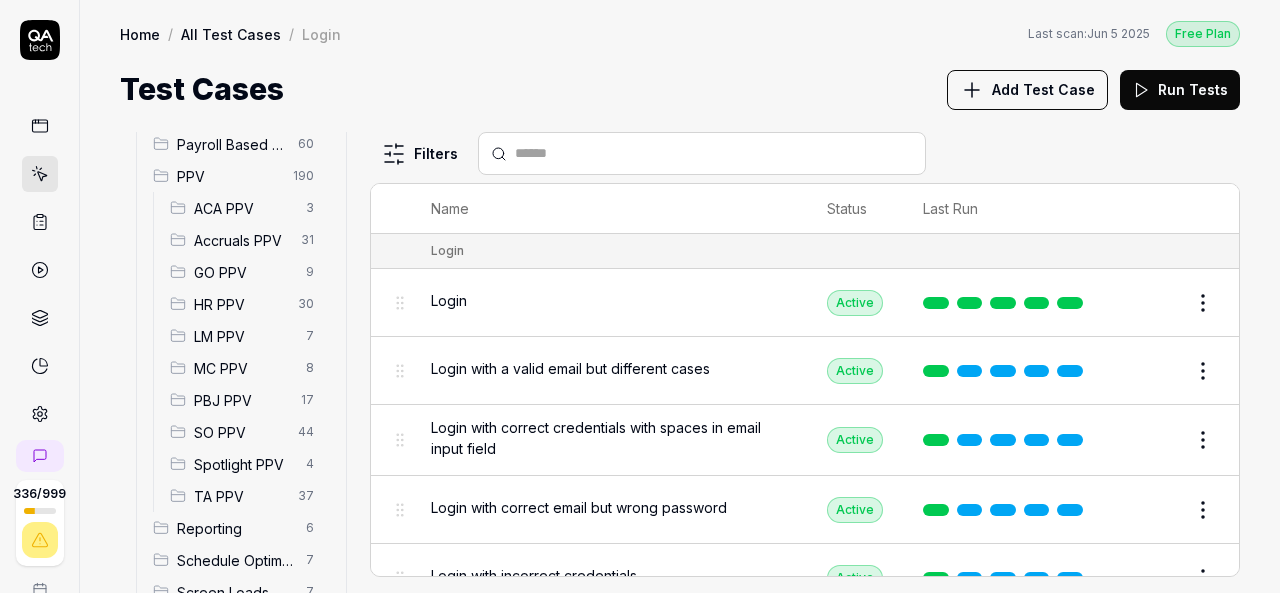 click on "HR PPV" at bounding box center [240, 304] 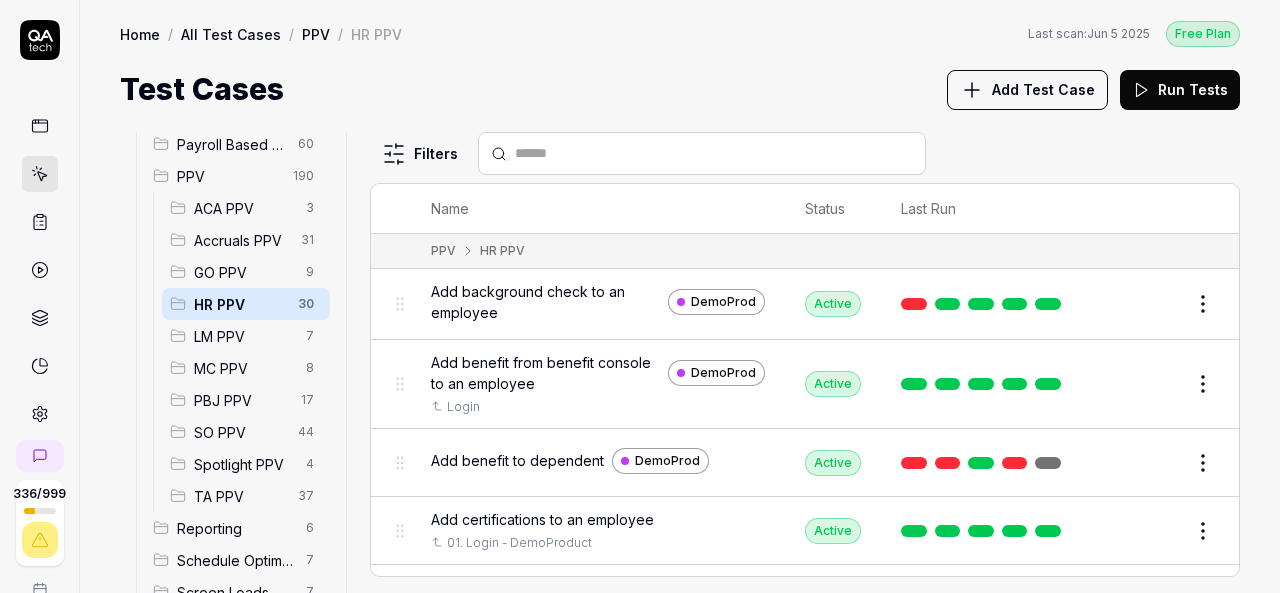 click on "Add Test Case" at bounding box center [1043, 89] 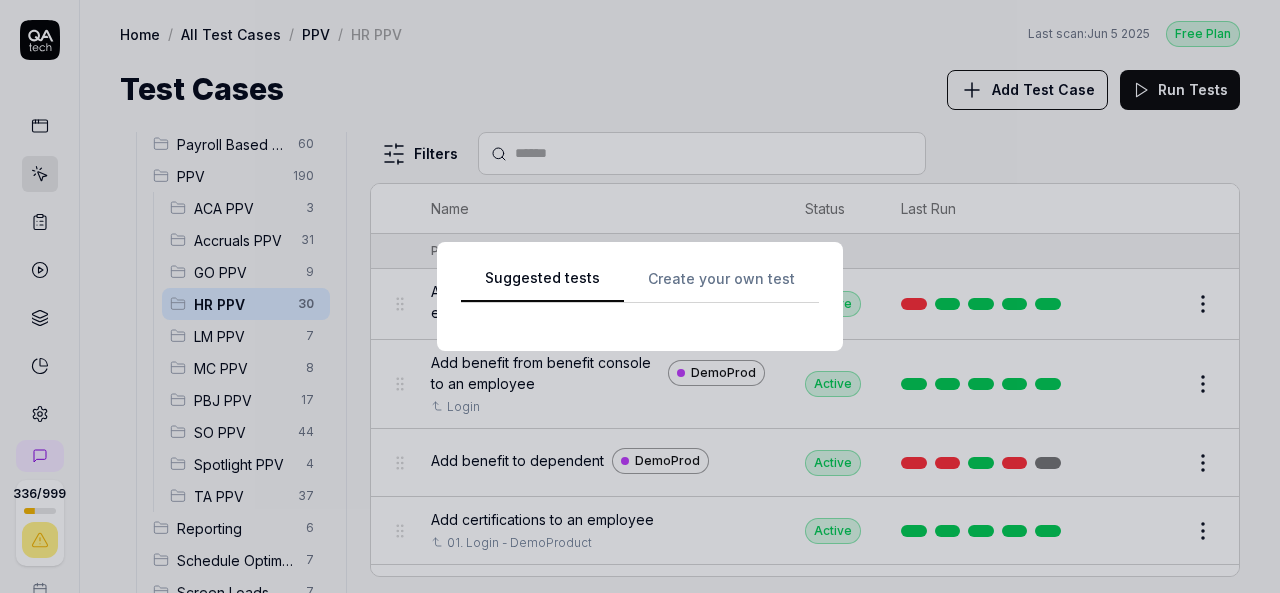 scroll, scrollTop: 0, scrollLeft: 0, axis: both 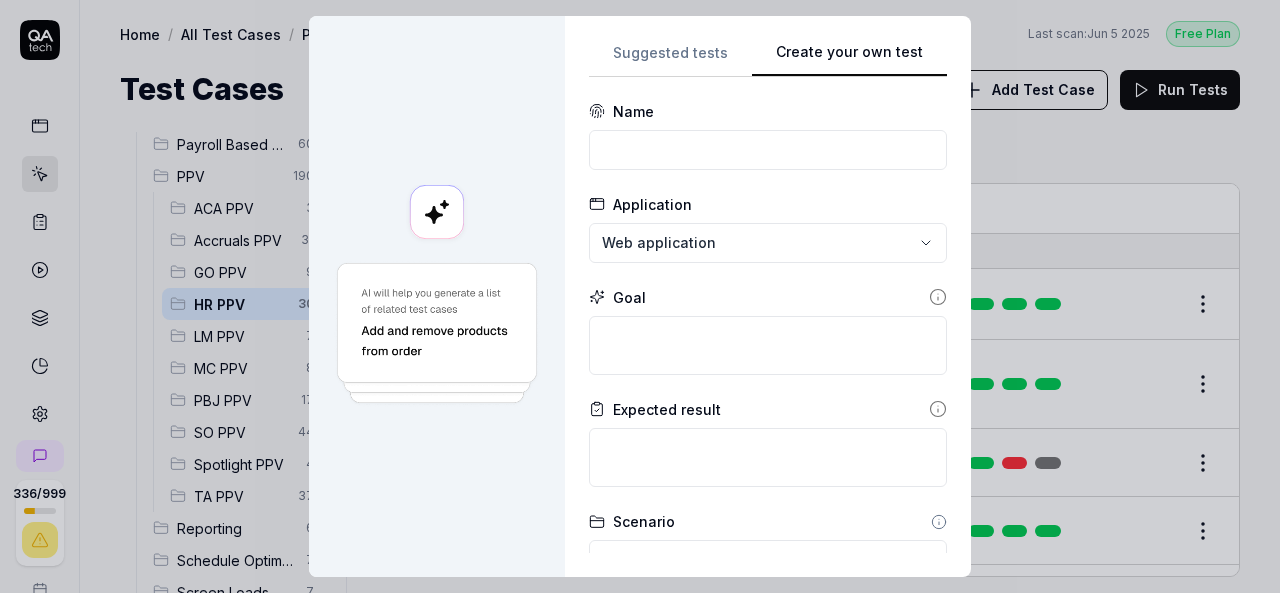 click on "**********" at bounding box center [768, 296] 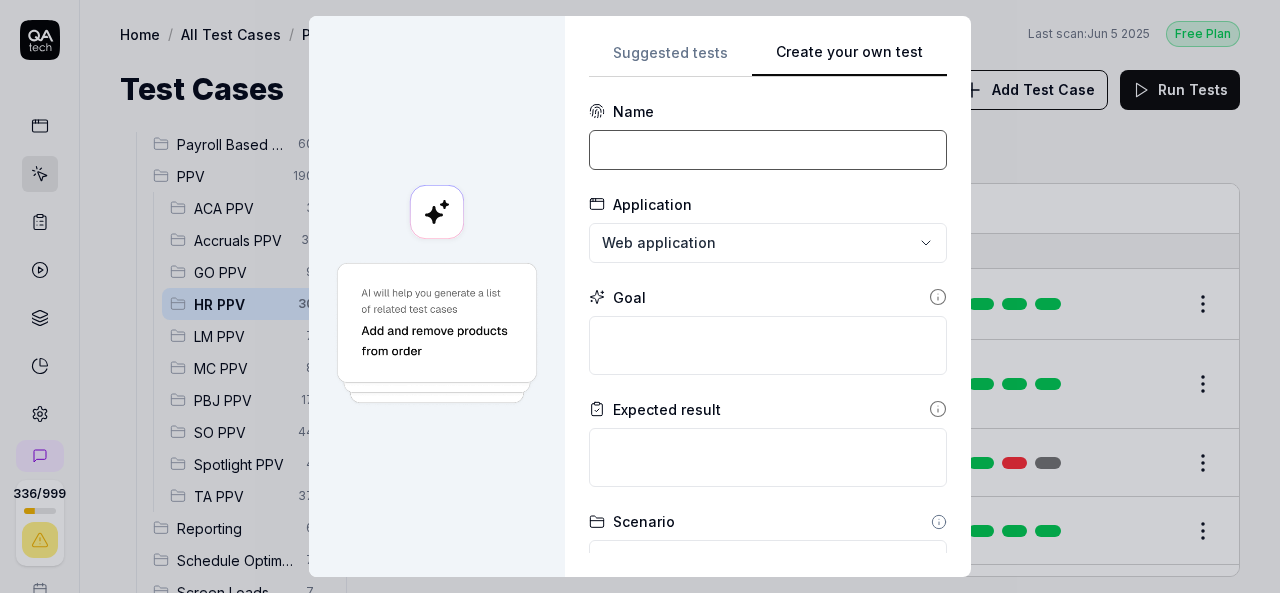 click at bounding box center (768, 150) 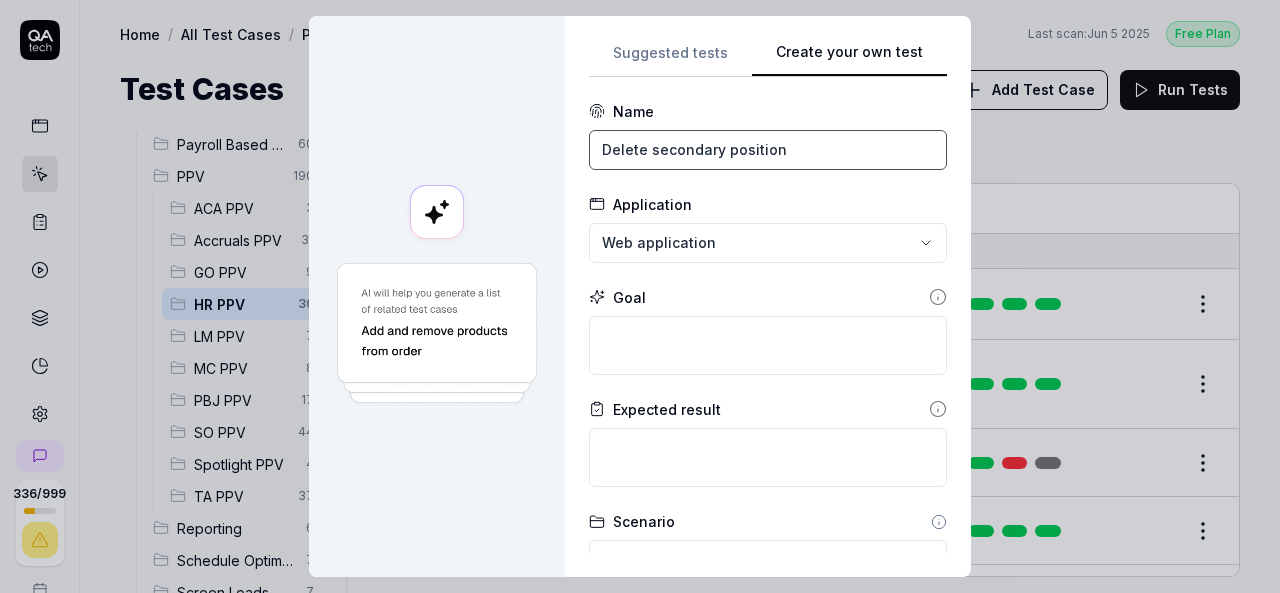 scroll, scrollTop: 100, scrollLeft: 0, axis: vertical 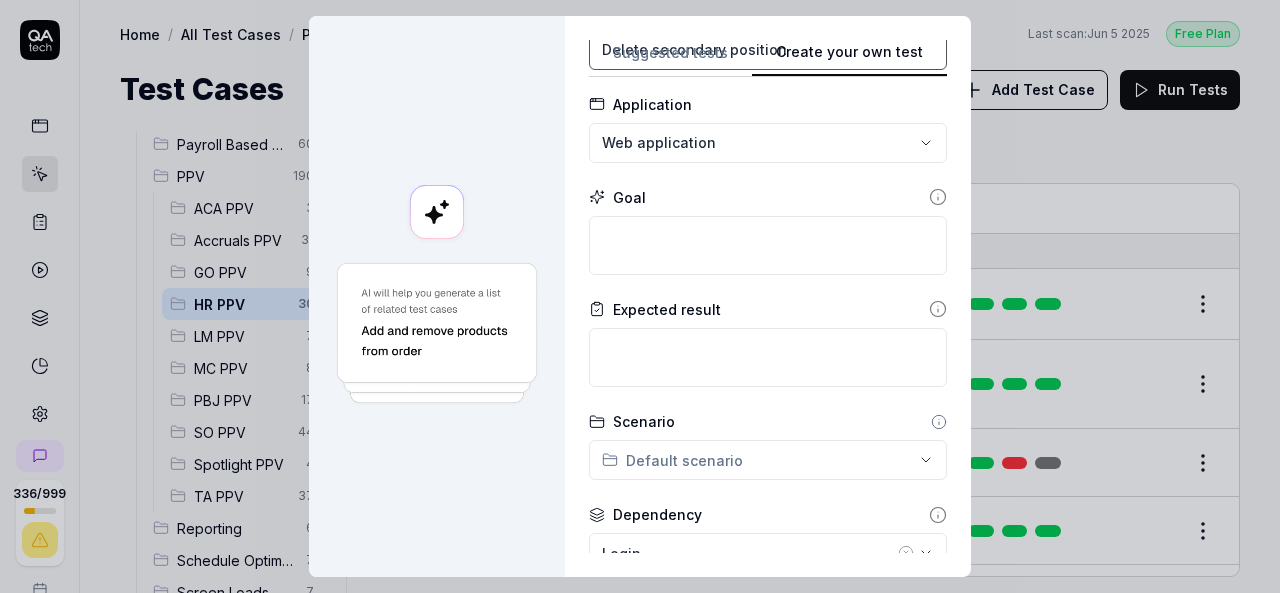type on "Delete secondary position" 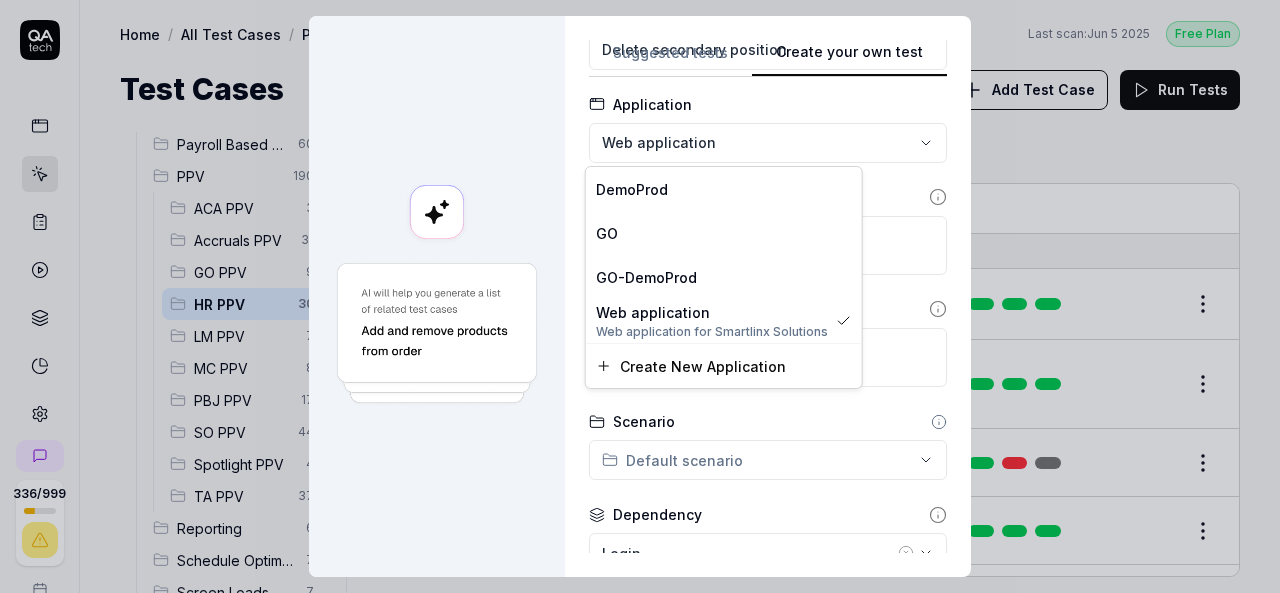 click on "**********" at bounding box center (640, 296) 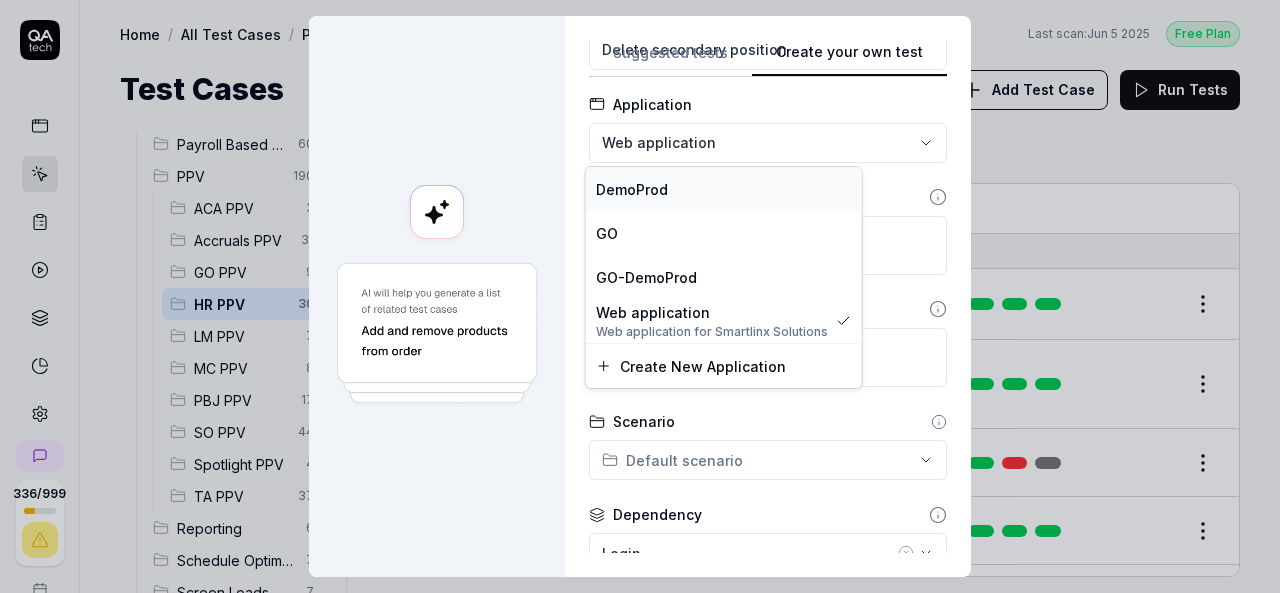 click on "DemoProd" at bounding box center [724, 189] 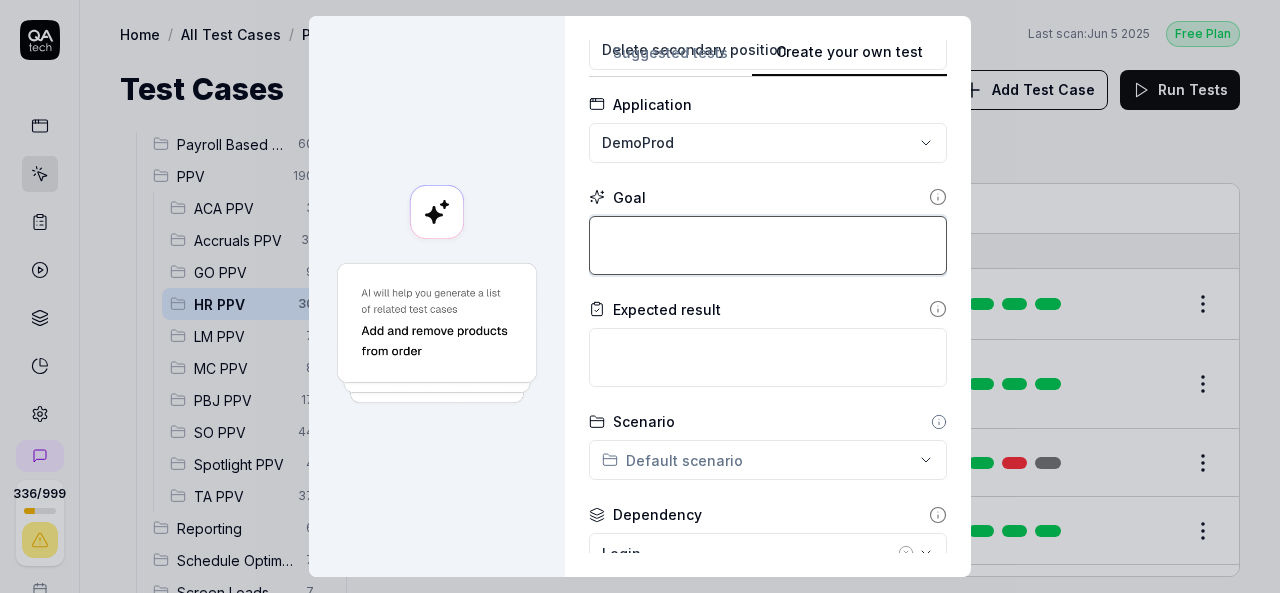 click at bounding box center [768, 245] 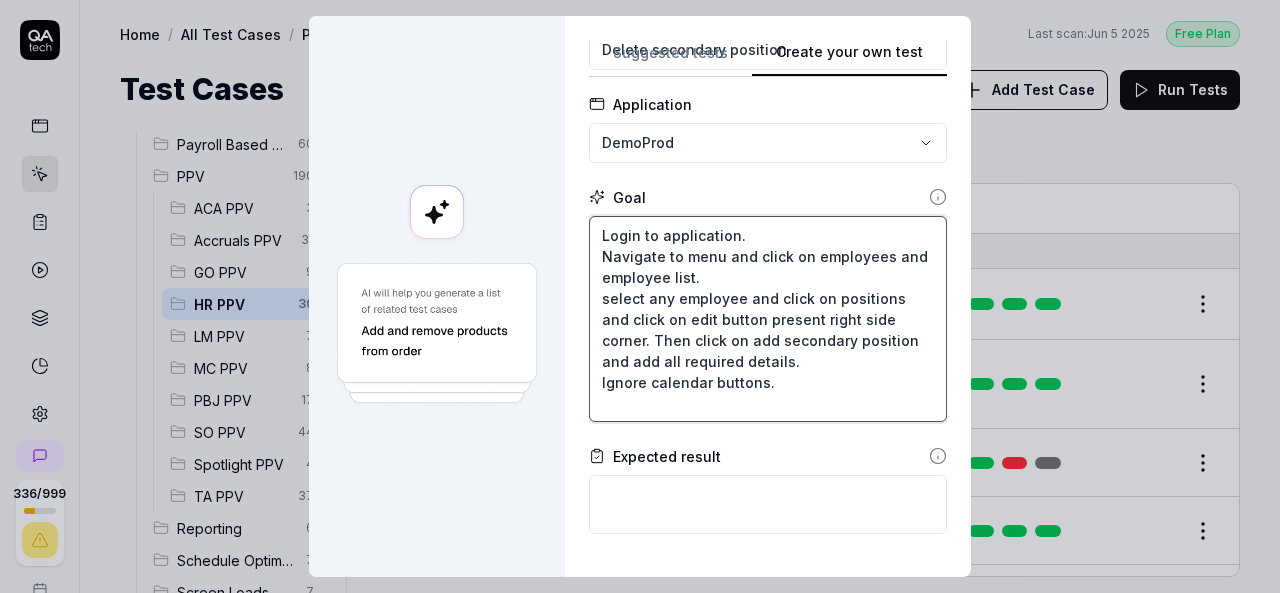 click on "Login to application.
Navigate to menu and click on employees and employee list.
select any employee and click on positions and click on edit button present right side corner. Then click on add secondary position and add all required details.
Ignore calendar buttons." at bounding box center (768, 319) 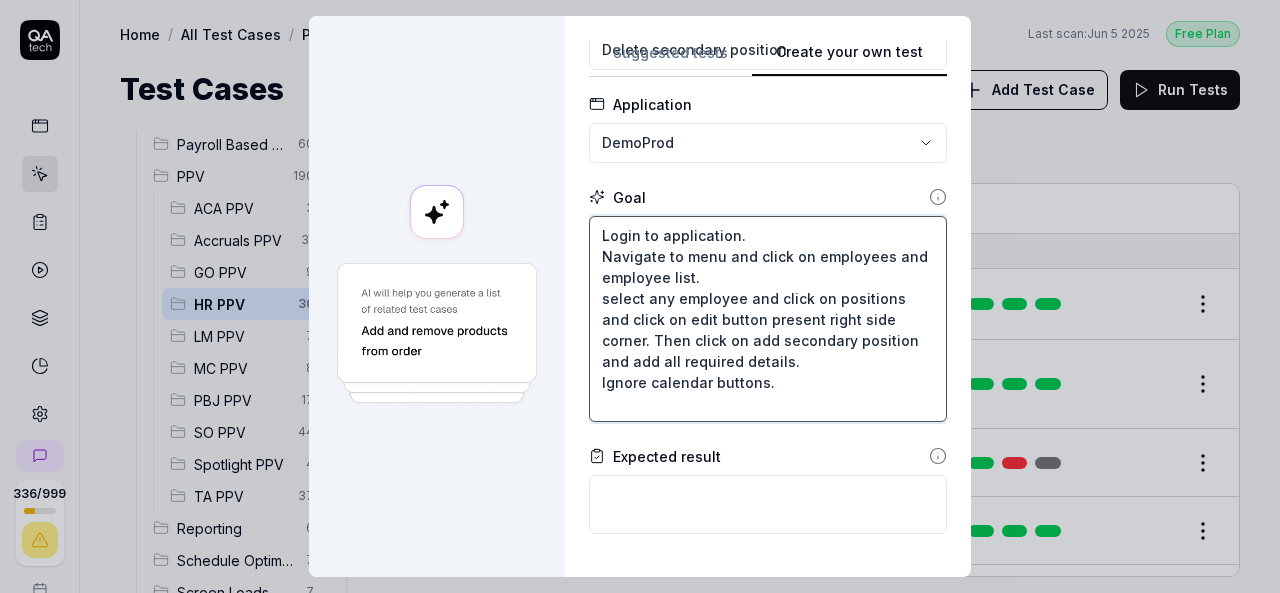 type on "*" 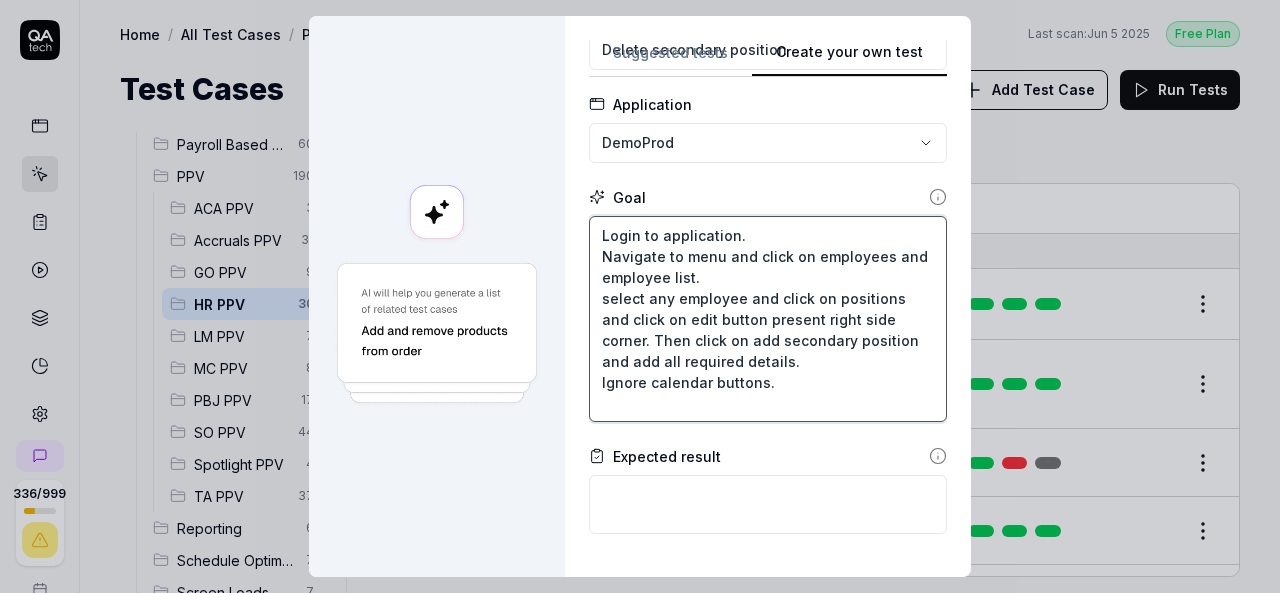 type on "Login to application.
Navigate to menu and click on employees and employee list.
select any employee and click on positions and click on edit button present right side corner. Then click on add secondary position and add all required details.
Ignore calendar buttons." 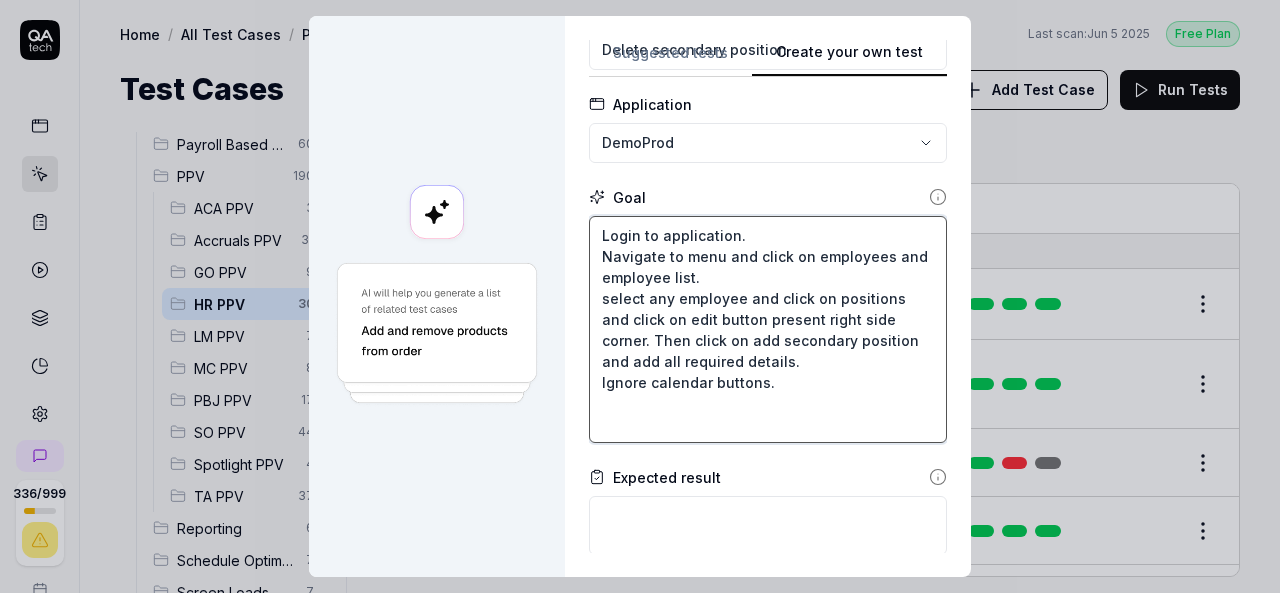 type on "*" 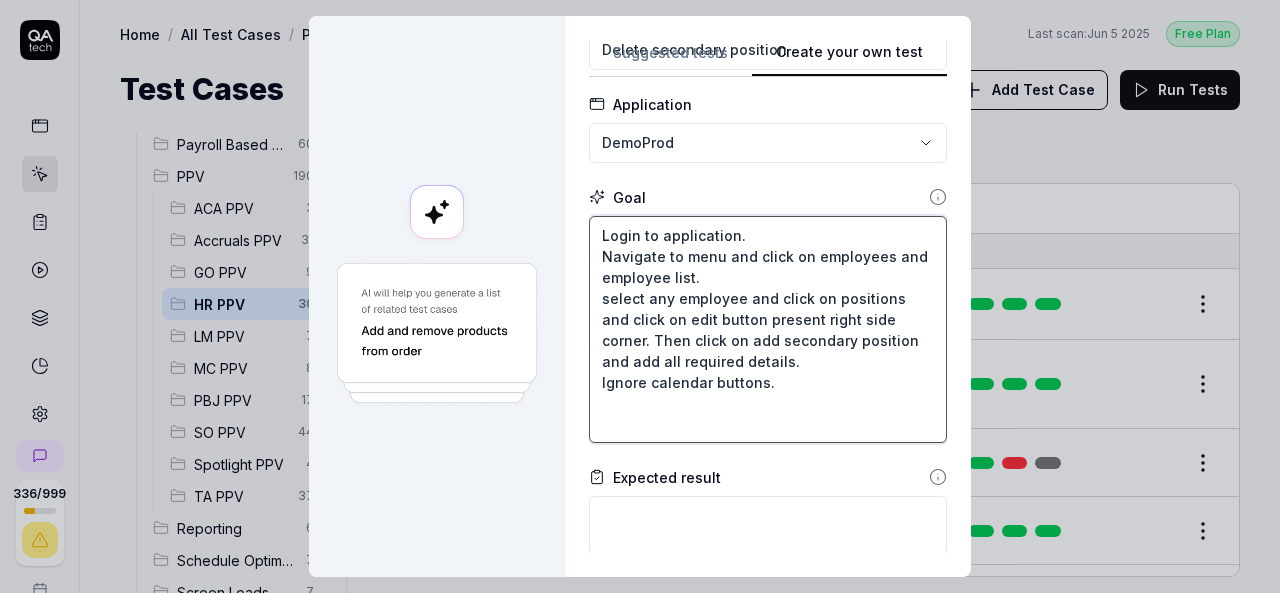 type on "Login to application.
Navigate to menu and click on employees and employee list.
select any employee and click on positions and click on edit button present right side corner. Then click on add secondary position and add all required details.
Ignore calendar buttons.
T" 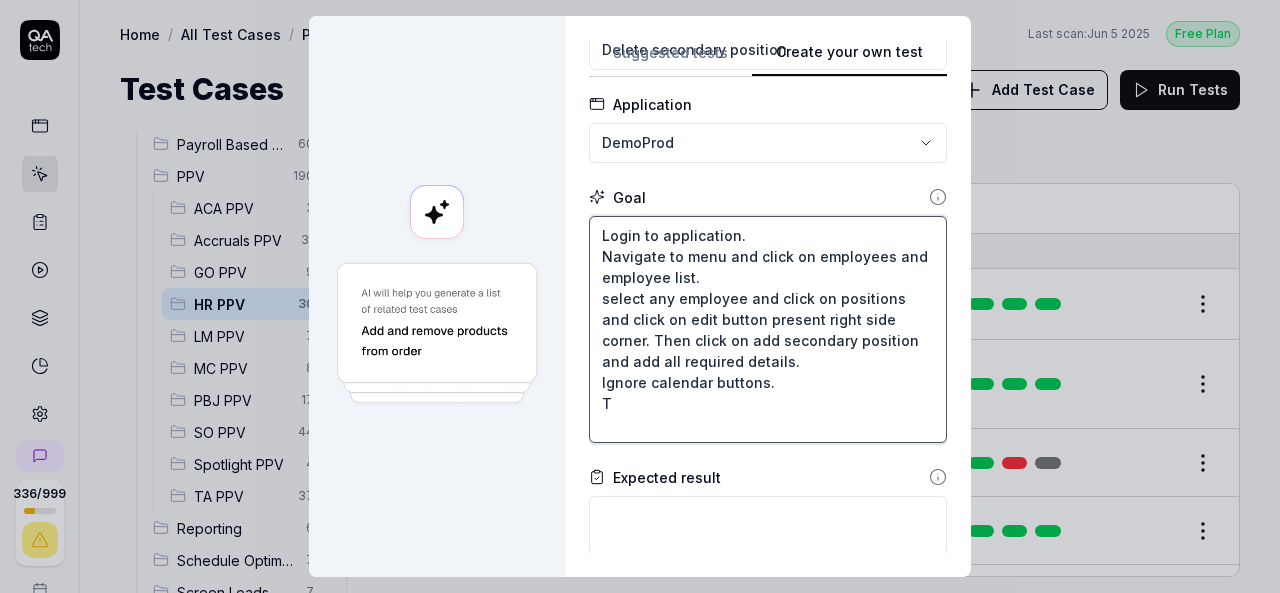 type on "*" 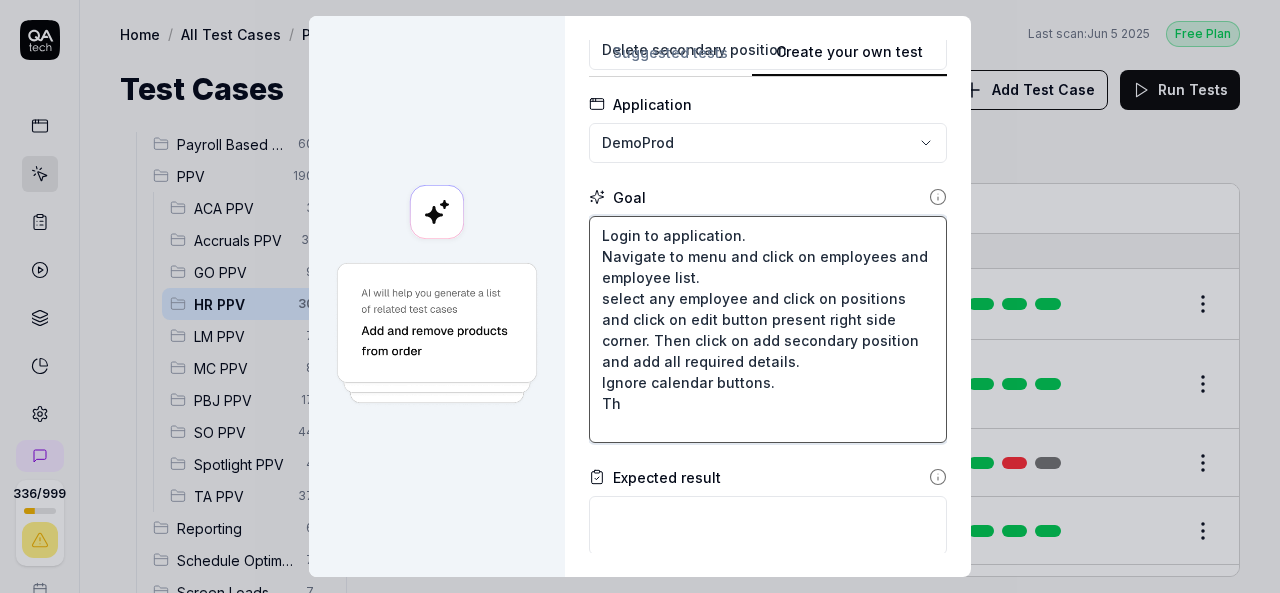 type on "*" 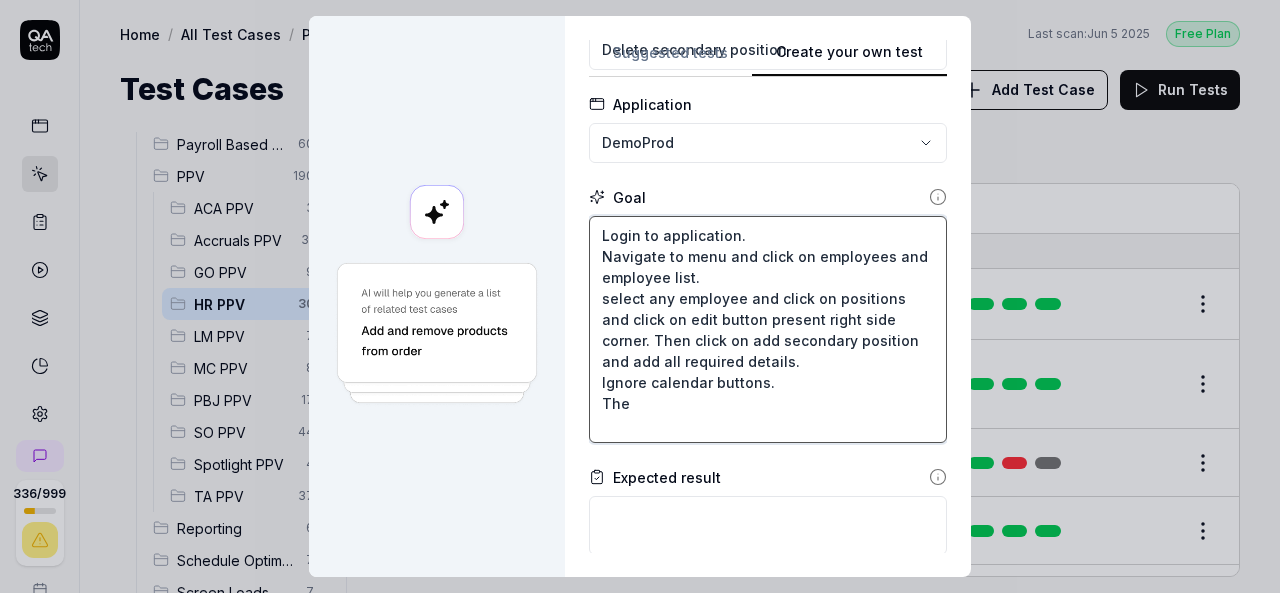 type on "*" 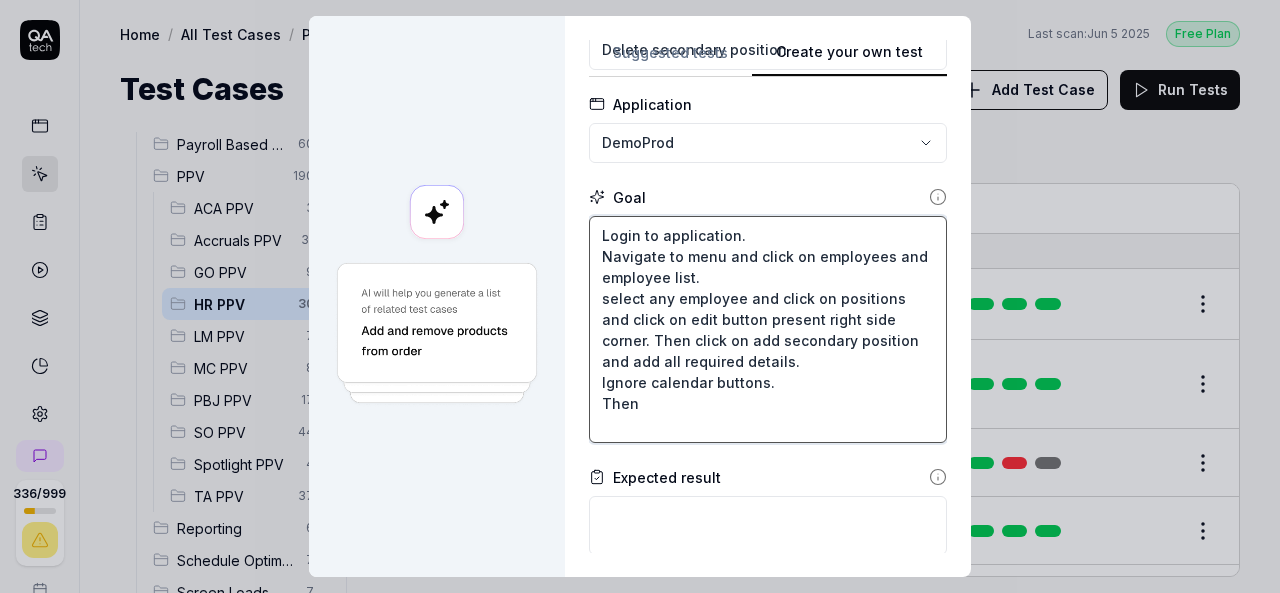 type on "*" 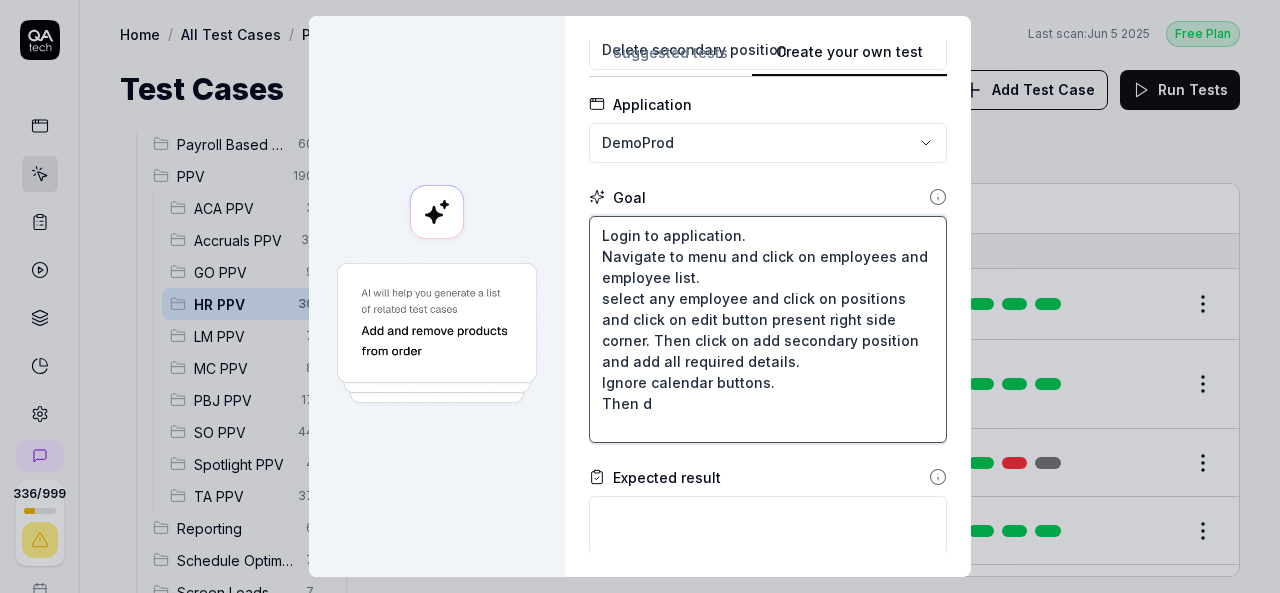 type on "*" 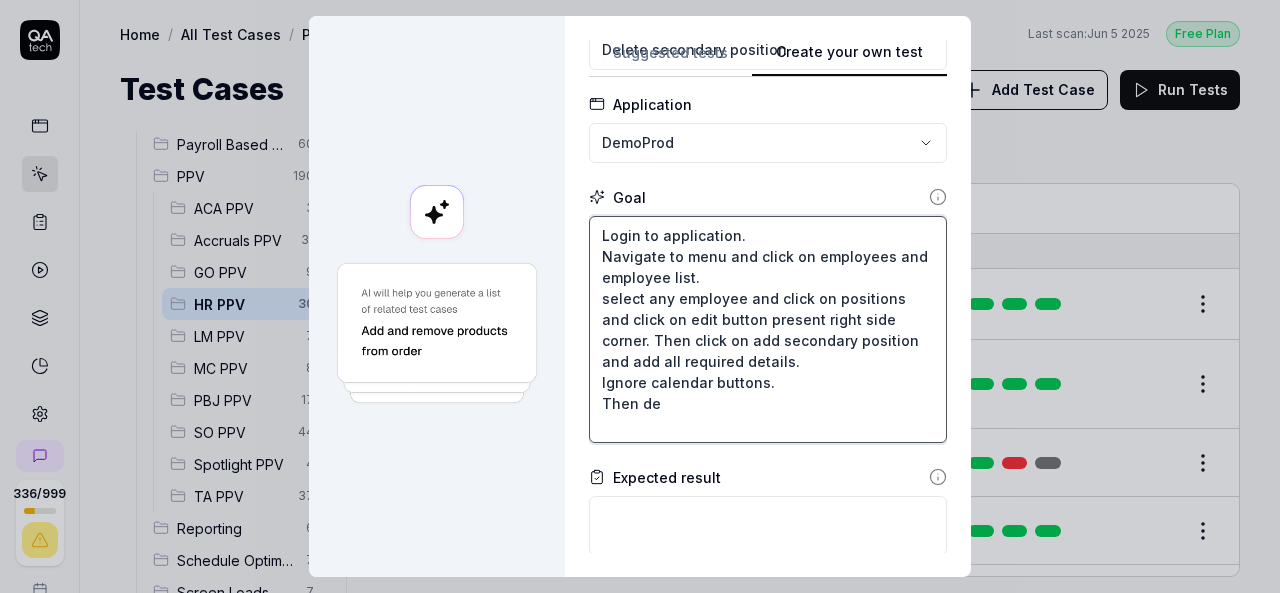 type on "*" 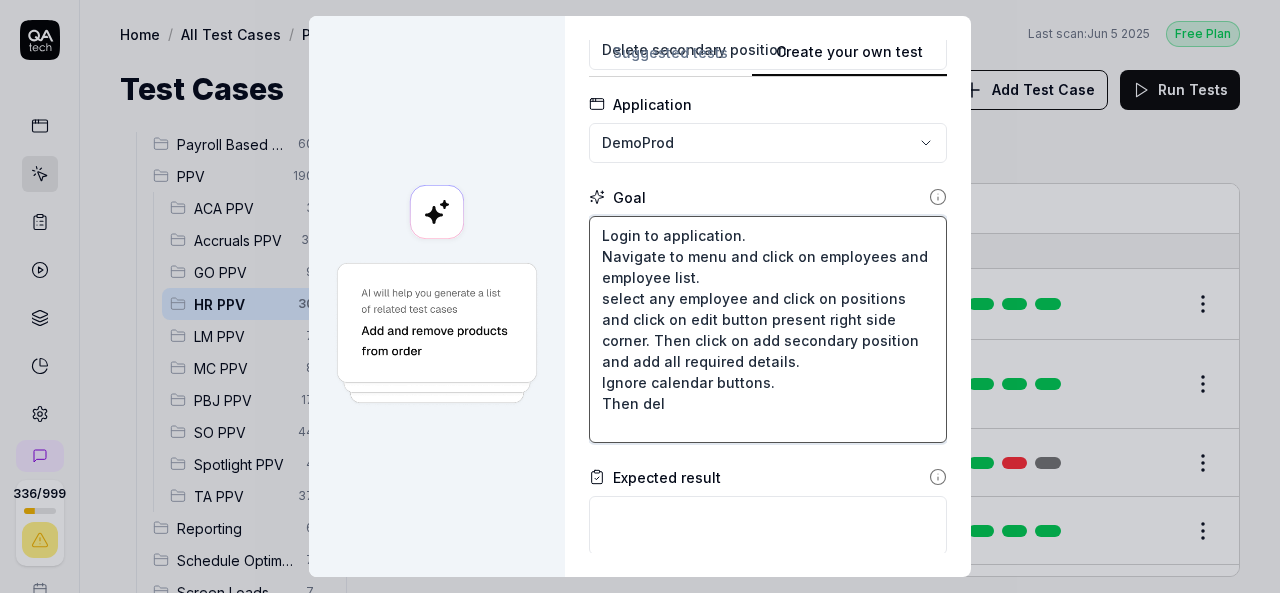 type on "*" 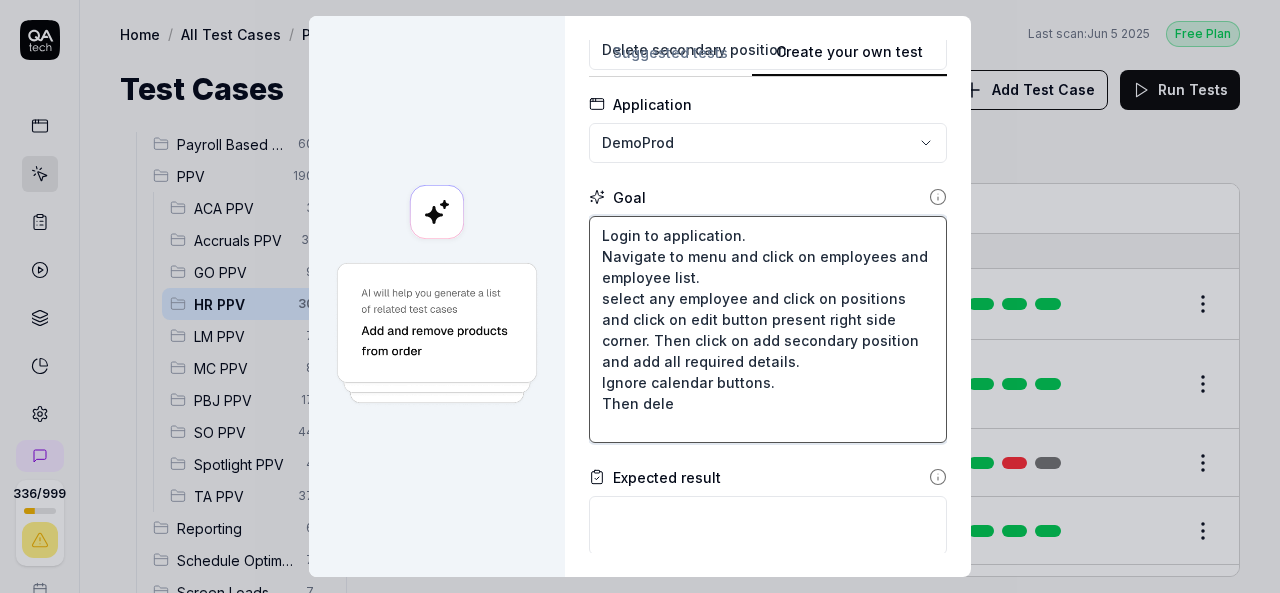 type on "*" 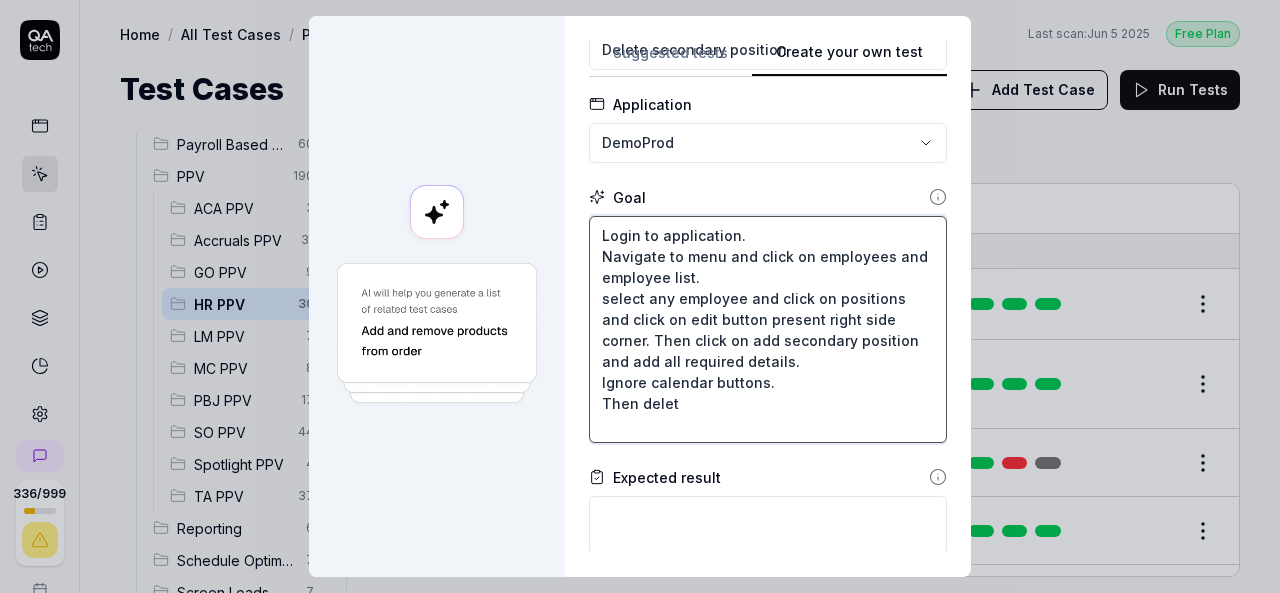 type on "*" 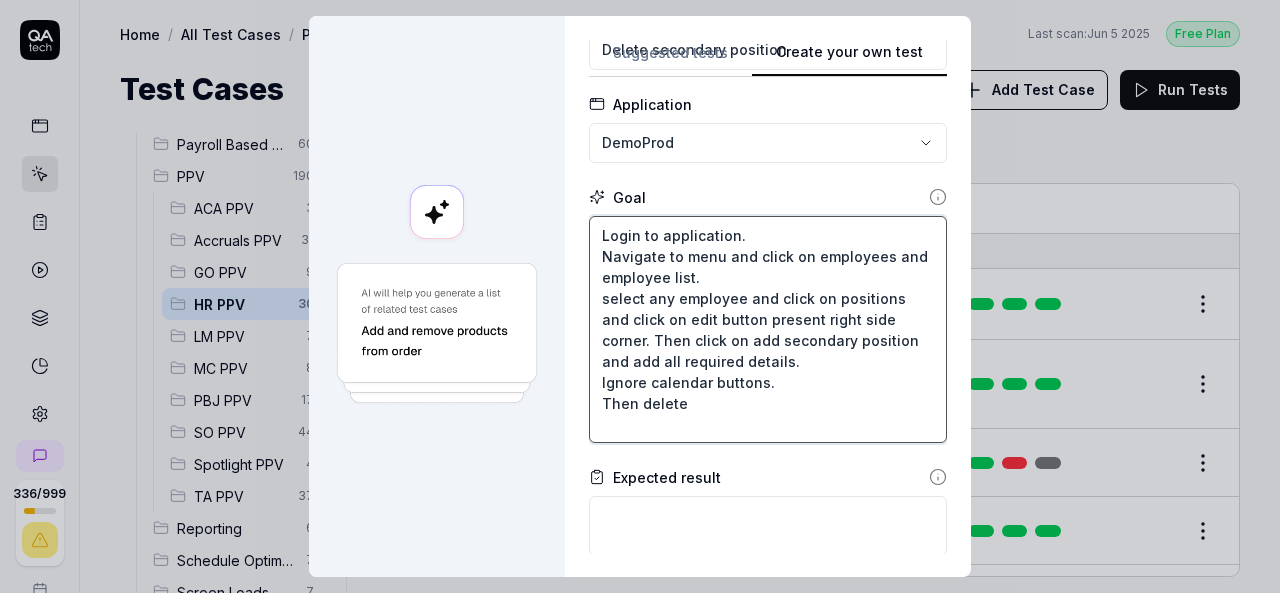 type on "Login to application.
Navigate to menu and click on employees and employee list.
select any employee and click on positions and click on edit button present right side corner. Then click on add secondary position and add all required details.
Ignore calendar buttons.
Then delete" 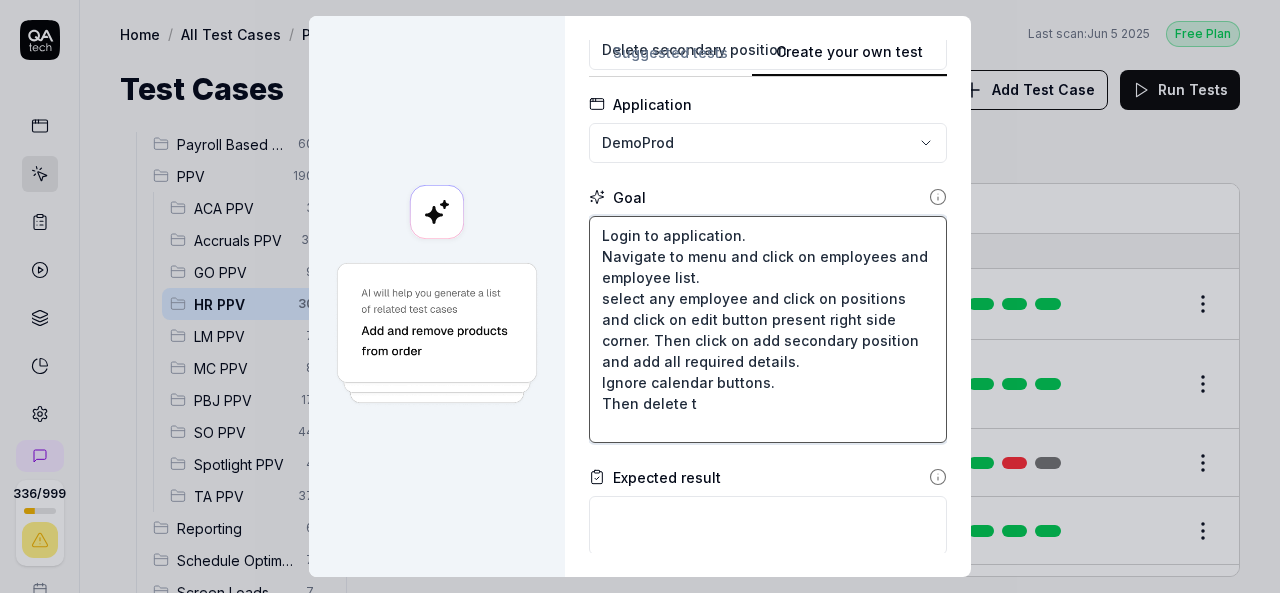 type on "*" 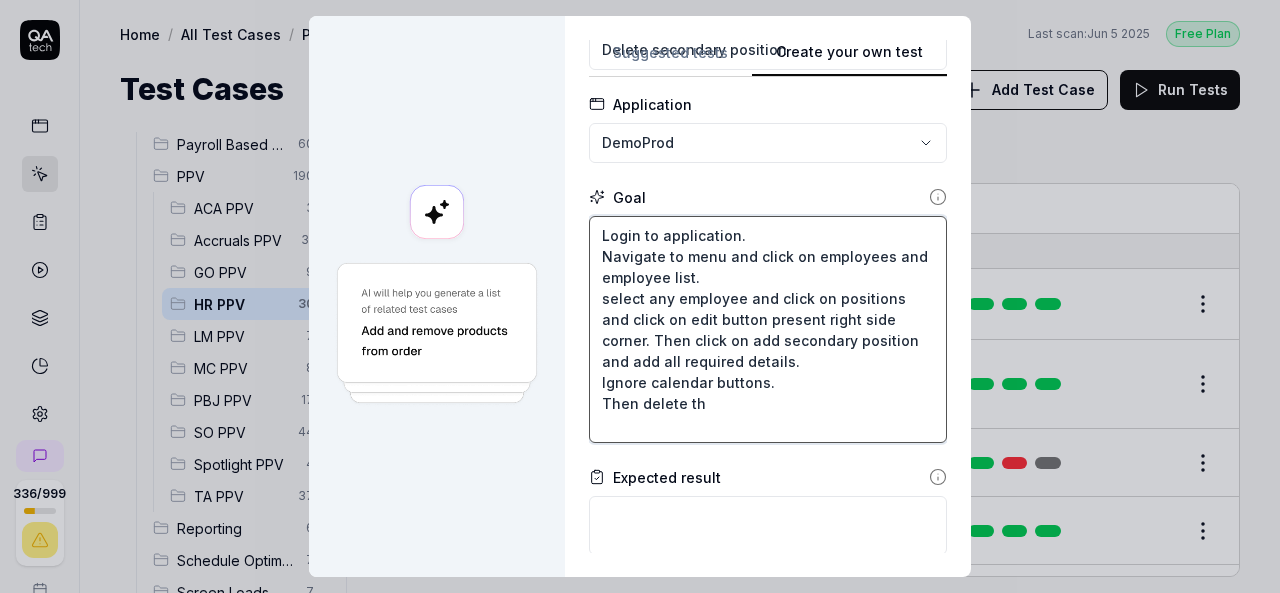 type on "*" 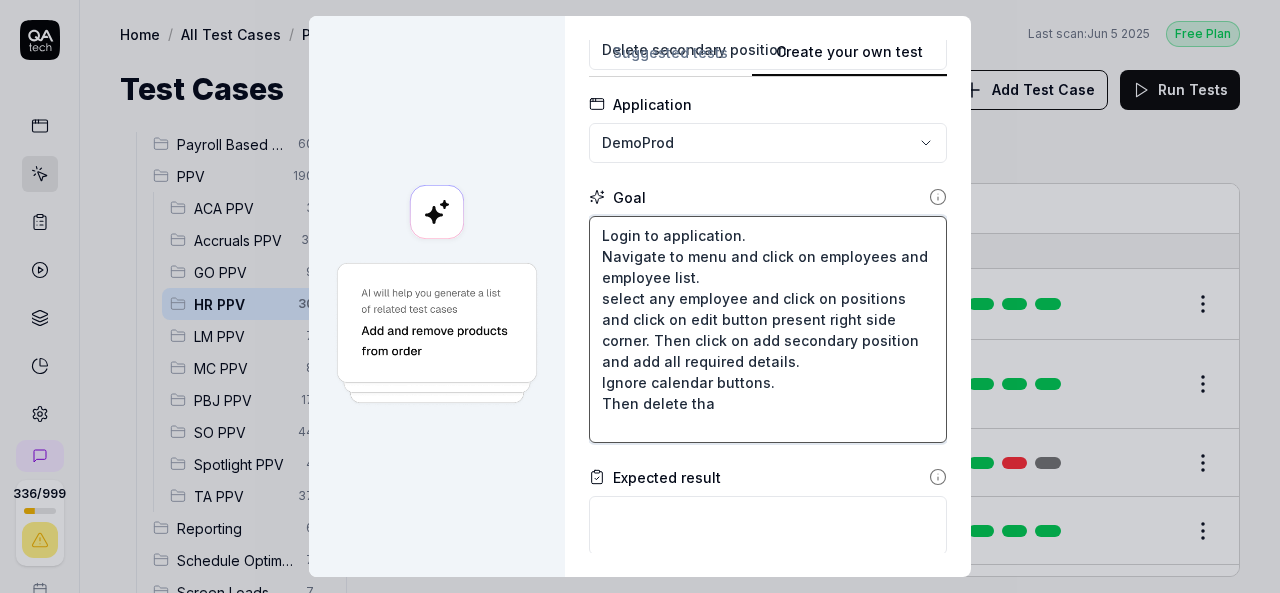type on "*" 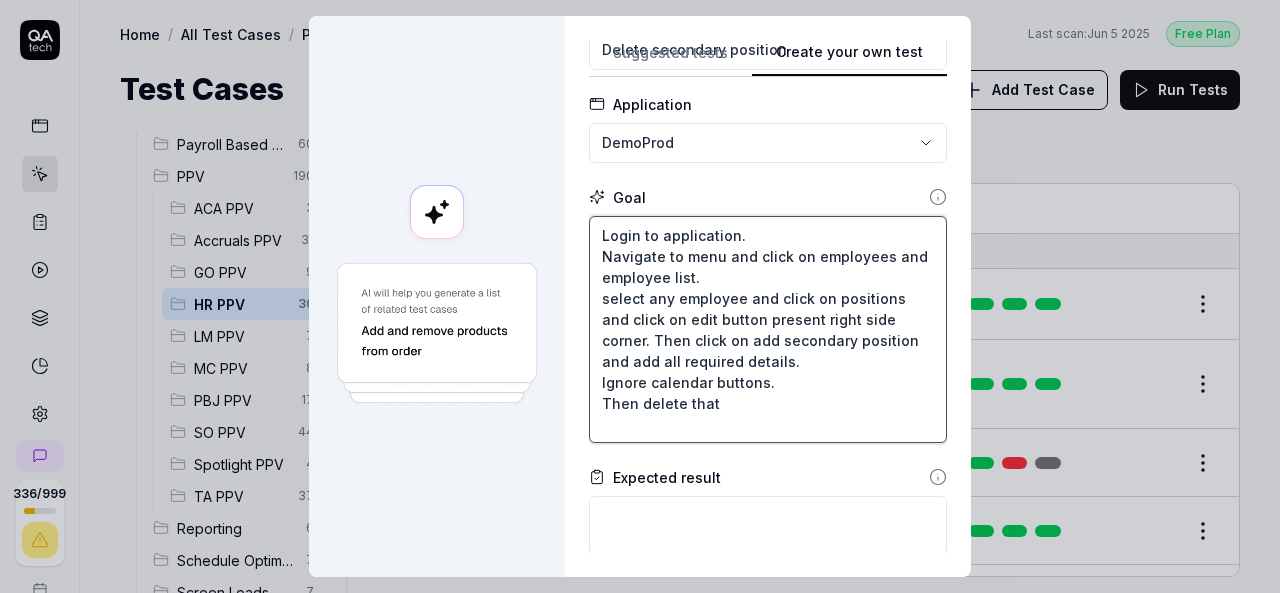 type on "*" 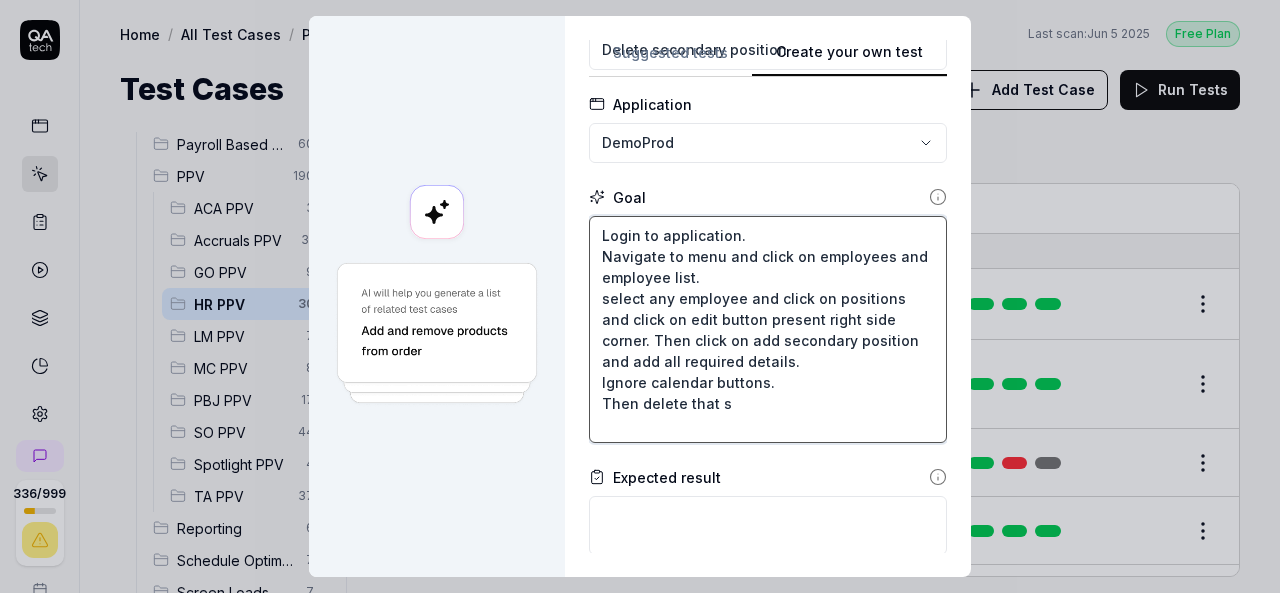 type on "*" 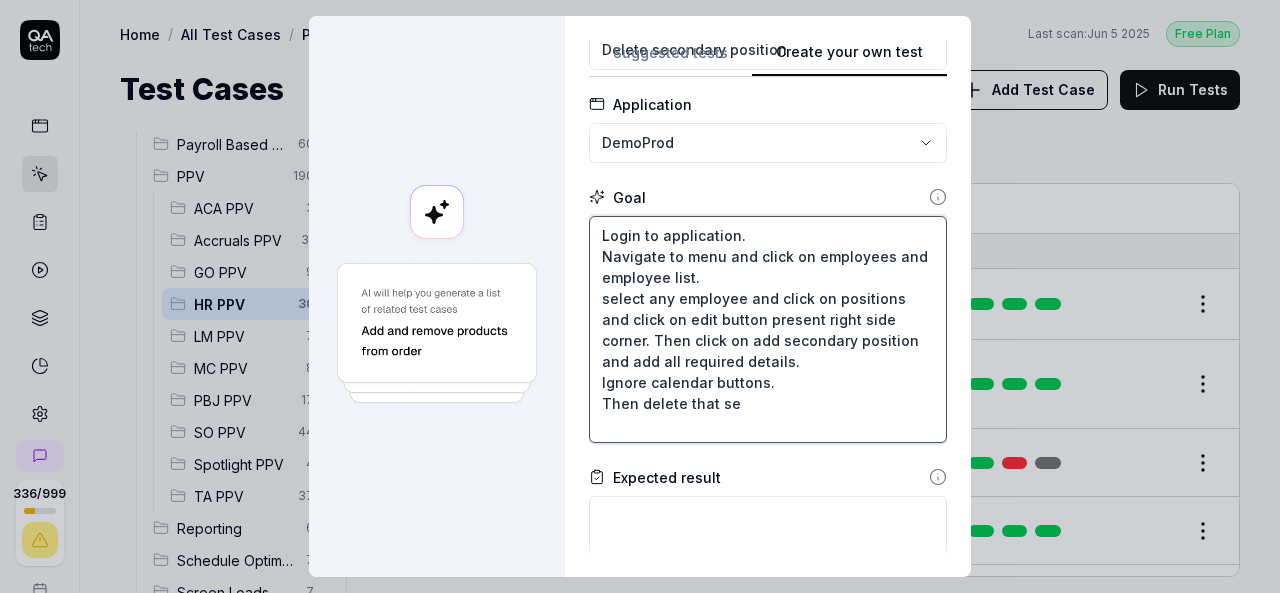 type on "*" 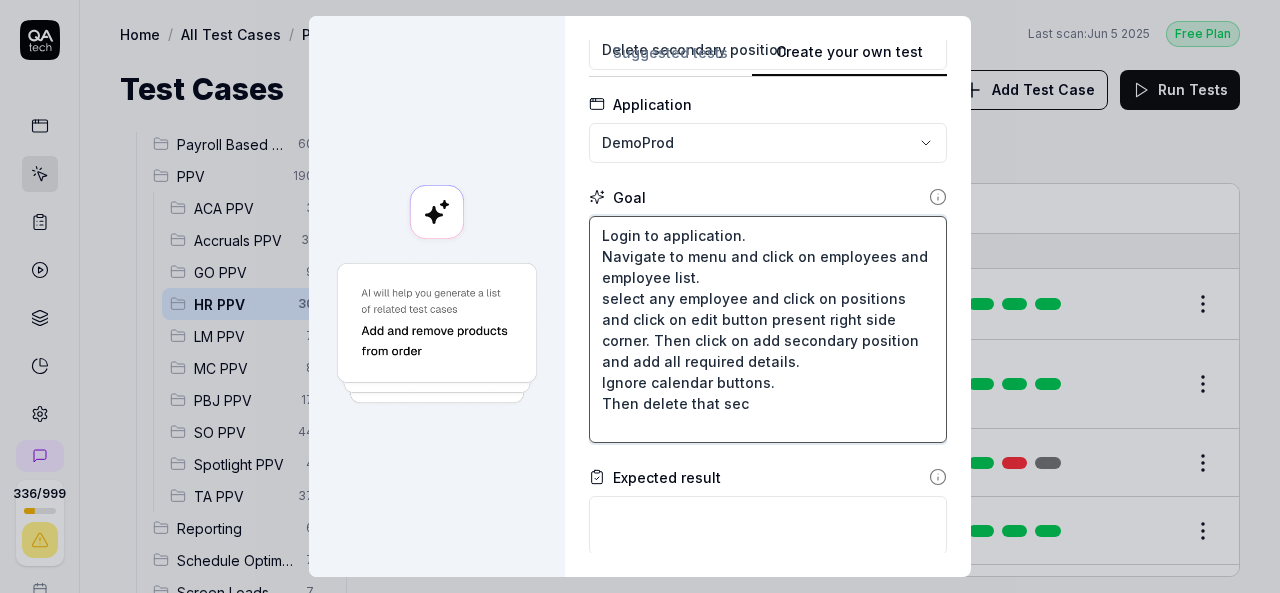 type on "*" 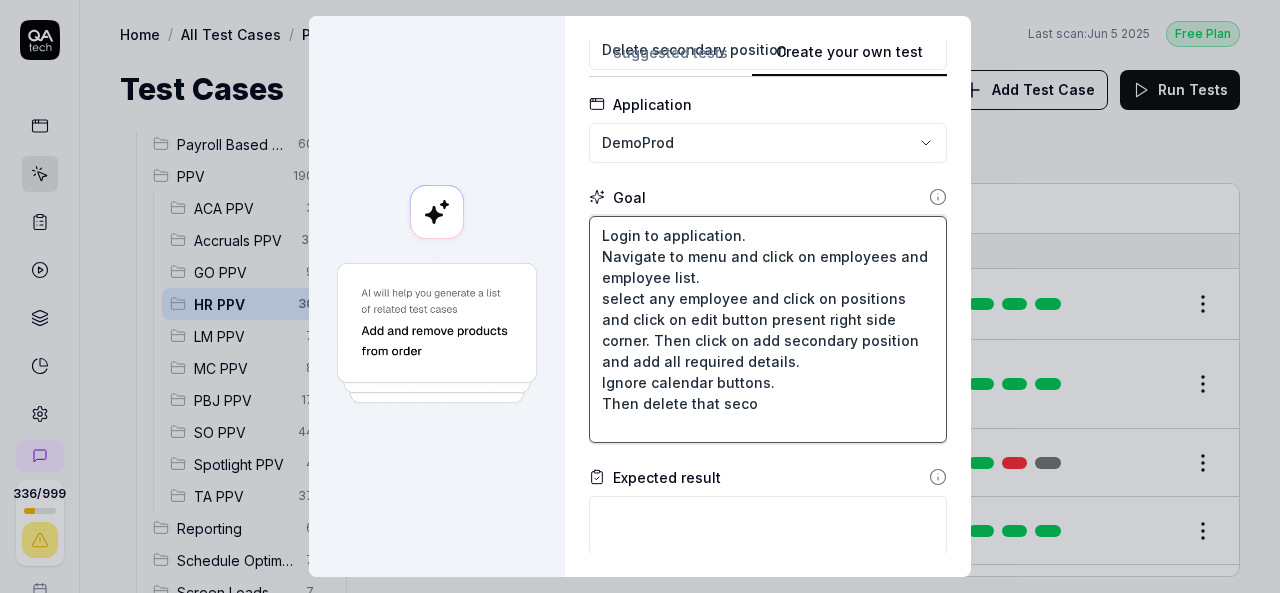 type on "*" 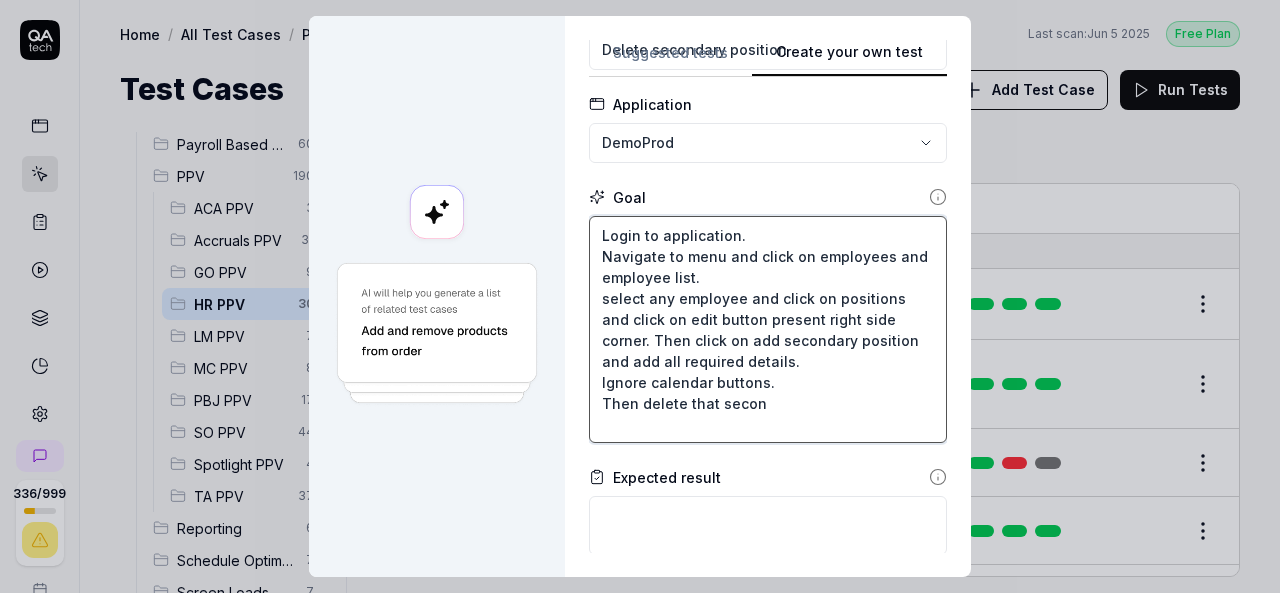 type on "*" 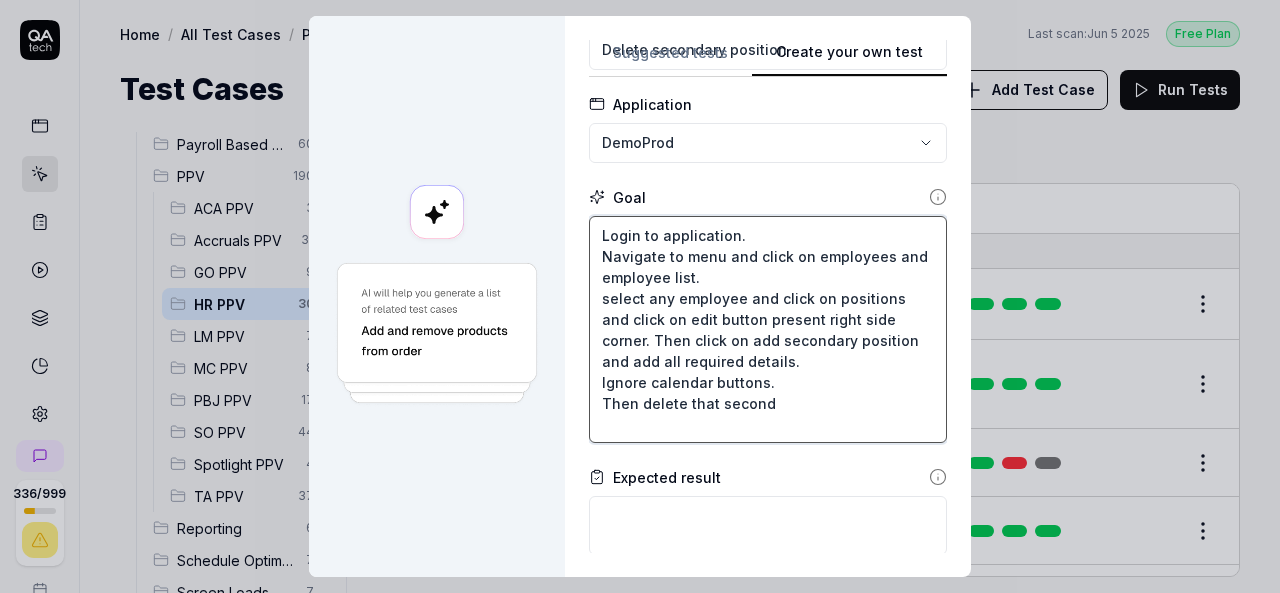 type on "*" 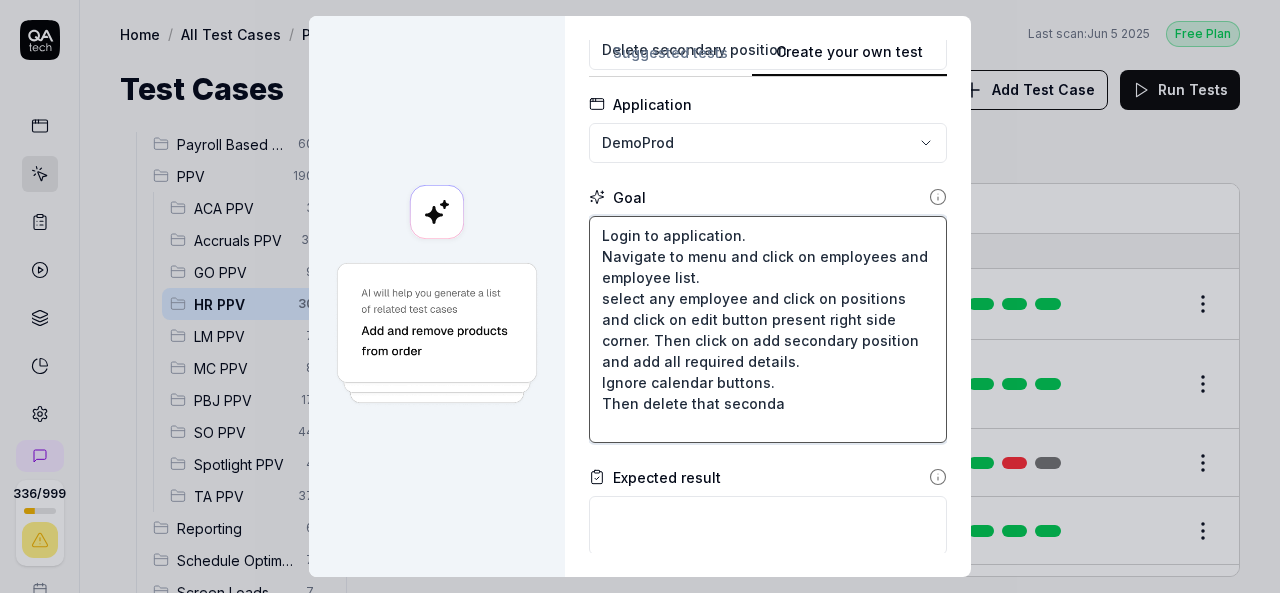 type on "*" 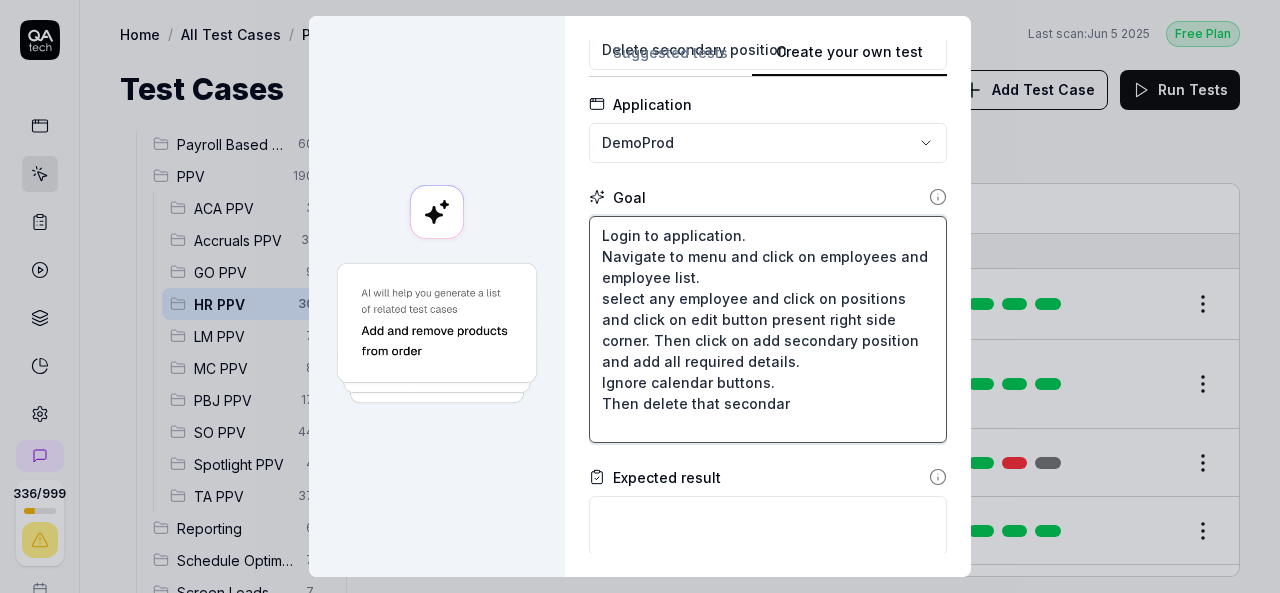 type on "*" 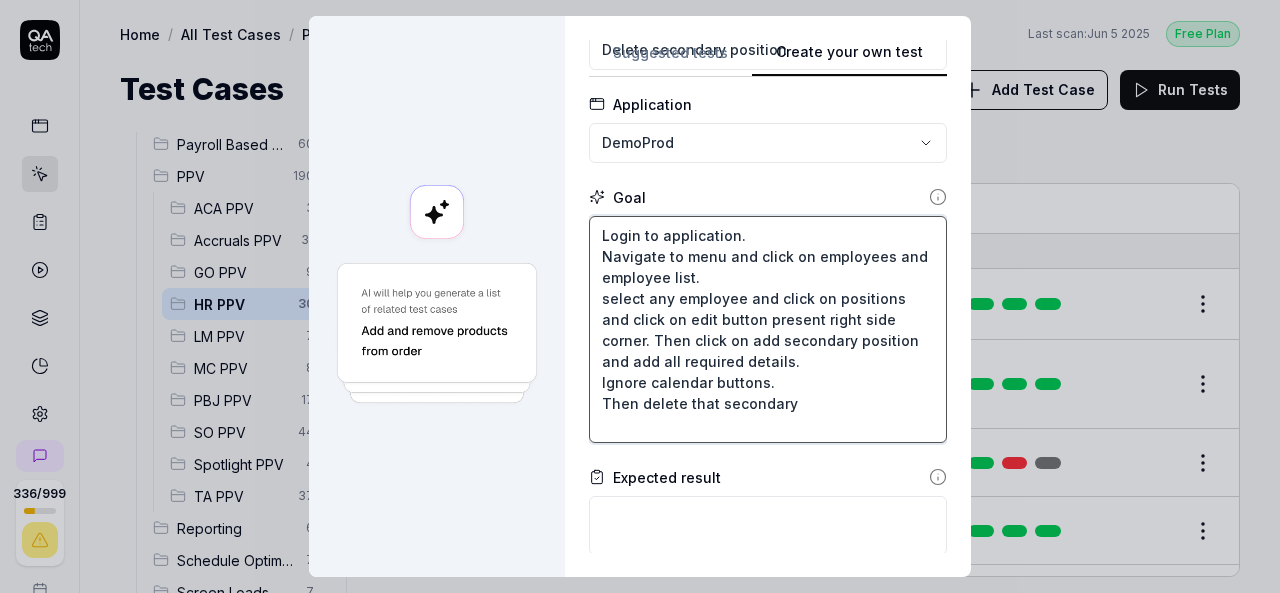 type on "*" 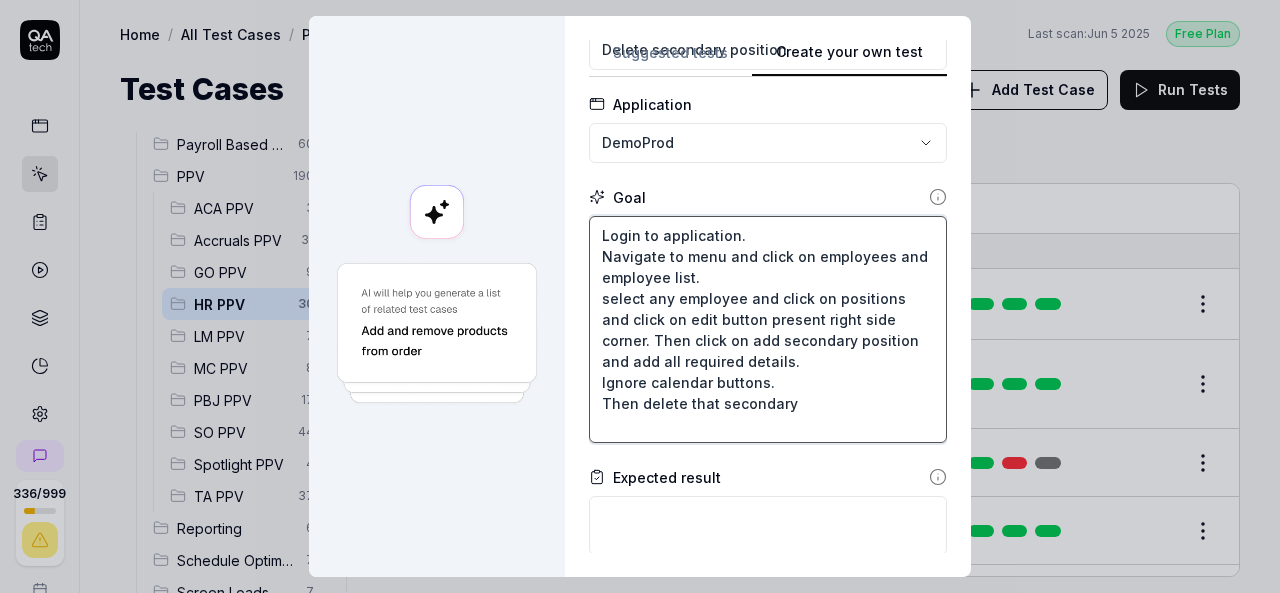 type on "*" 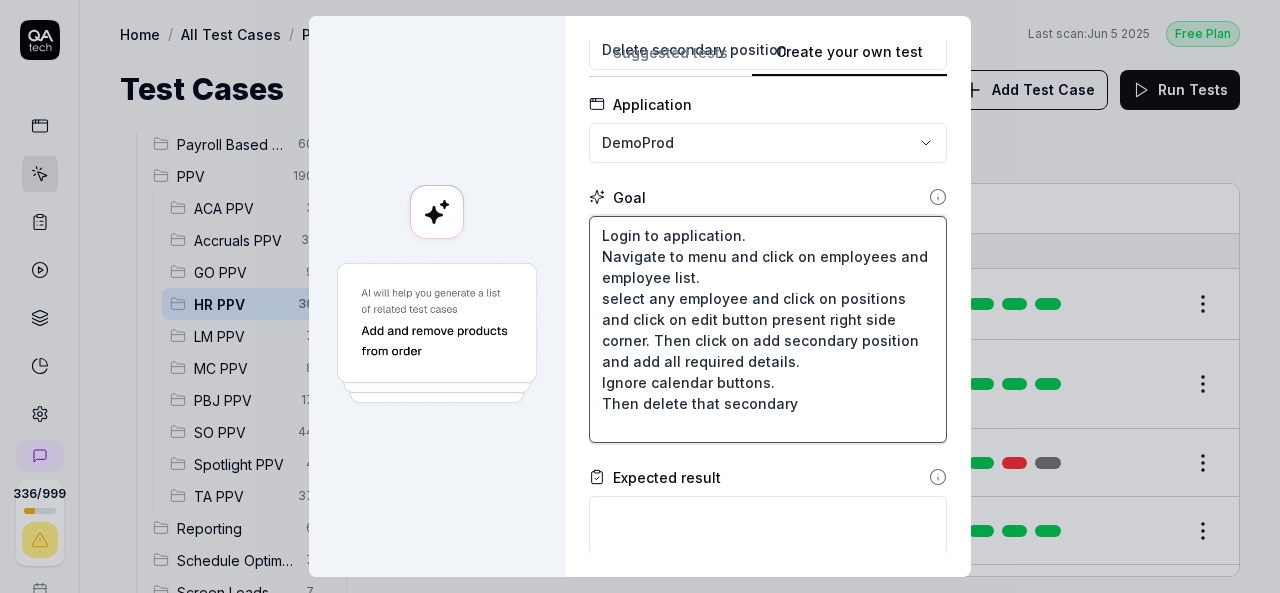 type on "Login to application.
Navigate to menu and click on employees and employee list.
select any employee and click on positions and click on edit button present right side corner. Then click on add secondary position and add all required details.
Ignore calendar buttons.
Then delete that secondary p" 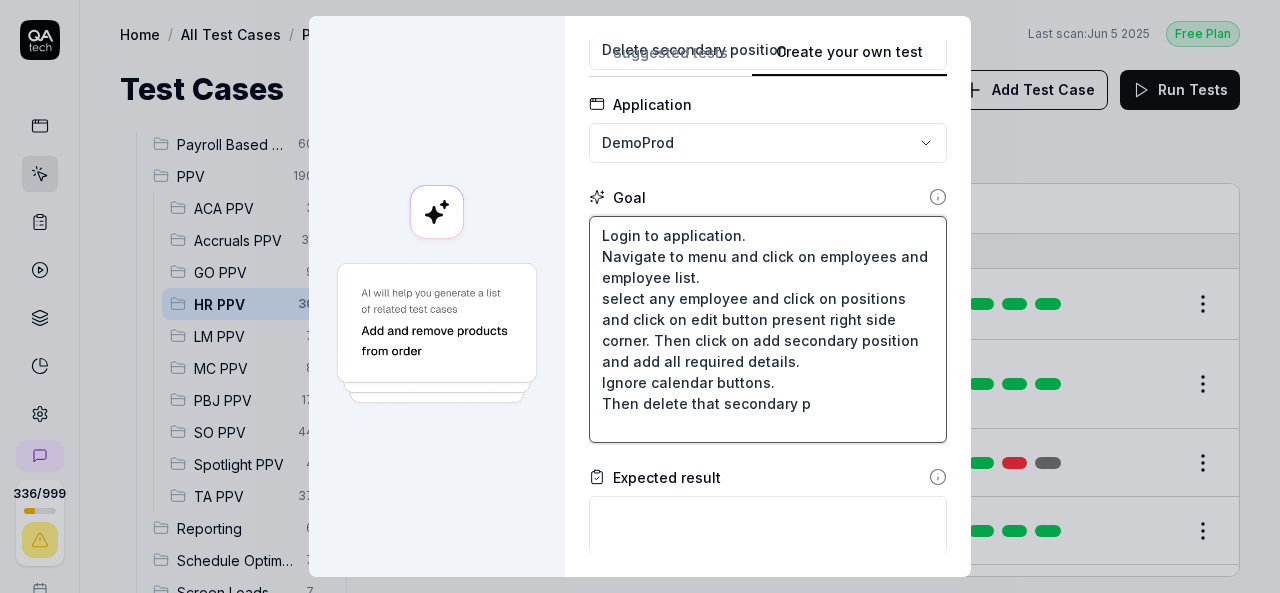 type on "*" 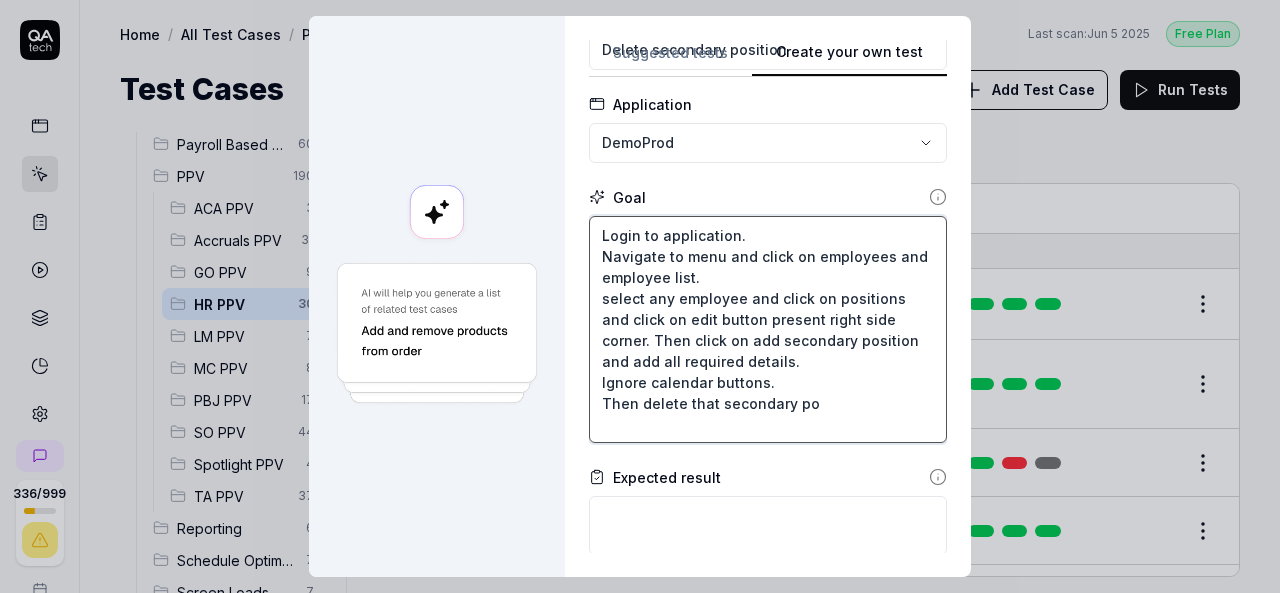 type on "*" 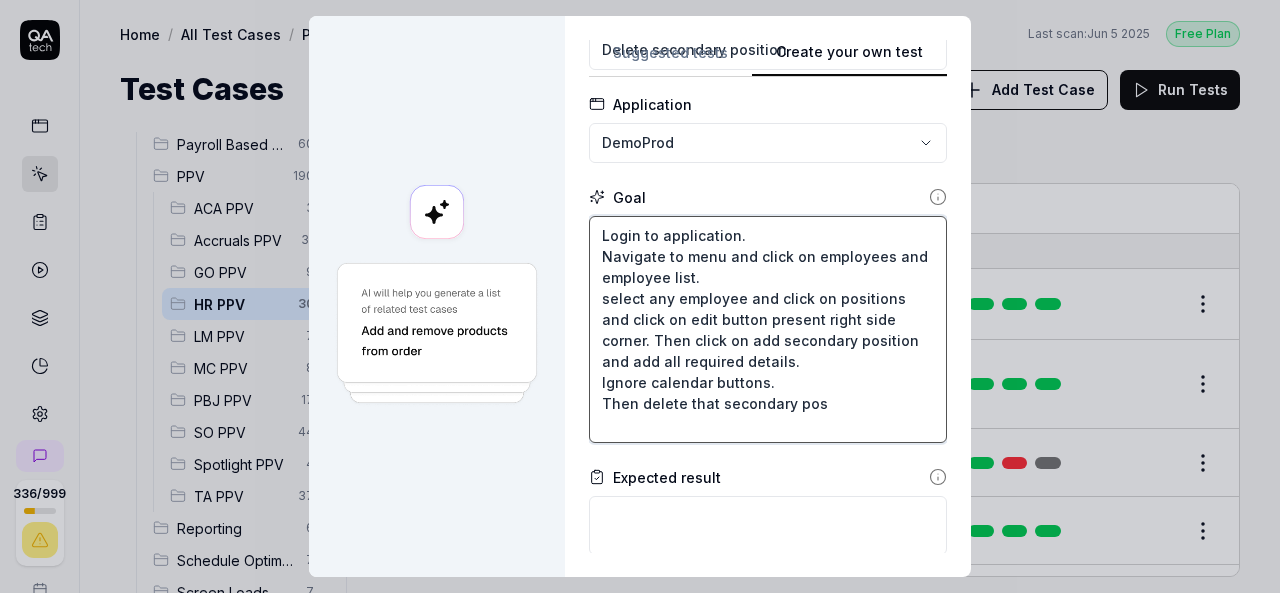 type on "*" 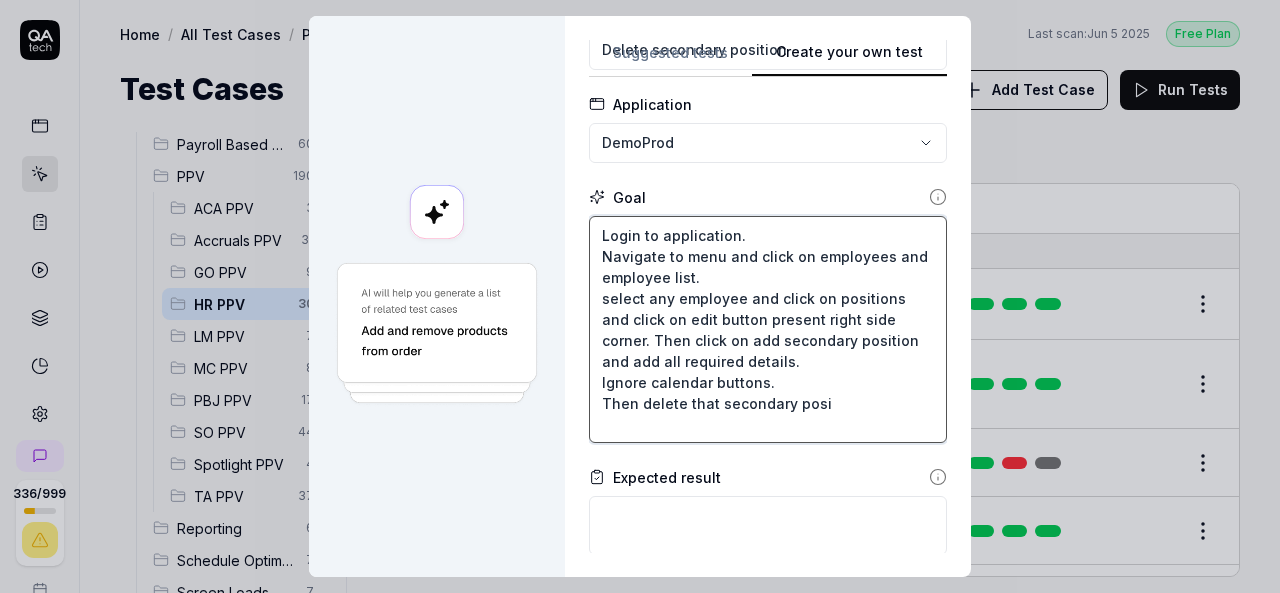 type on "*" 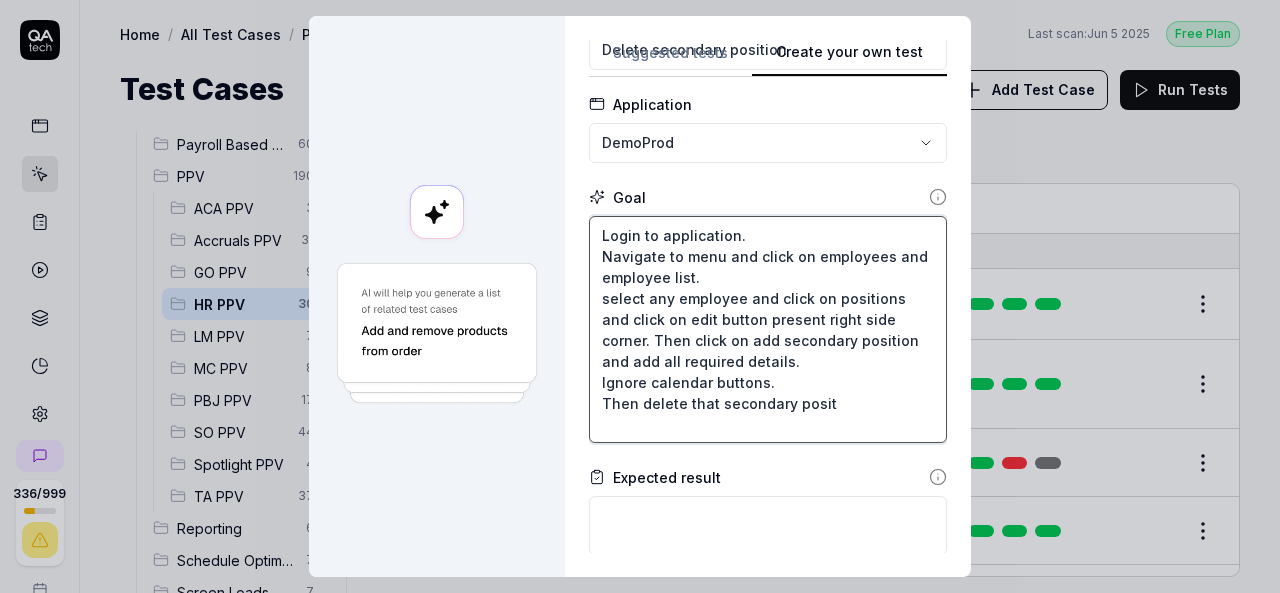 type on "*" 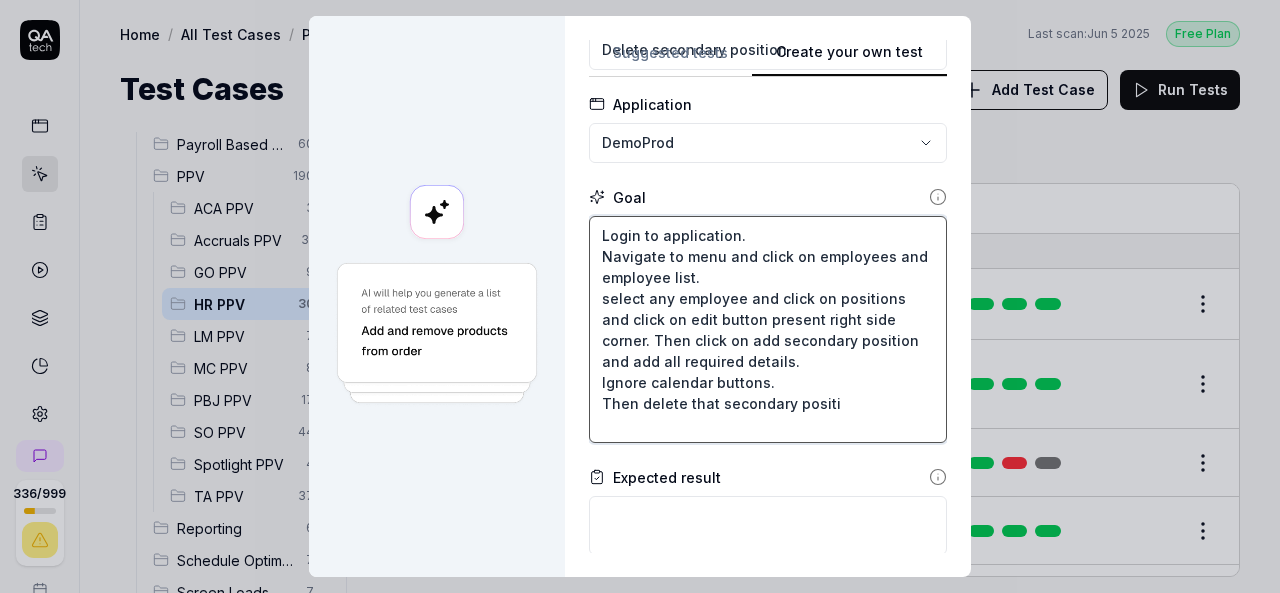 type on "*" 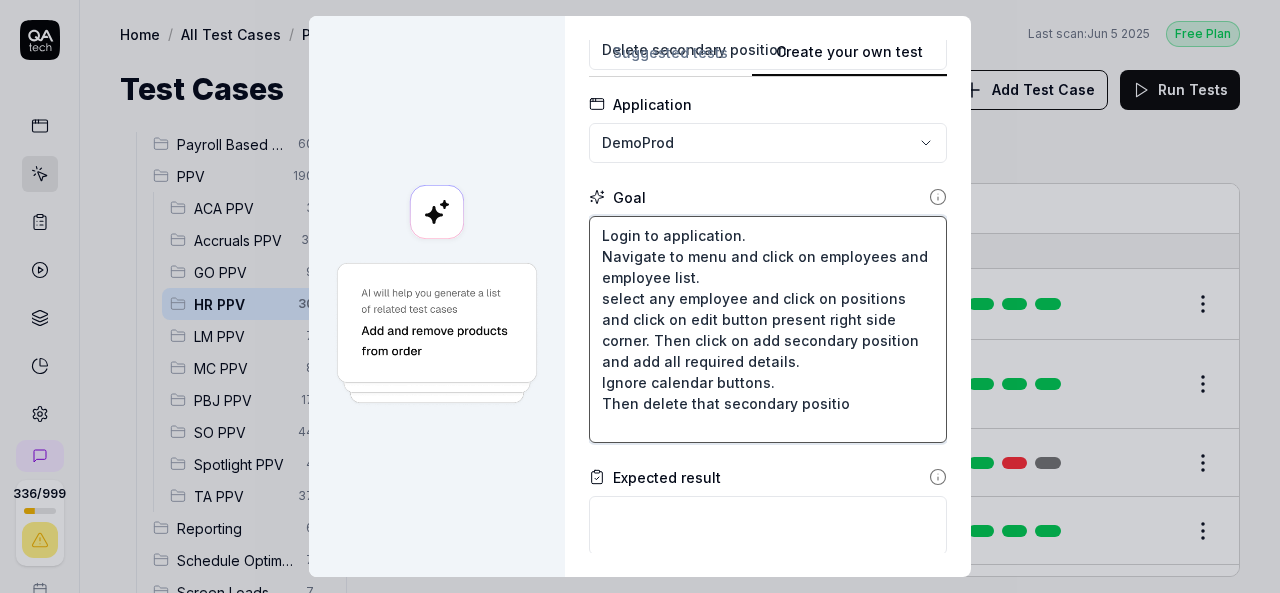 type on "*" 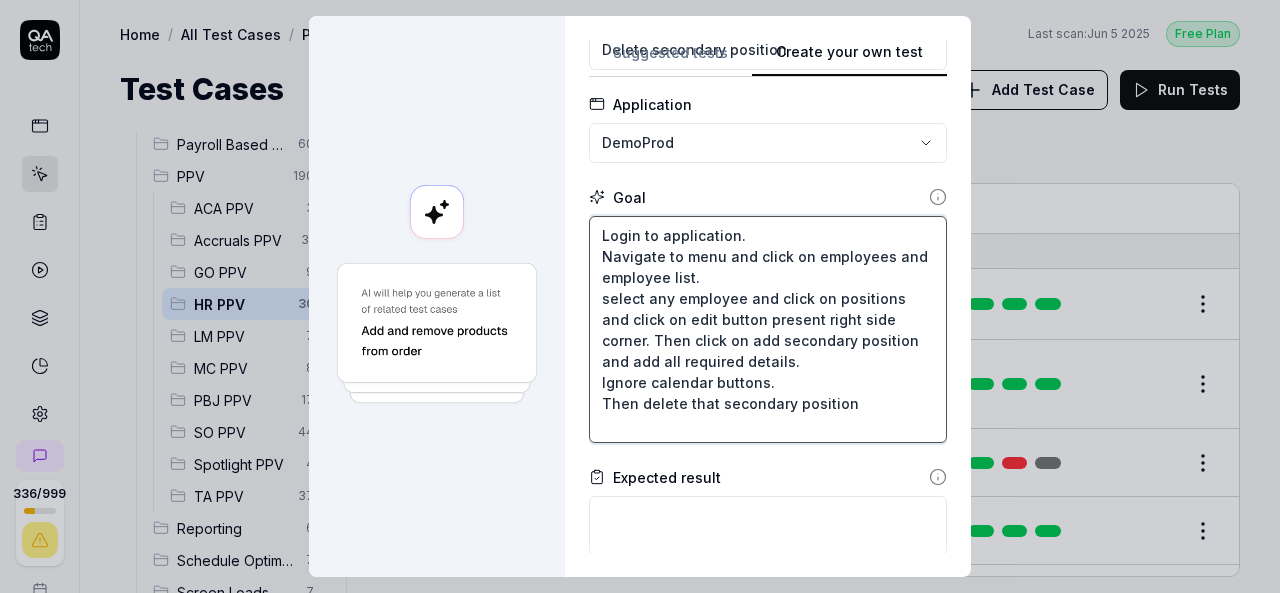 type on "*" 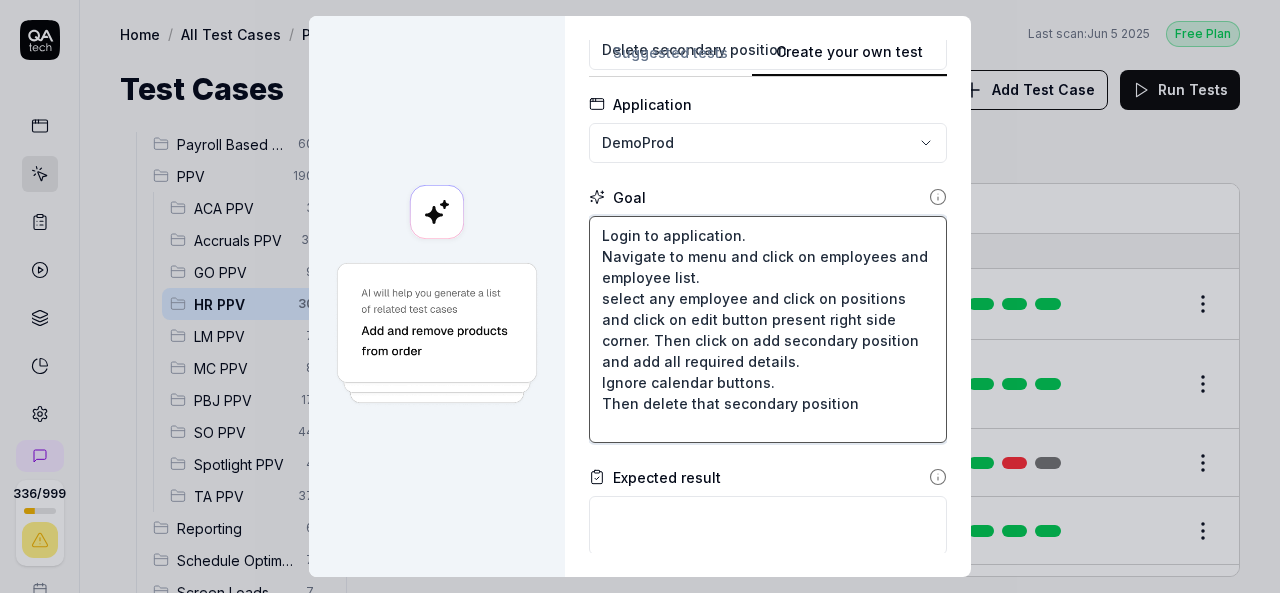 type on "*" 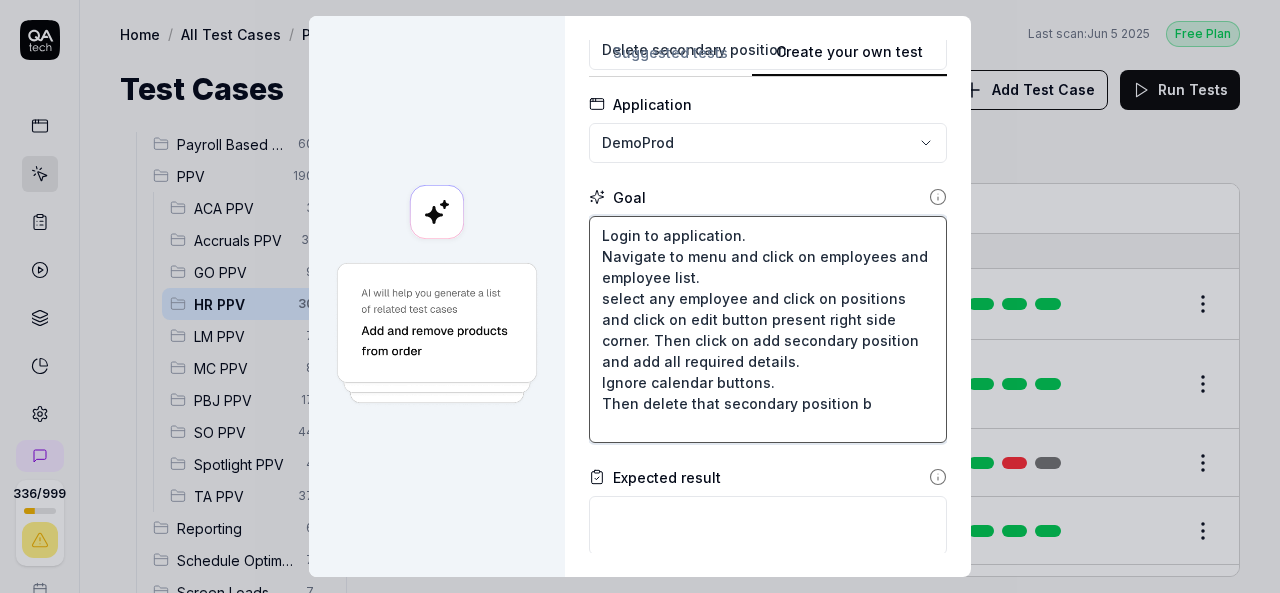 type on "Login to application.
Navigate to menu and click on employees and employee list.
select any employee and click on positions and click on edit button present right side corner. Then click on add secondary position and add all required details.
Ignore calendar buttons.
Then delete that secondary position by" 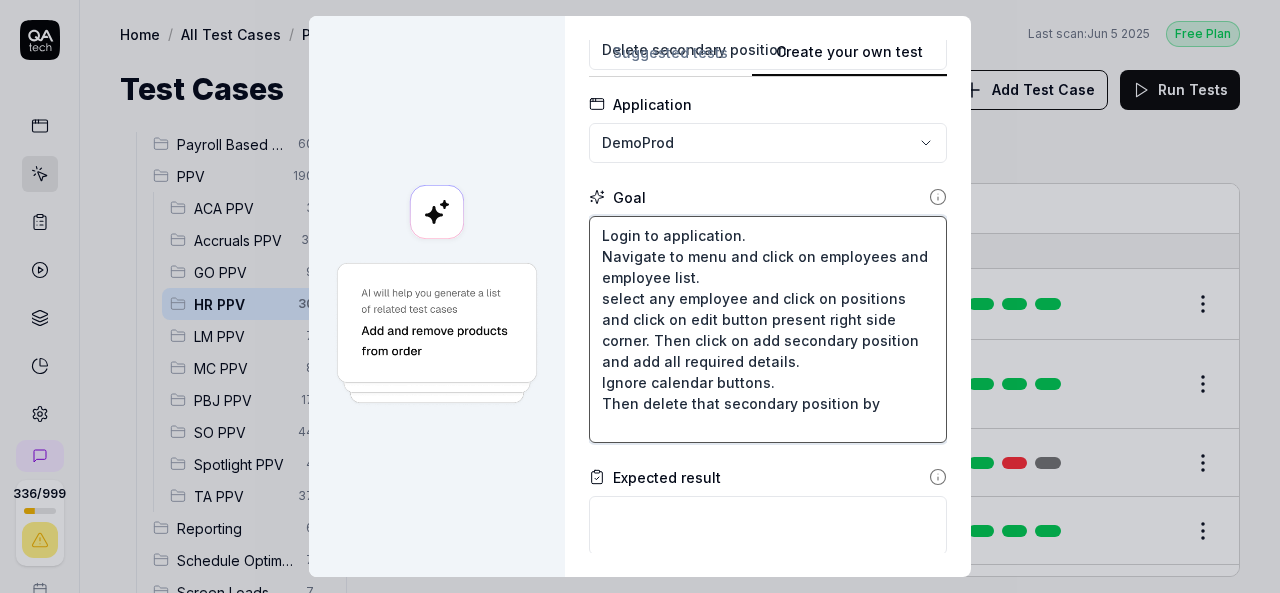 type on "*" 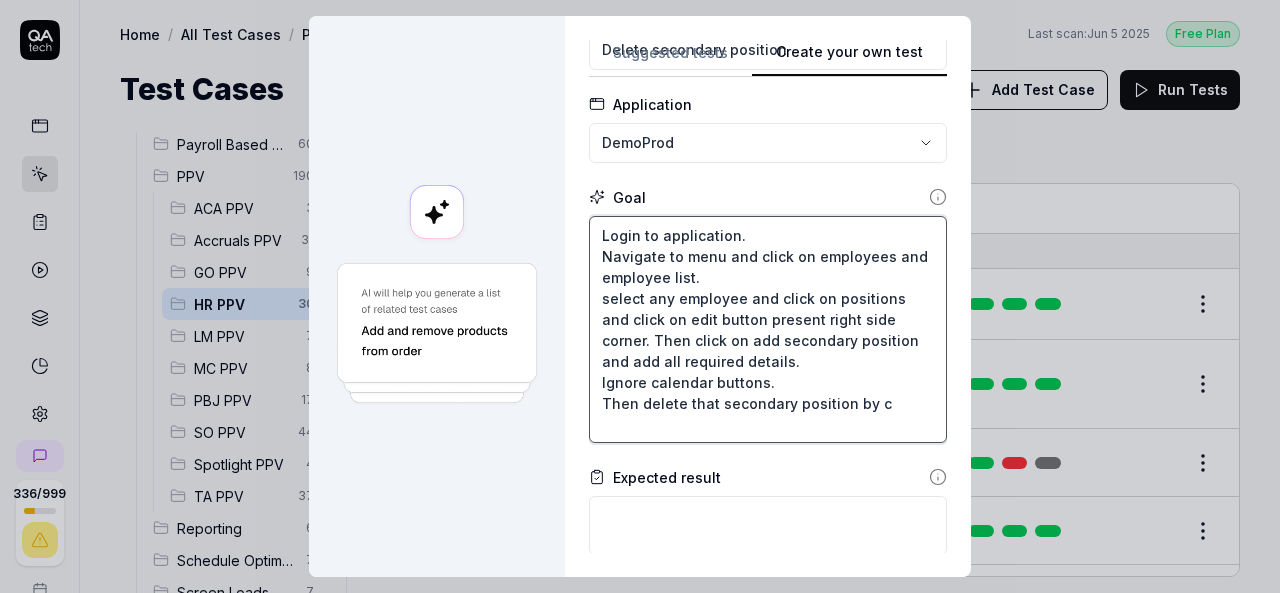 type on "*" 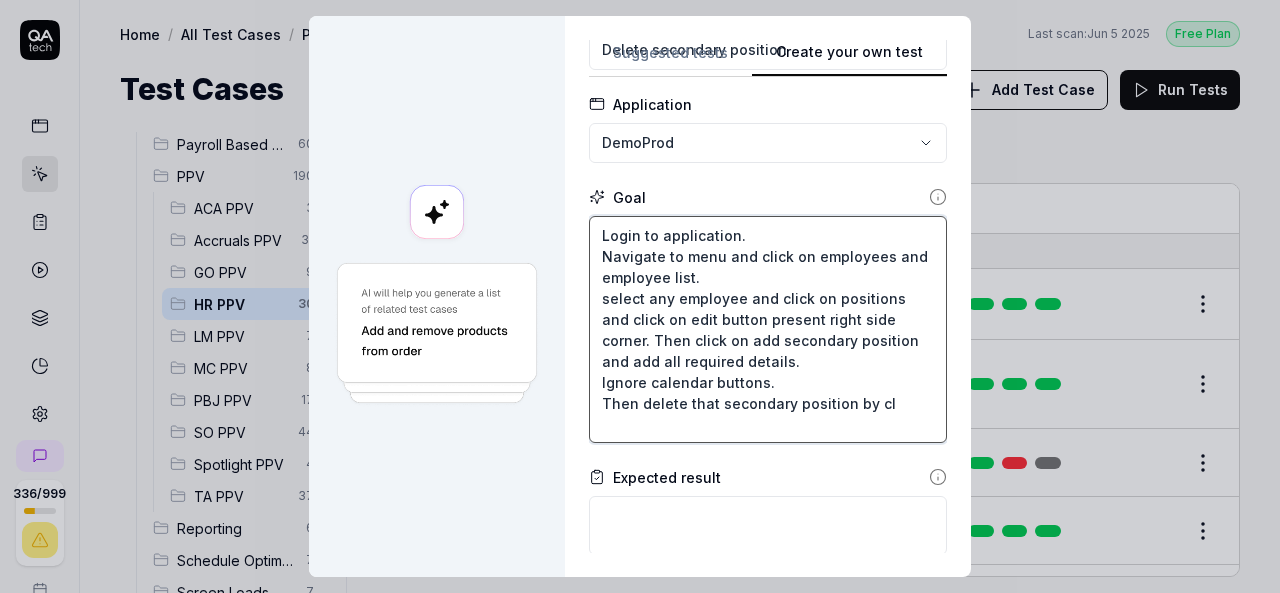 type on "*" 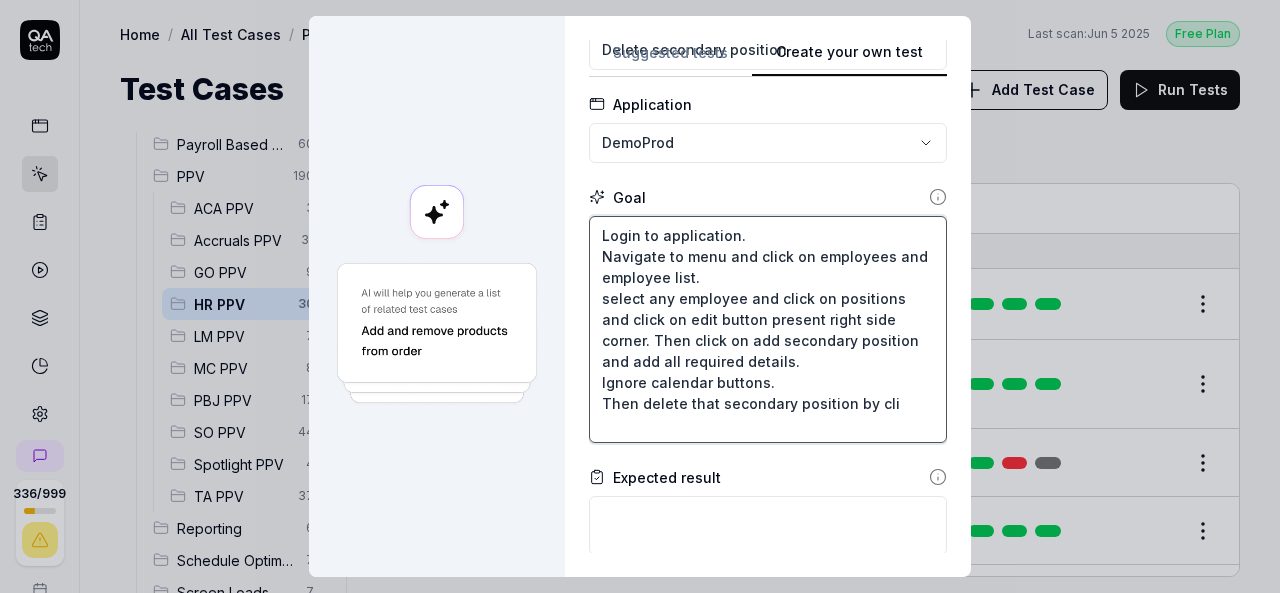 type on "*" 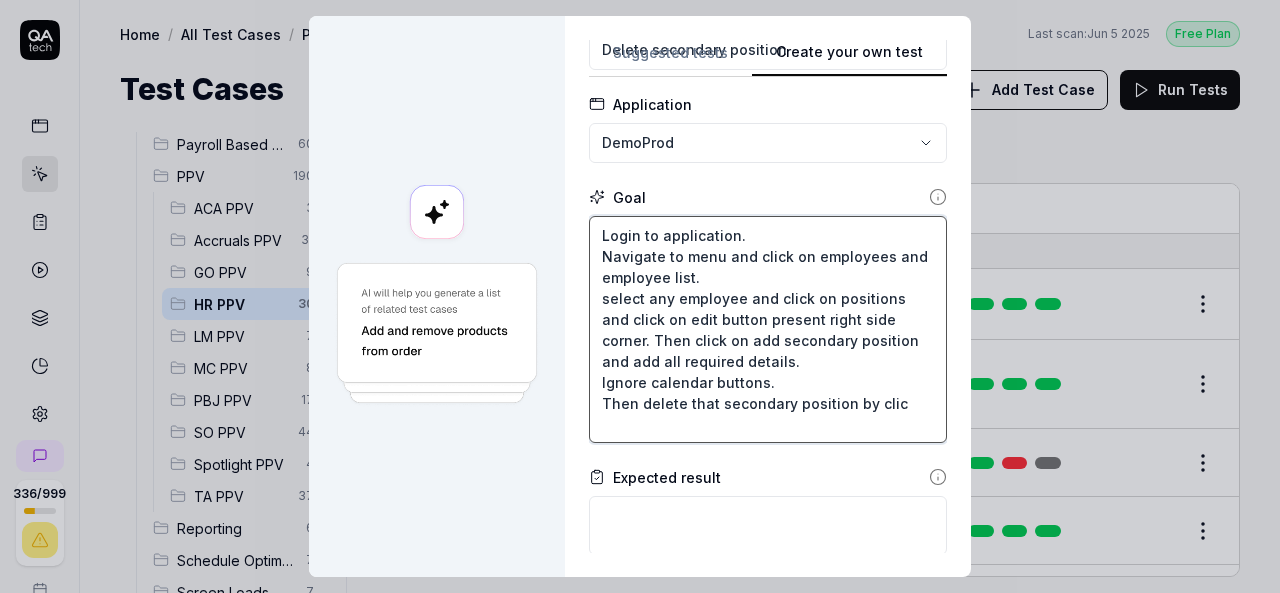 type on "*" 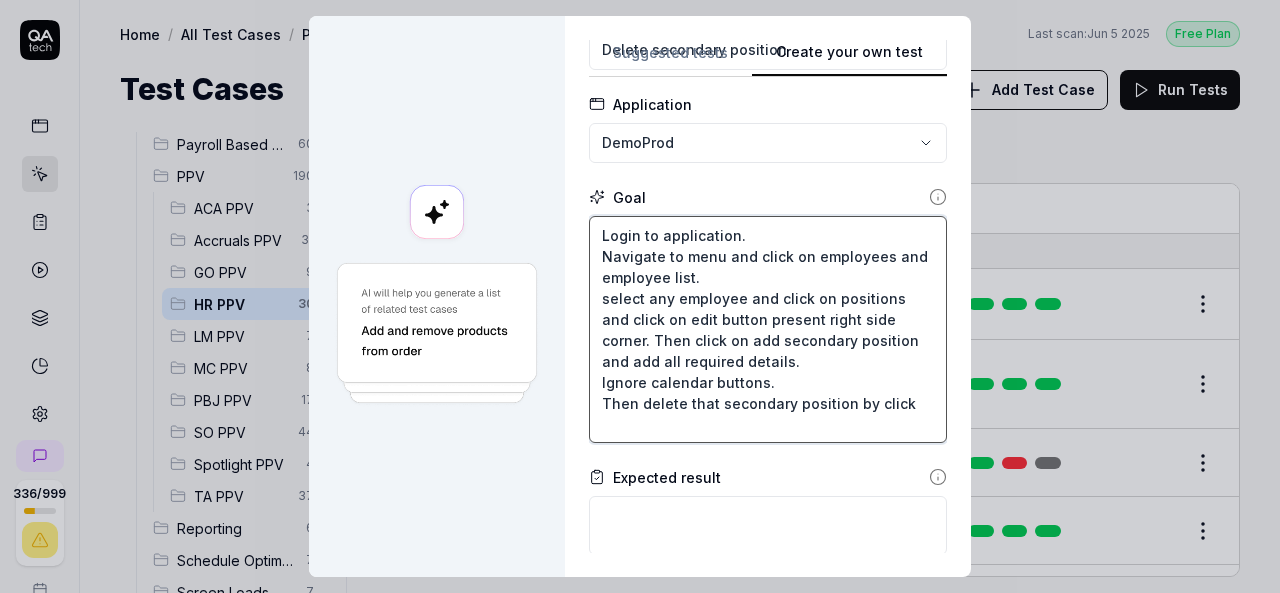 type on "*" 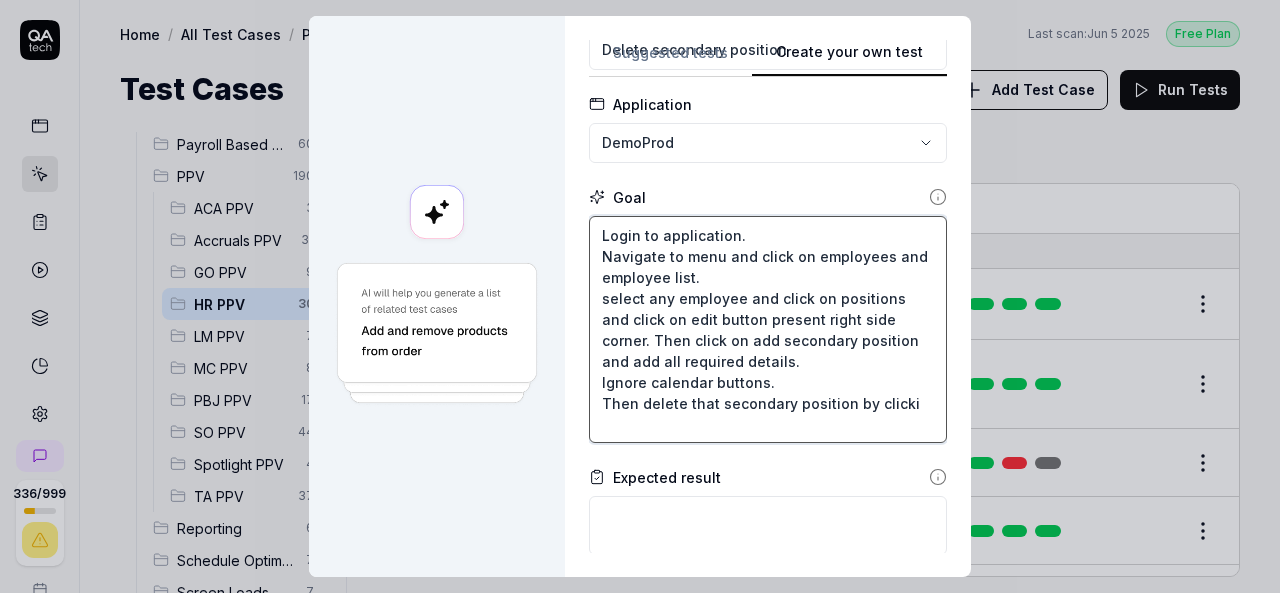 type on "*" 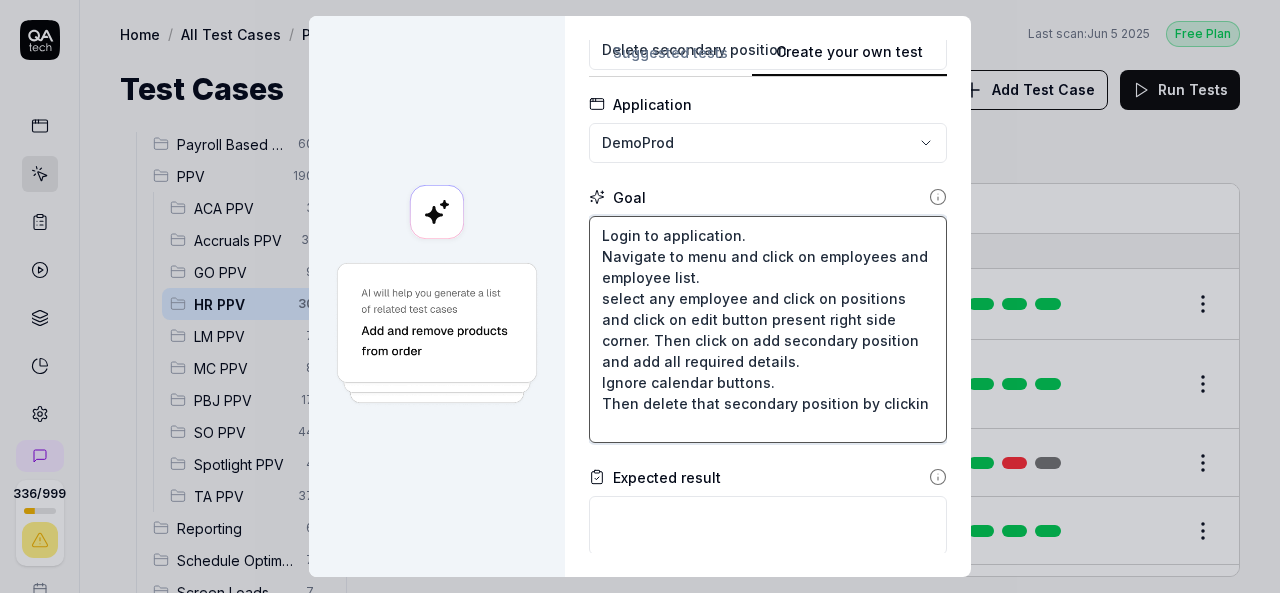 type on "*" 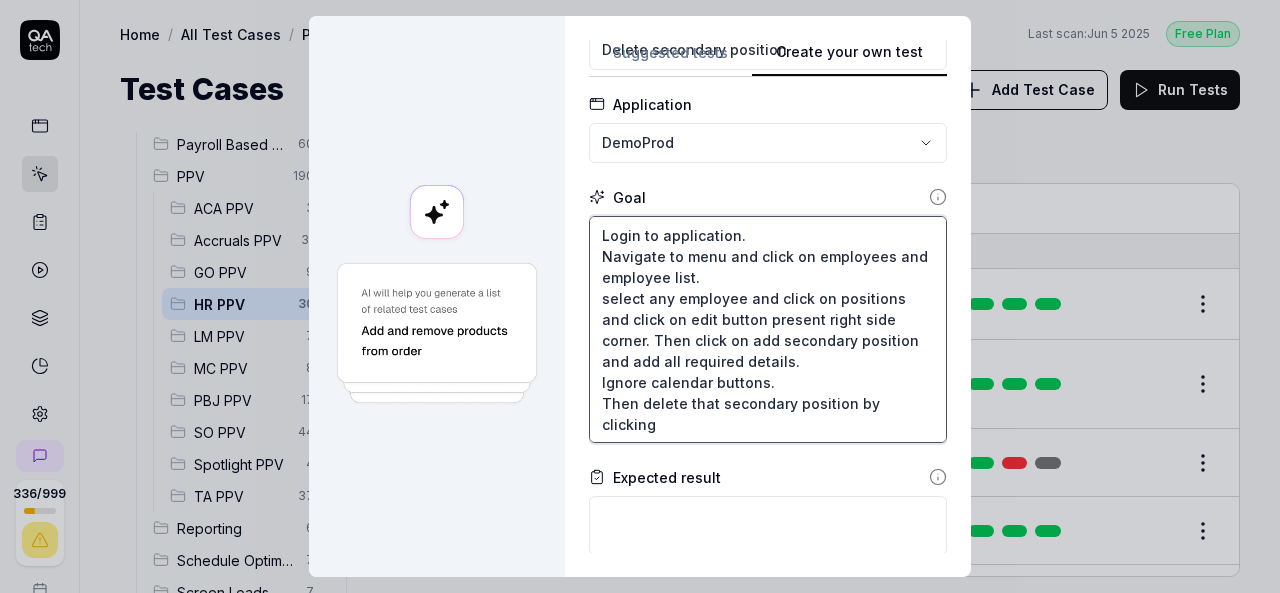 type on "*" 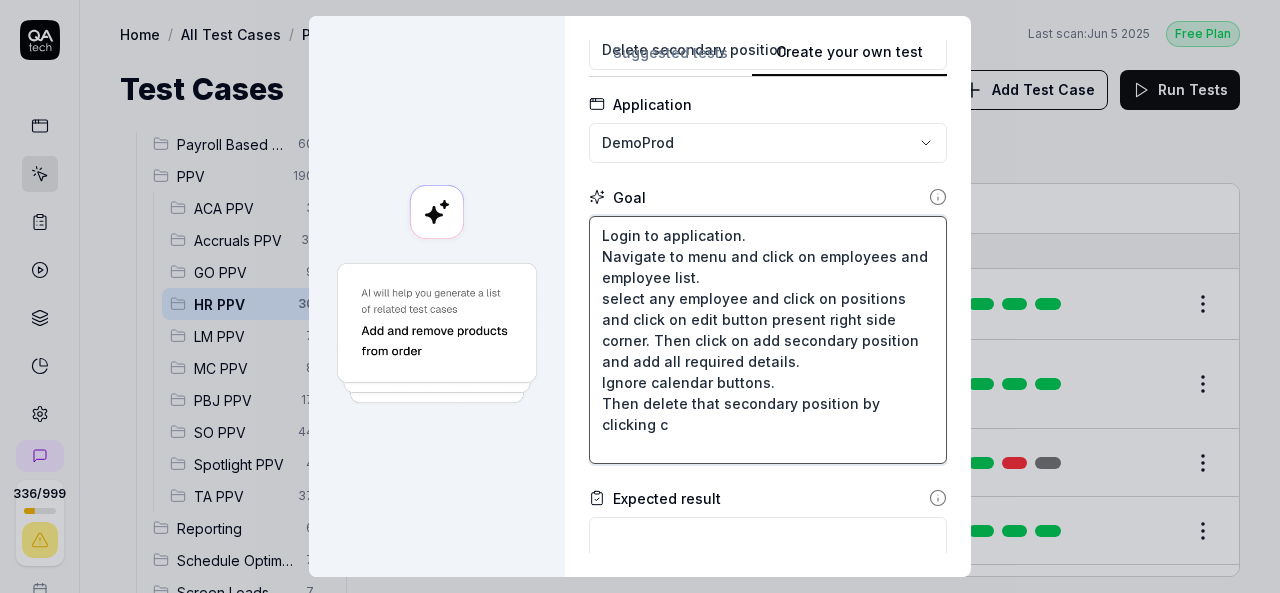 type on "*" 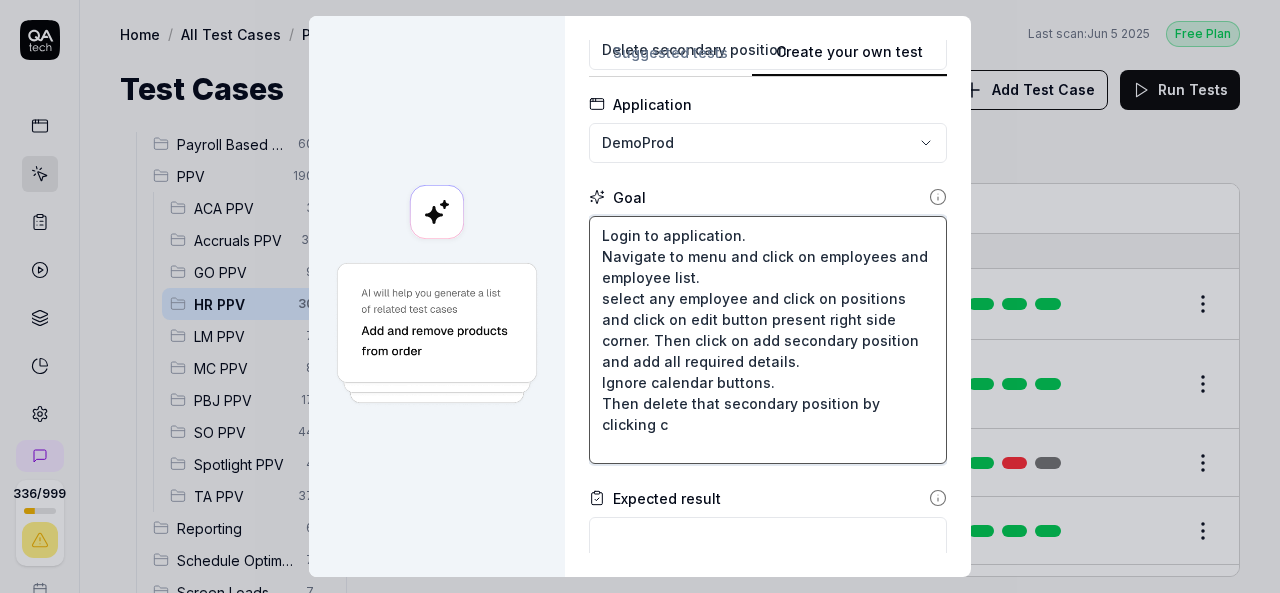 type on "Login to application.
Navigate to menu and click on employees and employee list.
select any employee and click on positions and click on edit button present right side corner. Then click on add secondary position and add all required details.
Ignore calendar buttons.
Then delete that secondary position by clicking cr" 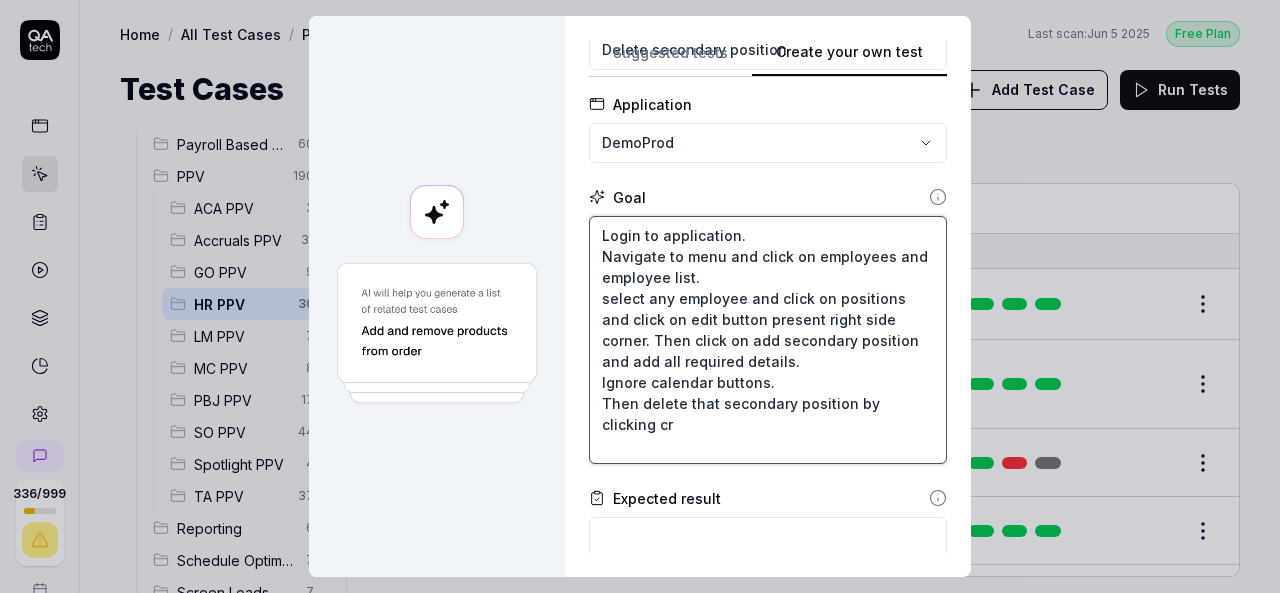 type on "*" 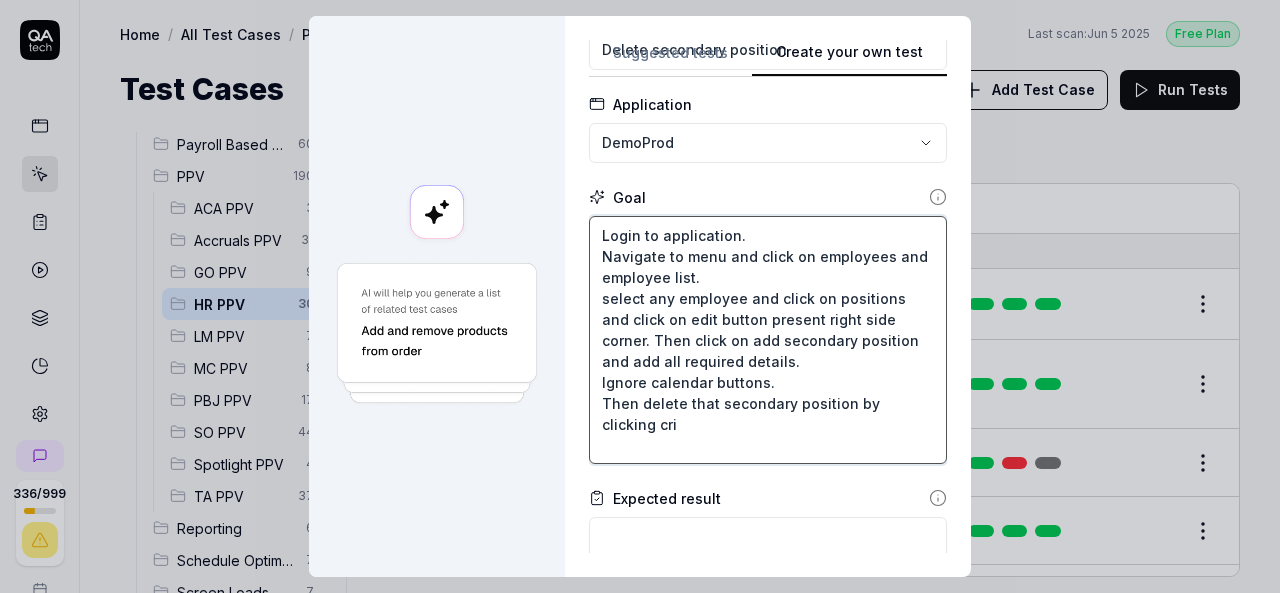 type on "*" 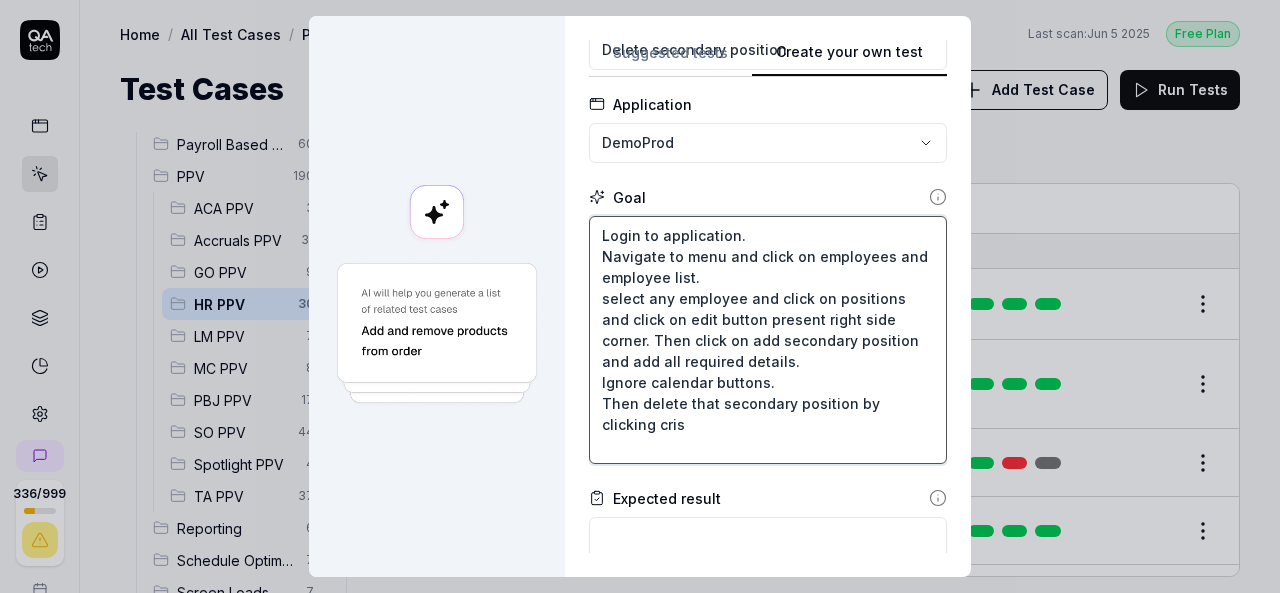 type 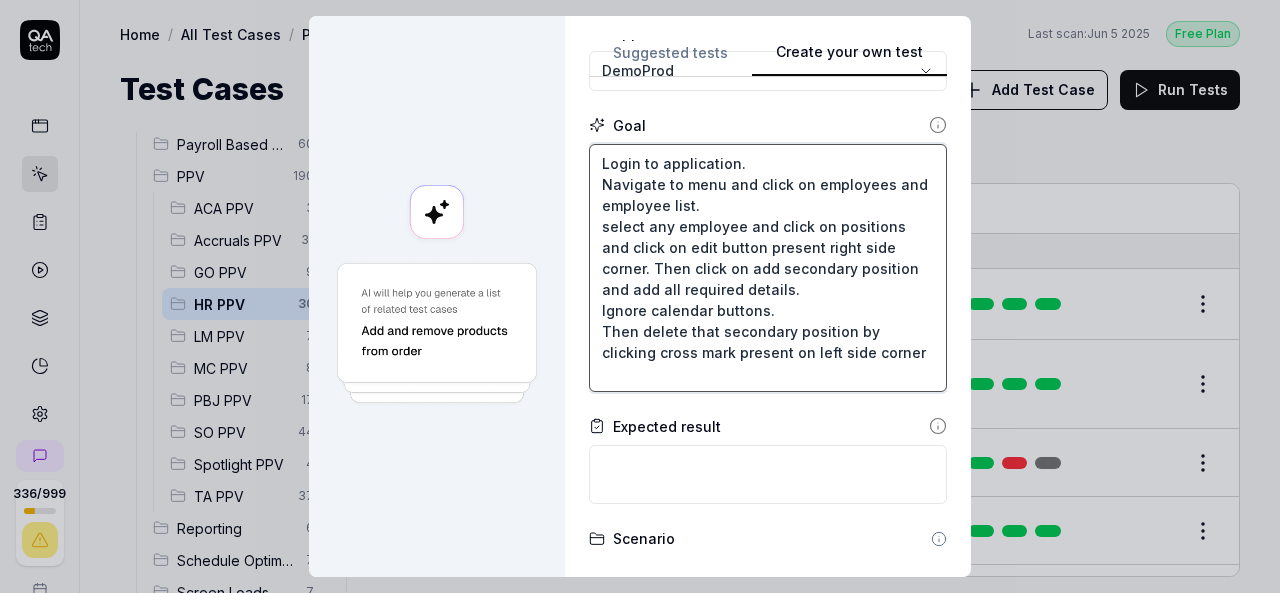 scroll, scrollTop: 200, scrollLeft: 0, axis: vertical 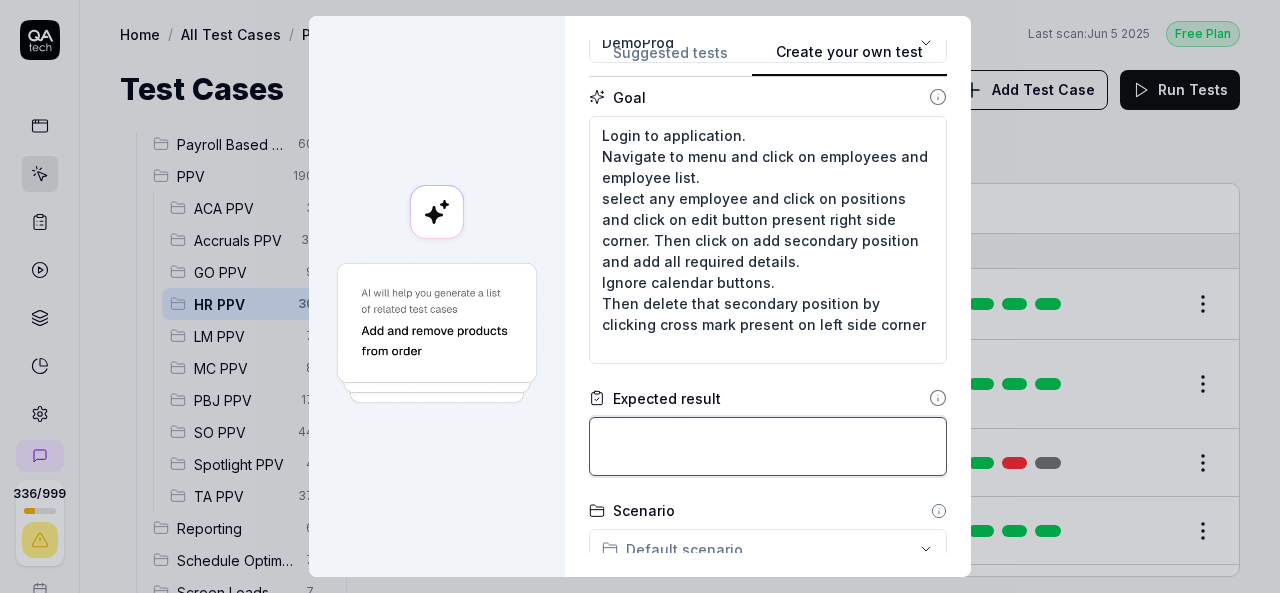 click at bounding box center (768, 446) 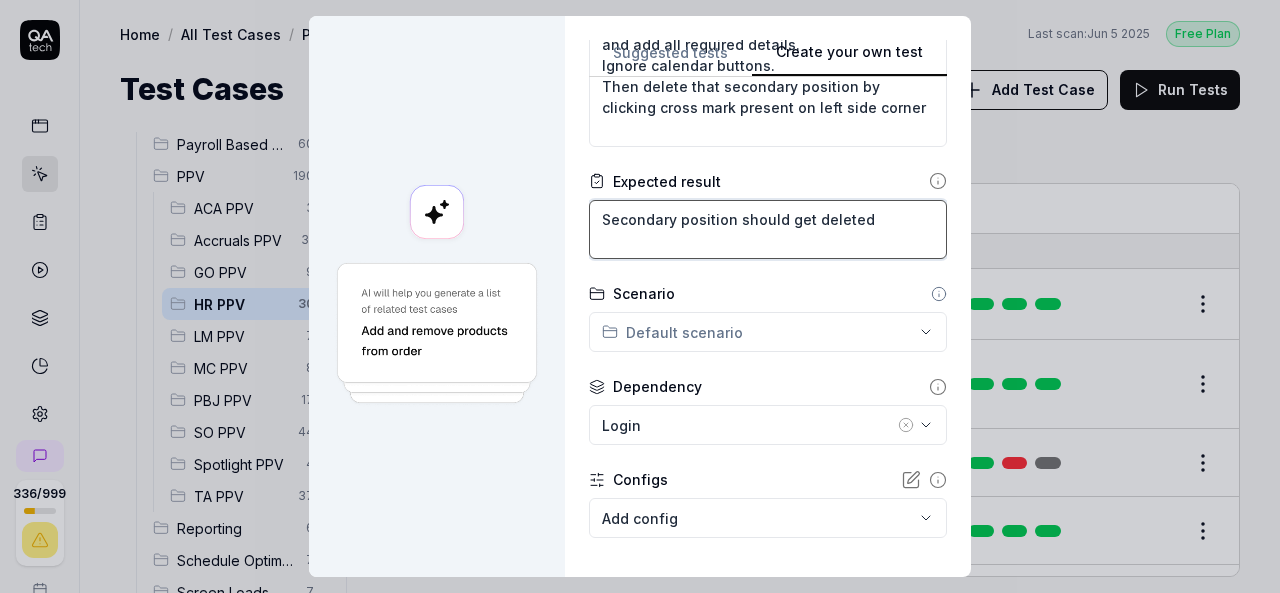 scroll, scrollTop: 500, scrollLeft: 0, axis: vertical 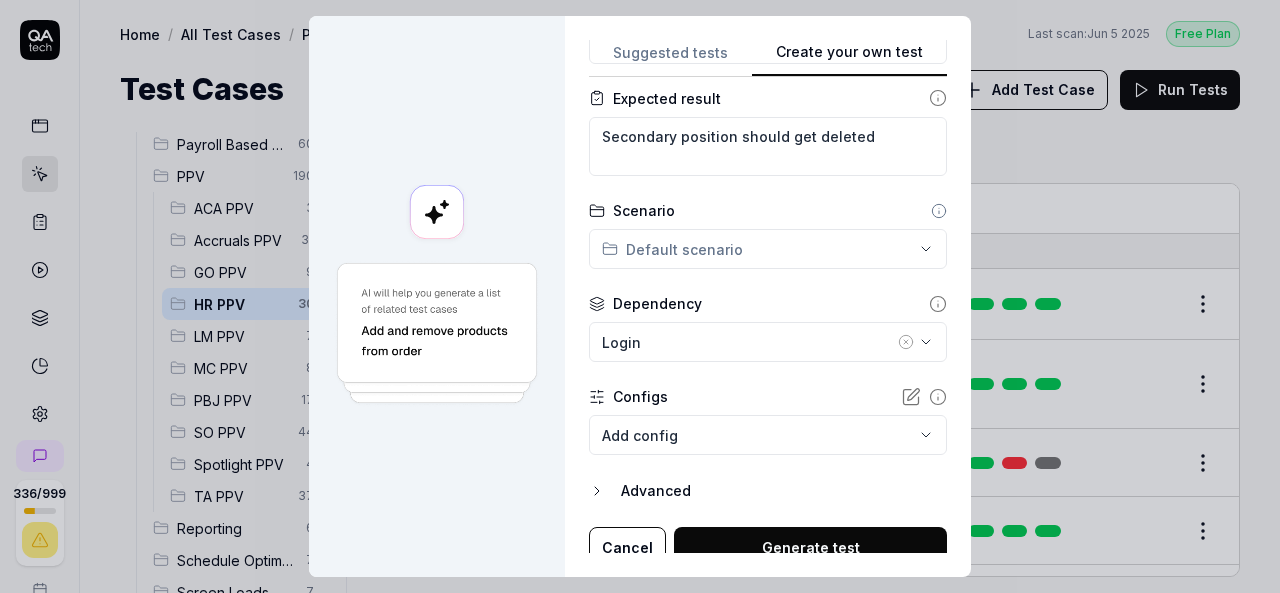 click on "**********" at bounding box center [640, 296] 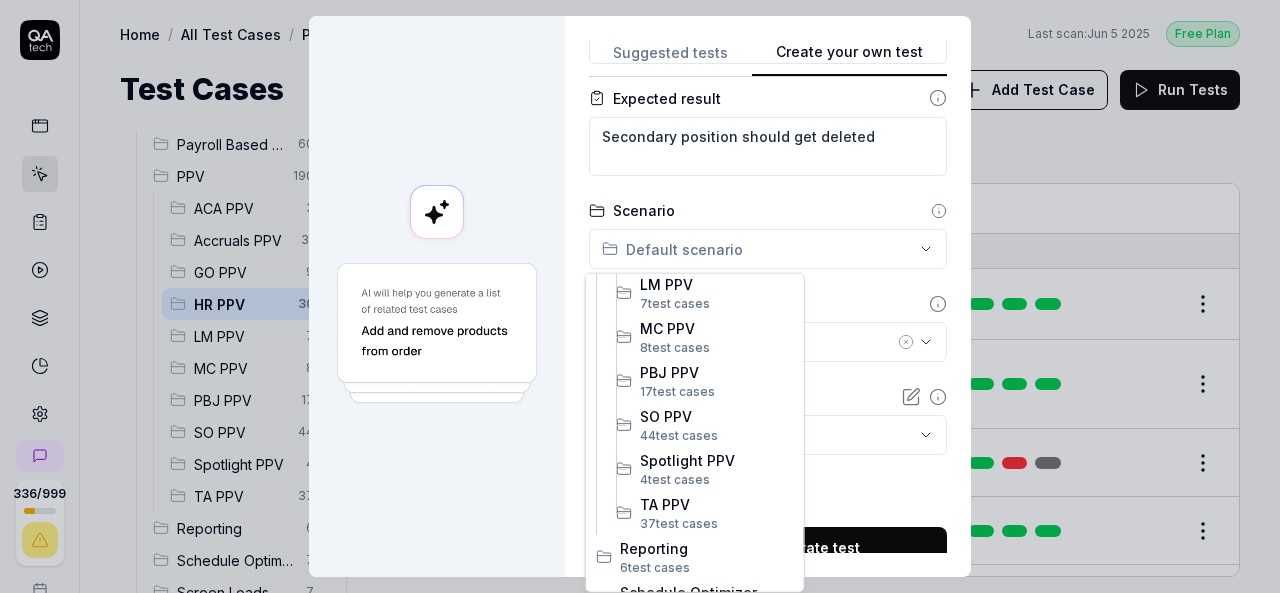 scroll, scrollTop: 500, scrollLeft: 0, axis: vertical 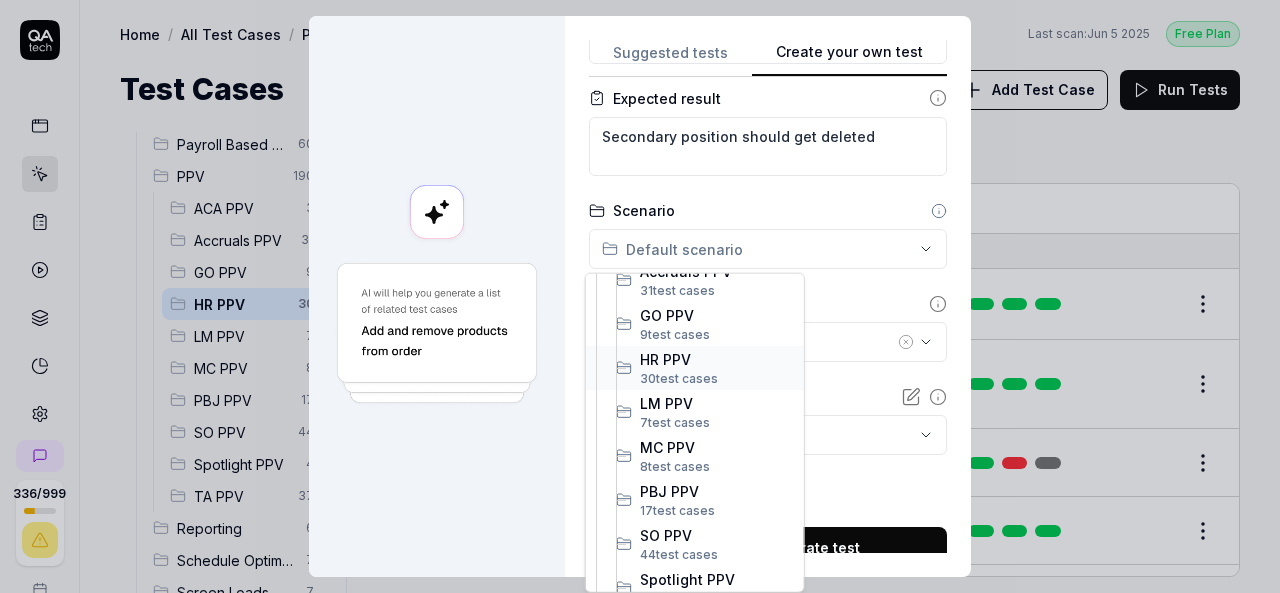 click on "30  test case" at bounding box center (675, 377) 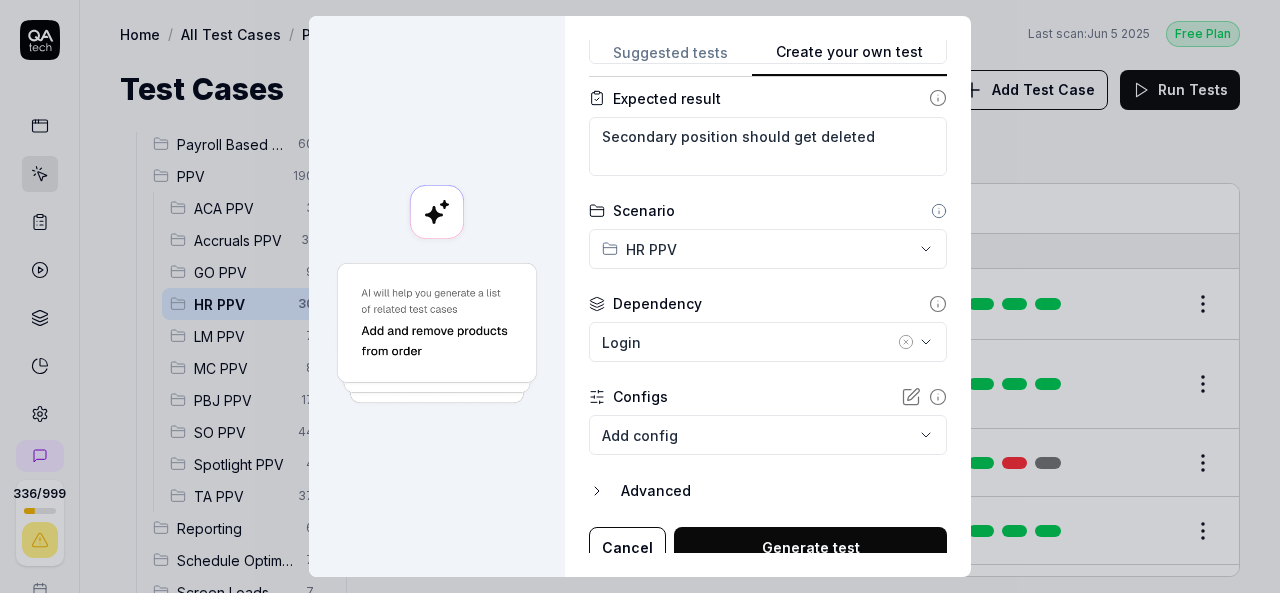 click 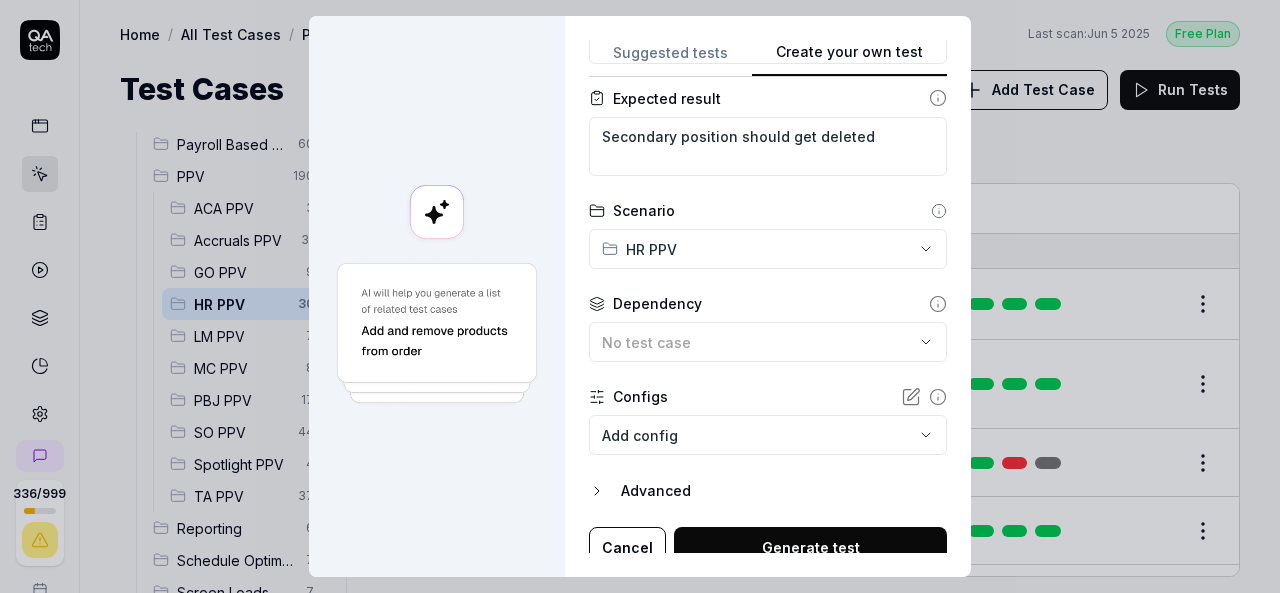 click on "336 / 999 s S Home / All Test Cases / PPV / HR PPV Home / All Test Cases / PPV / HR PPV Last scan: [DATE] Free Plan Test Cases Add Test Case Run Tests All Test Cases 632 Communication 46 Dashboard Management 13 Employee Management 42 Help and Support 19 Login 7 Logout 1 Master Schedule 10 Navigation 27 Payroll Based Journal 60 PPV 190 ACA PPV 3 Accruals PPV 31 GO PPV 9 HR PPV 30 LM PPV 7 MC PPV 8 PBJ PPV 17 SO PPV 44 Spotlight PPV 4 TA PPV 37 Reporting 6 Schedule Optimizer 7 Screen Loads 7 TestPPV 0 Time & Attendance 192 User Profile 1 Filters Name Status Last Run PPV HR PPV Add background check to an employee DemoProd Active Edit Add benefit from benefit console to an employee DemoProd Login Active Edit Add benefit to dependent DemoProd Active Edit Add certifications to an employee 01. Login - DemoProduct Active Edit Add custom fields to an employee 01. Login - DemoProduct Active Edit Add dependent to an employee Active Edit Add documents to an employee 01. Login - DemoProduct Active Edit" at bounding box center [640, 296] 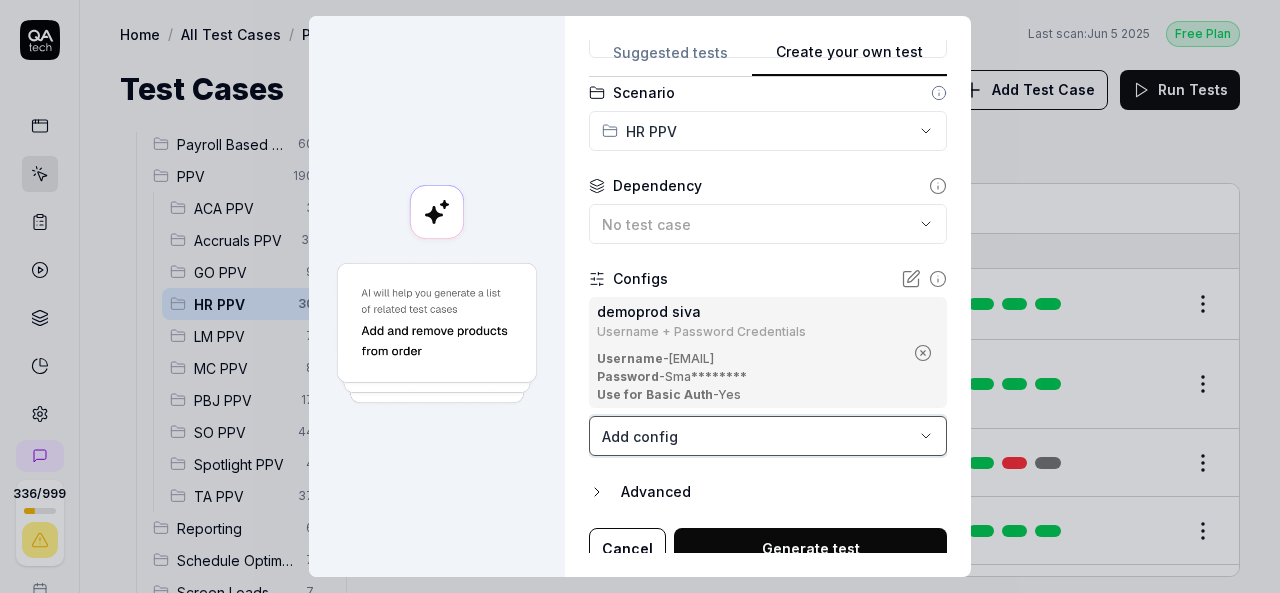 scroll, scrollTop: 632, scrollLeft: 0, axis: vertical 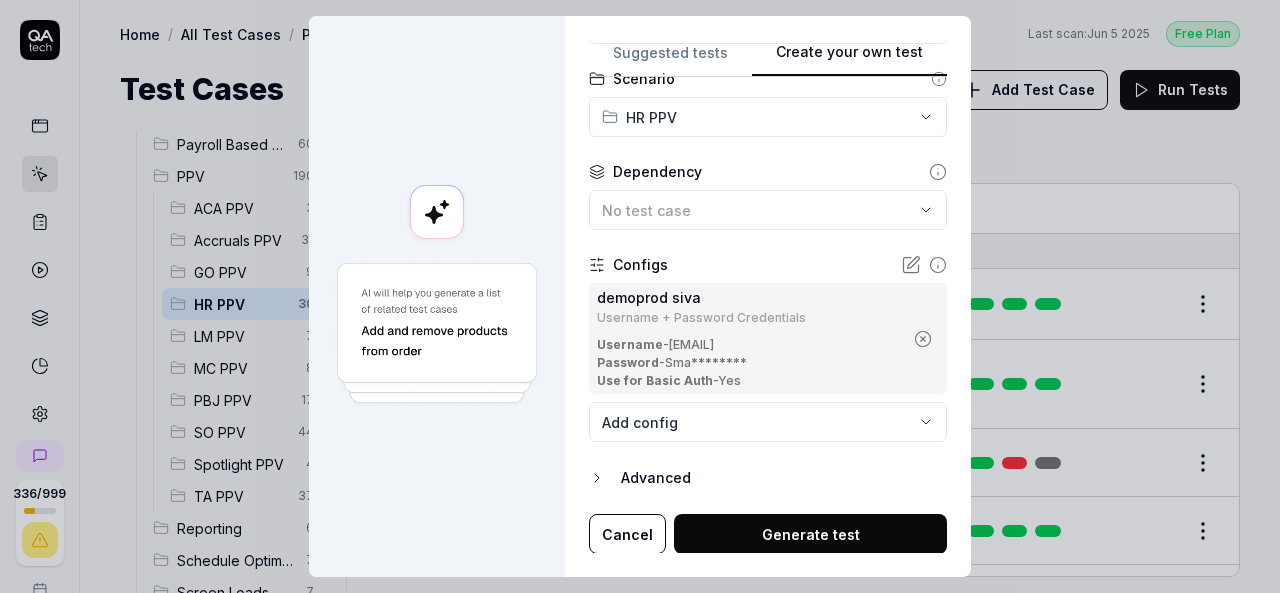 click on "Generate test" at bounding box center (810, 534) 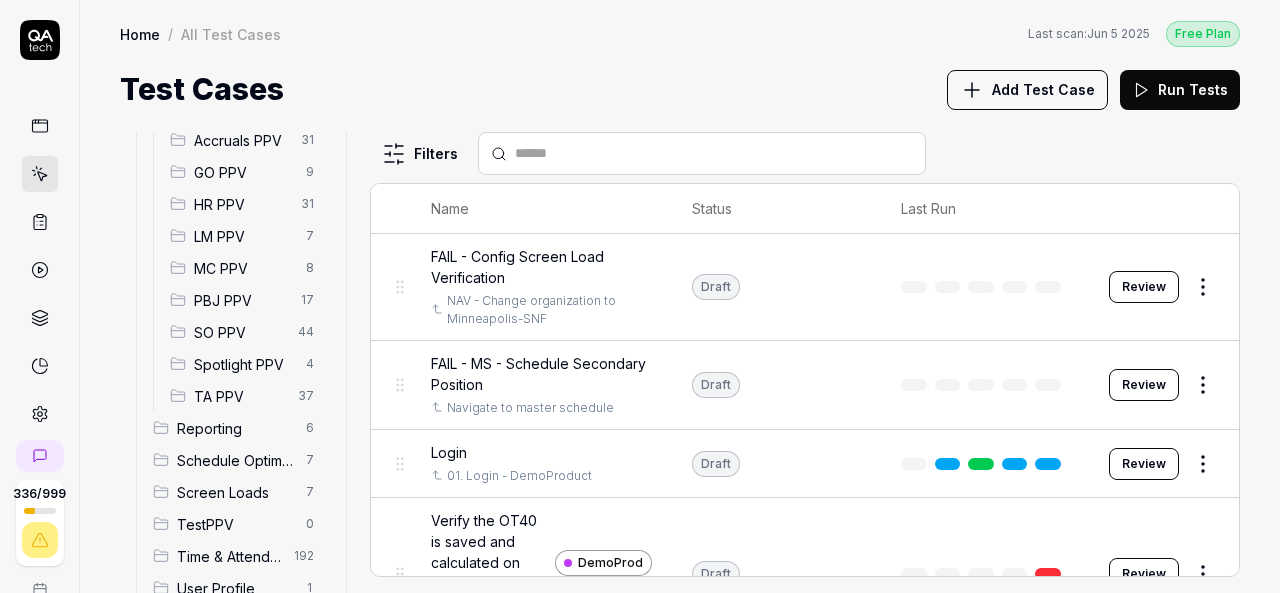 scroll, scrollTop: 300, scrollLeft: 0, axis: vertical 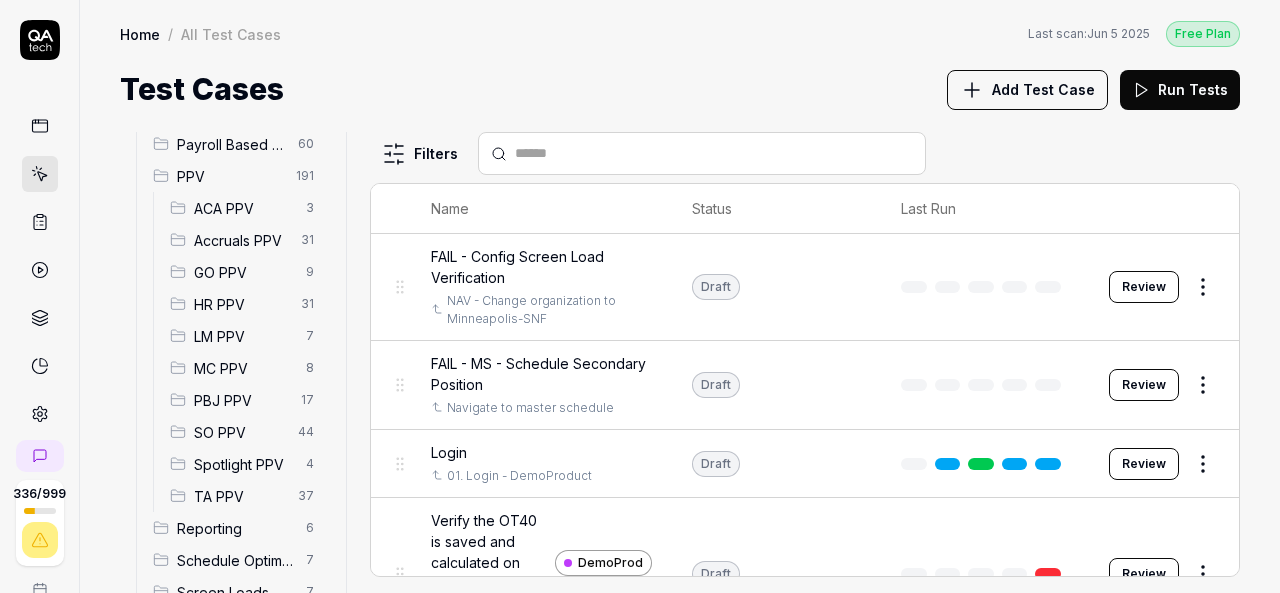 click on "HR PPV" at bounding box center (241, 304) 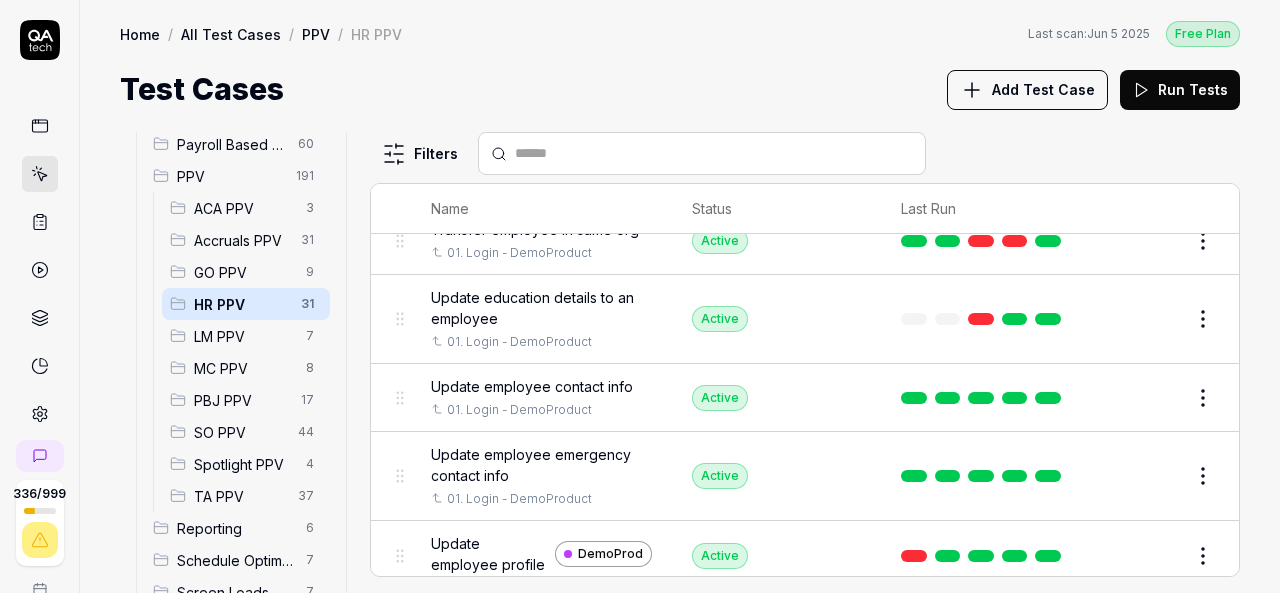 scroll, scrollTop: 2011, scrollLeft: 0, axis: vertical 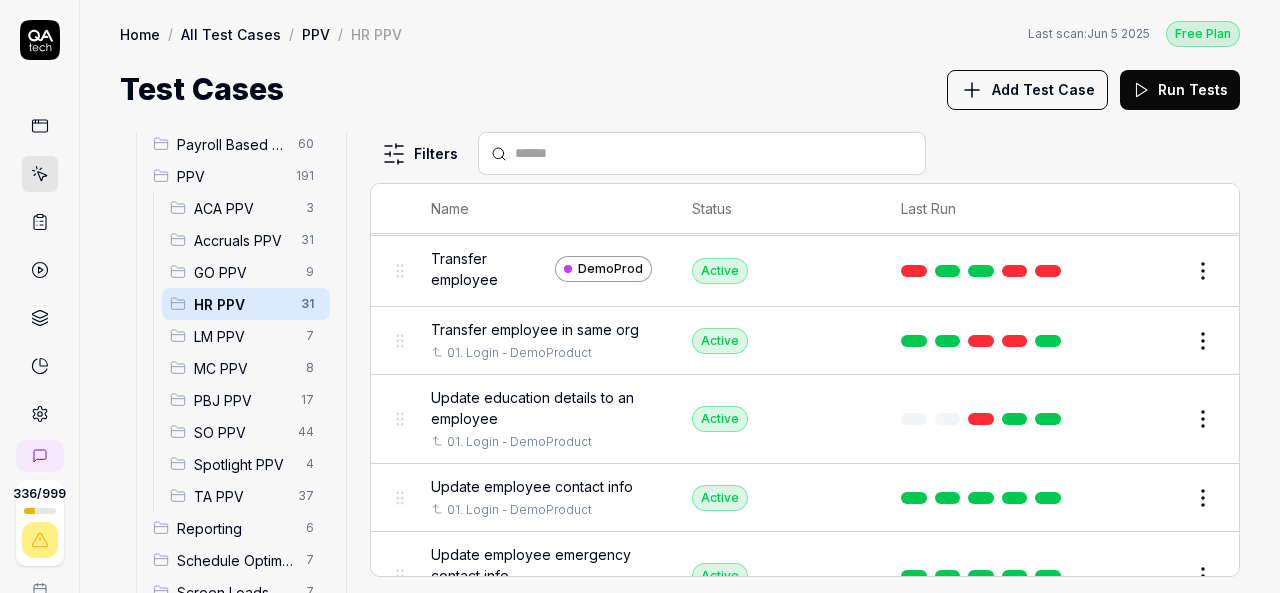 click on "Transfer employee" at bounding box center [489, 269] 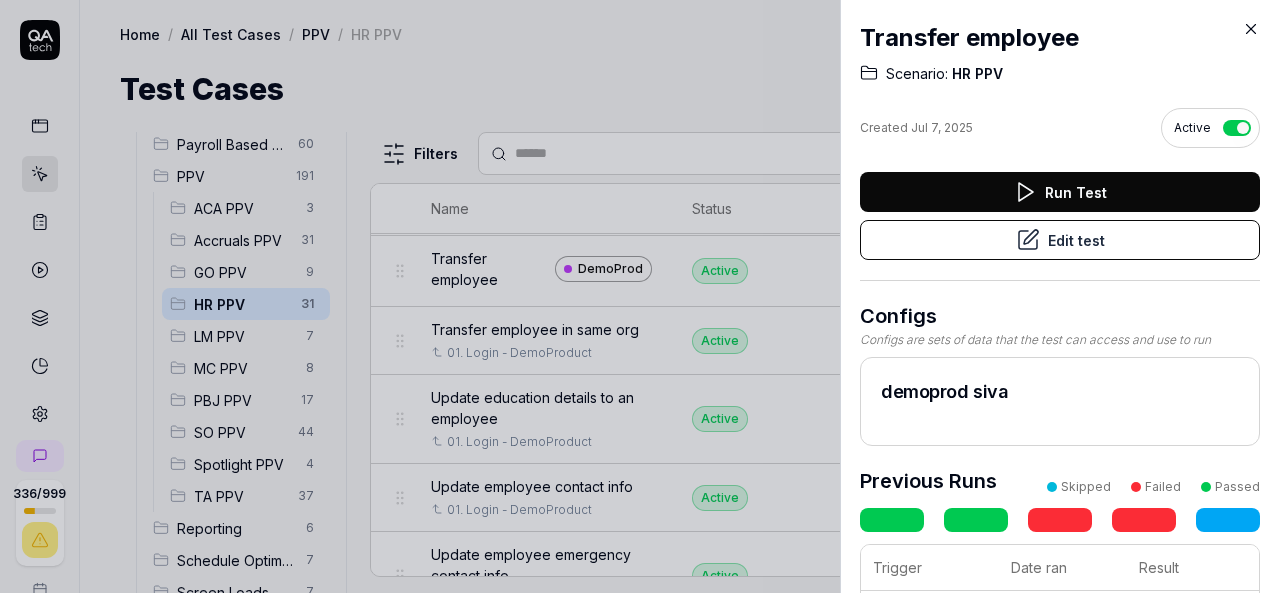 click on "Edit test" at bounding box center (1060, 240) 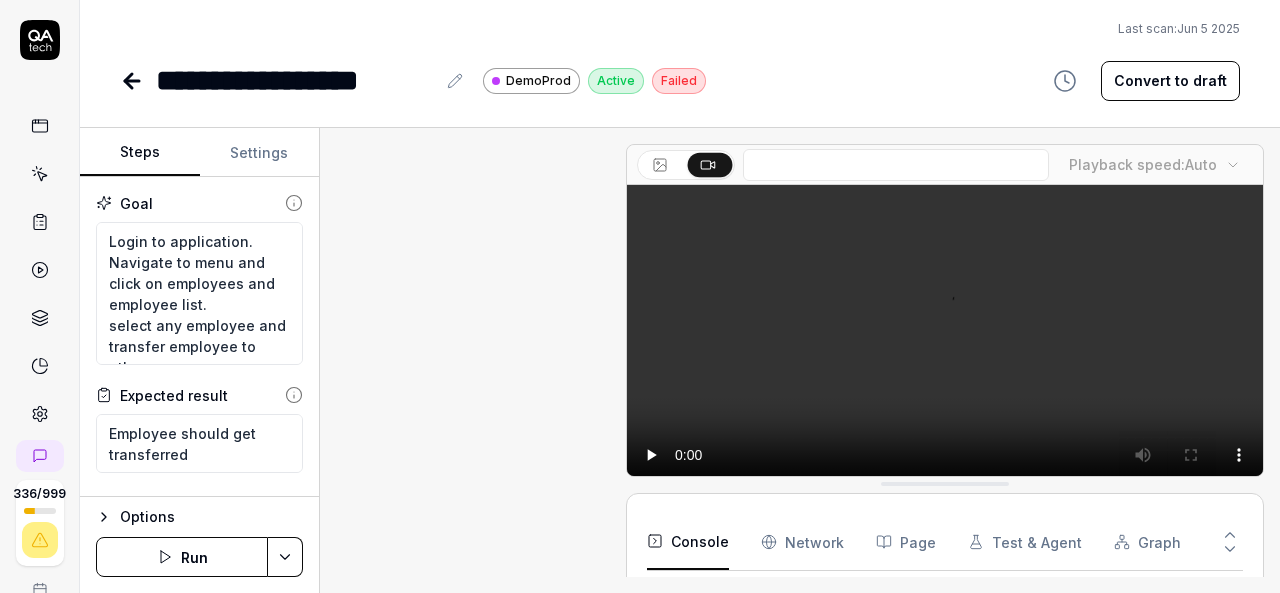 scroll, scrollTop: 3419, scrollLeft: 0, axis: vertical 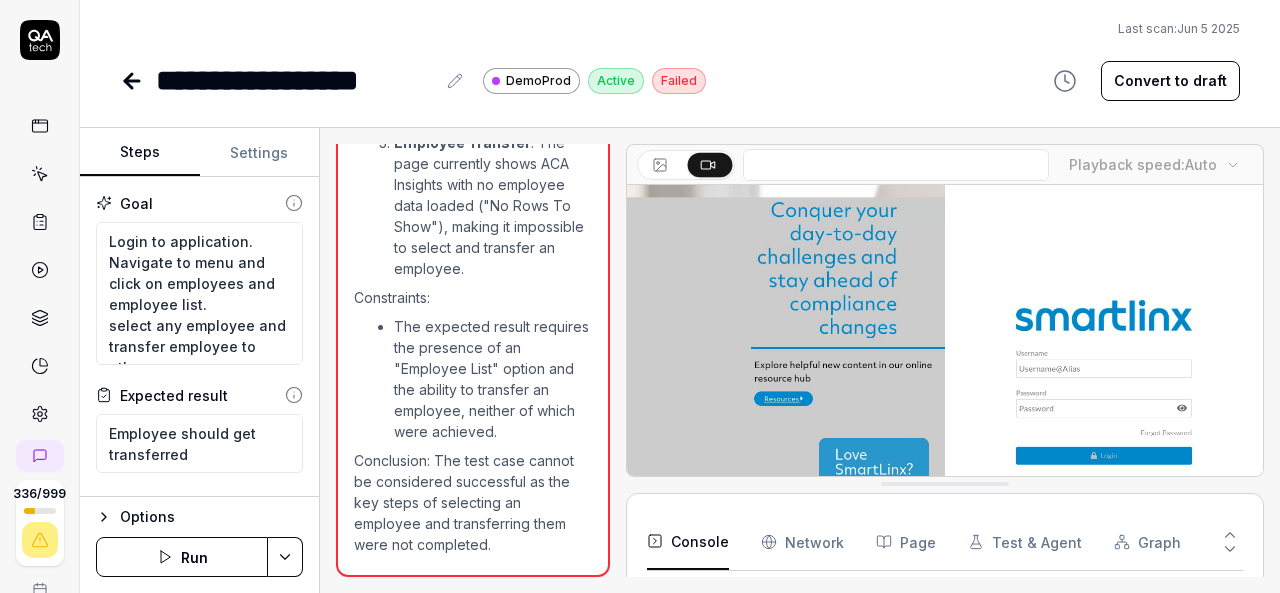 click 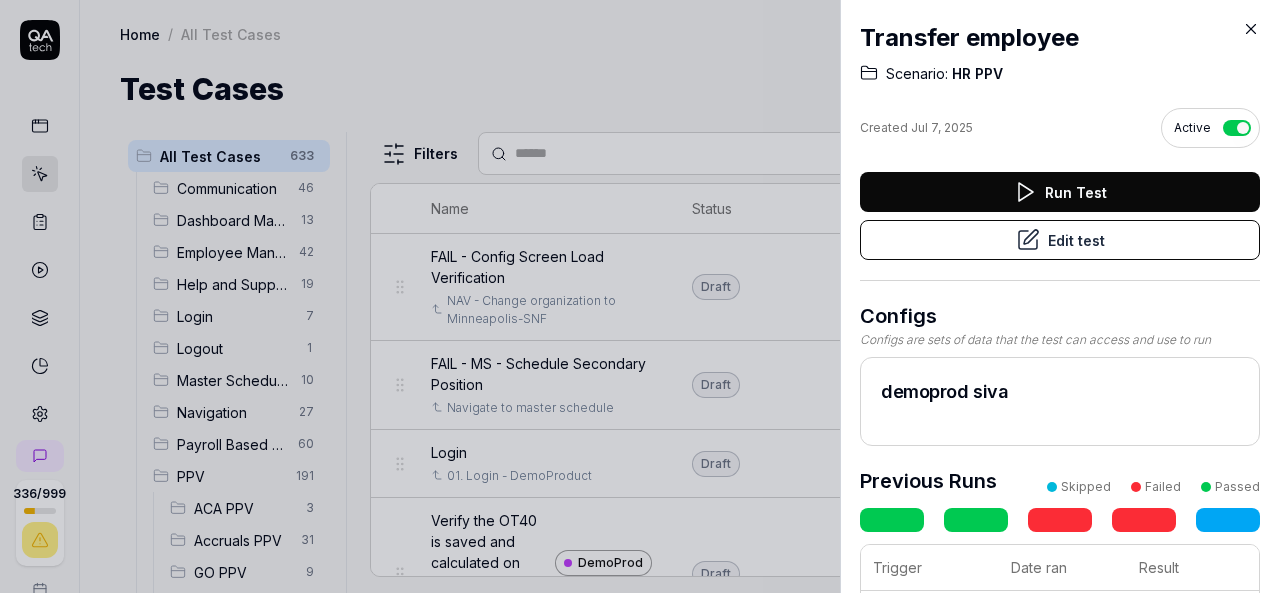 click on "Edit test" at bounding box center (1060, 240) 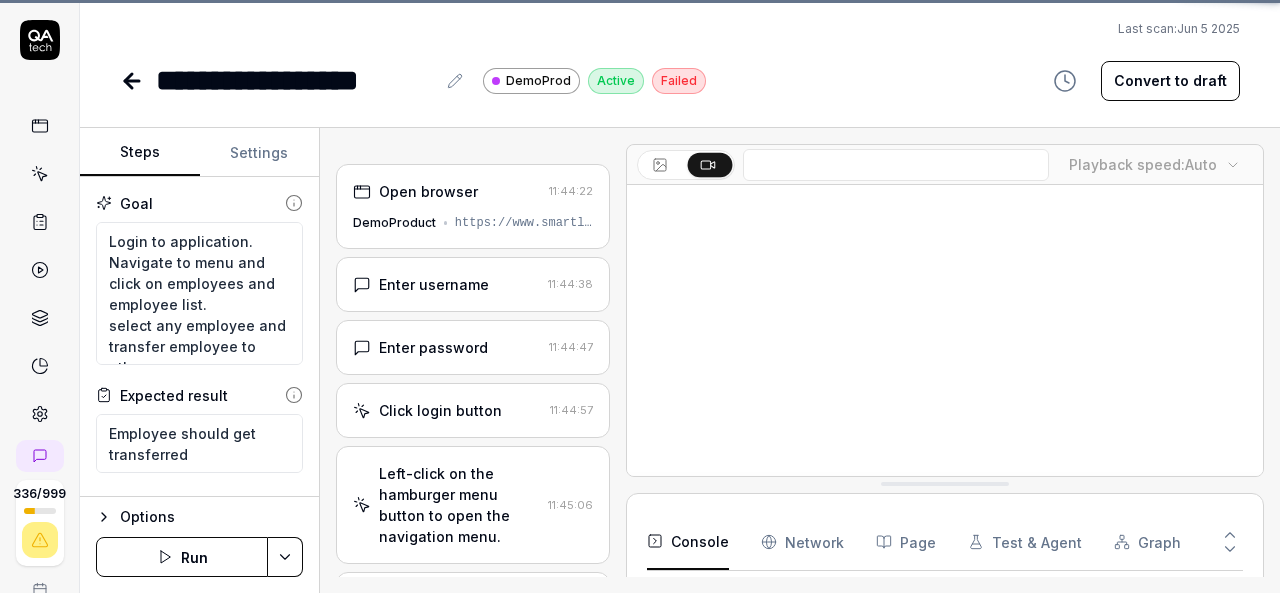scroll, scrollTop: 89, scrollLeft: 0, axis: vertical 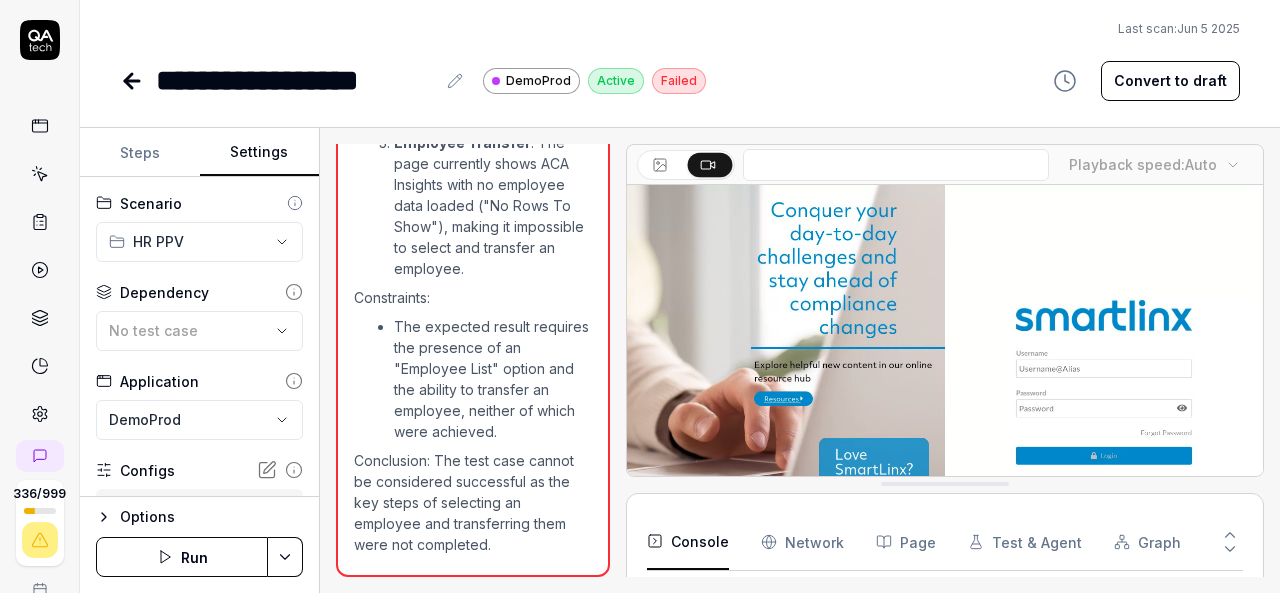 click on "Settings" at bounding box center [260, 153] 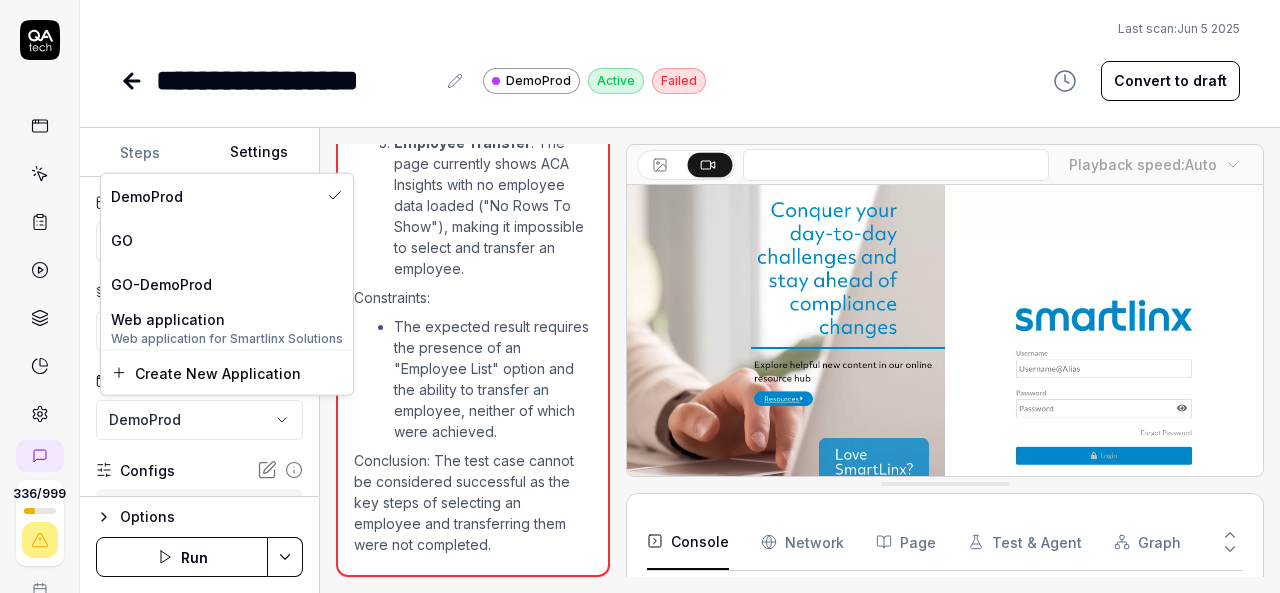 click on "**********" at bounding box center [640, 296] 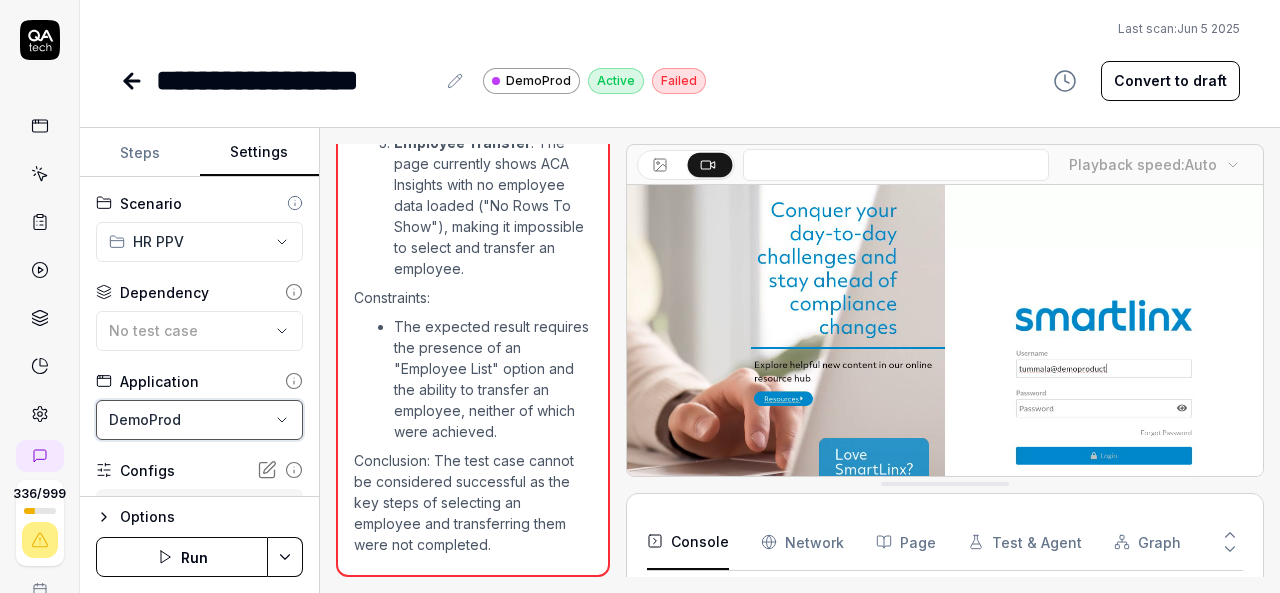 click on "**********" at bounding box center [640, 296] 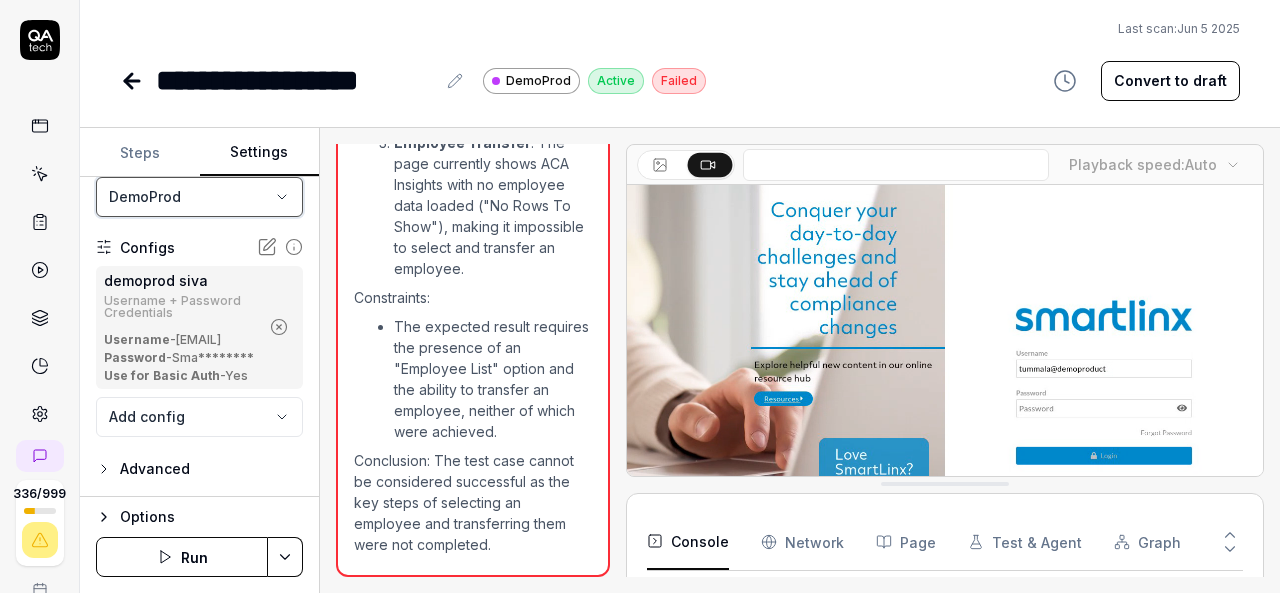 scroll, scrollTop: 276, scrollLeft: 0, axis: vertical 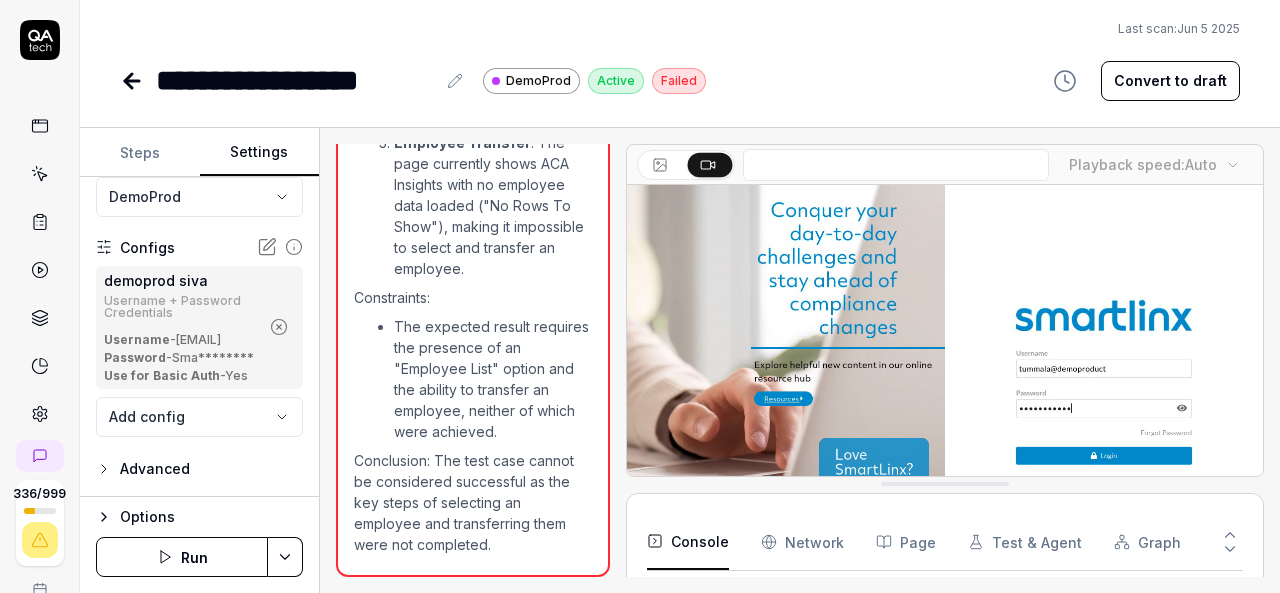 click on "**********" at bounding box center [680, 51] 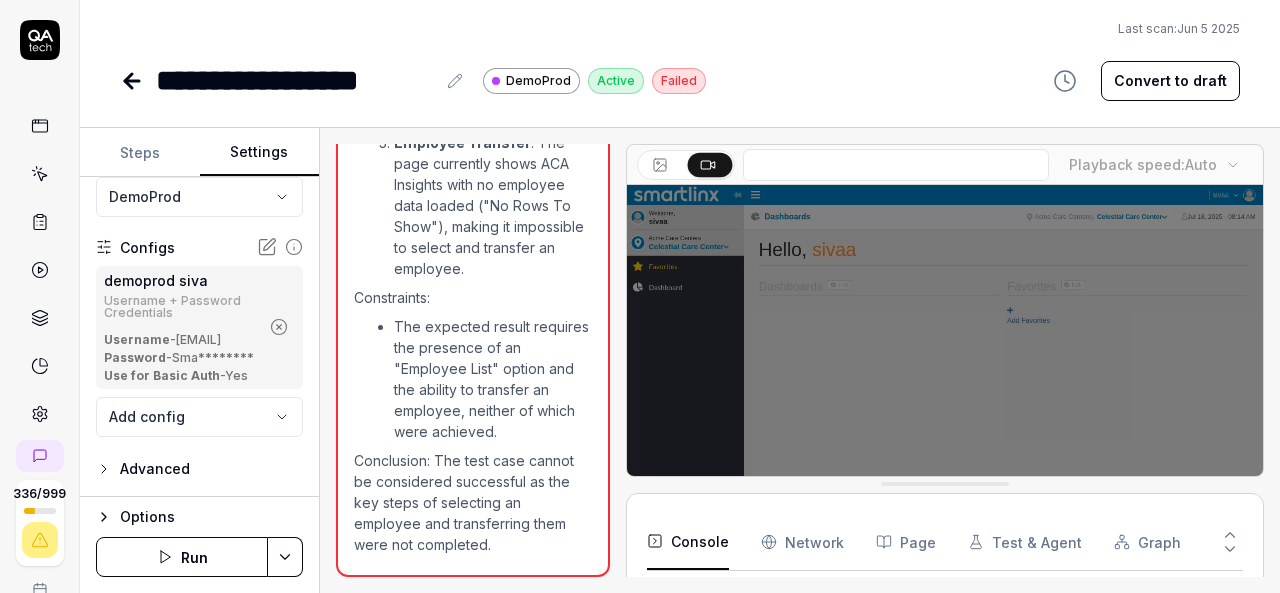 click 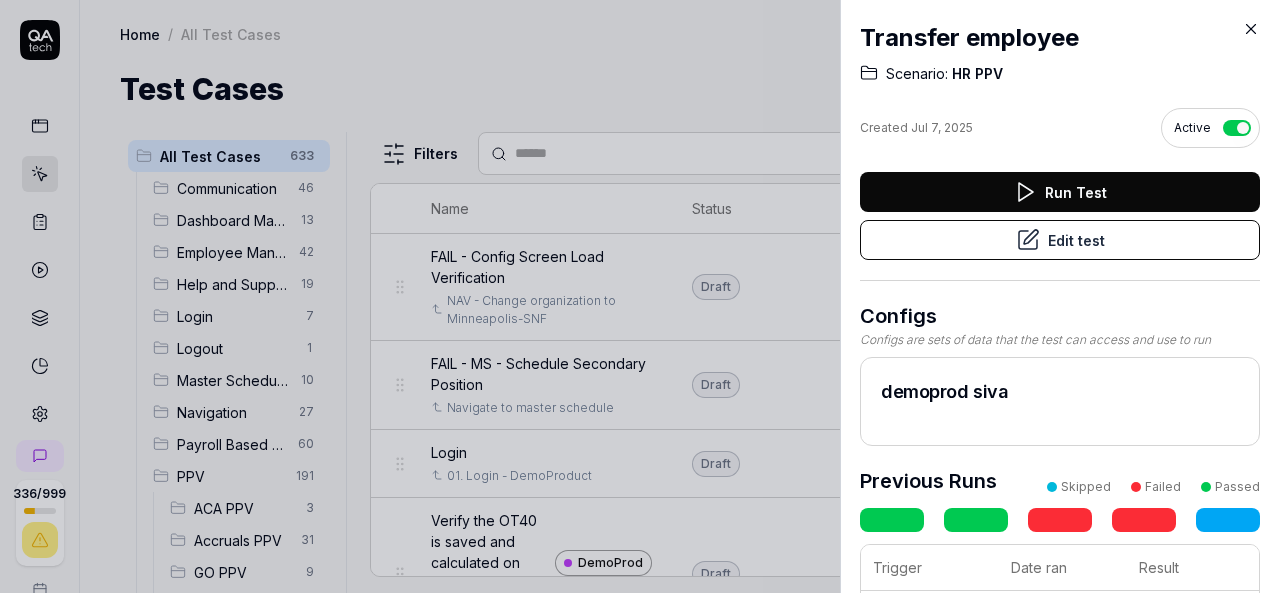 click on "Run Test" at bounding box center (1060, 192) 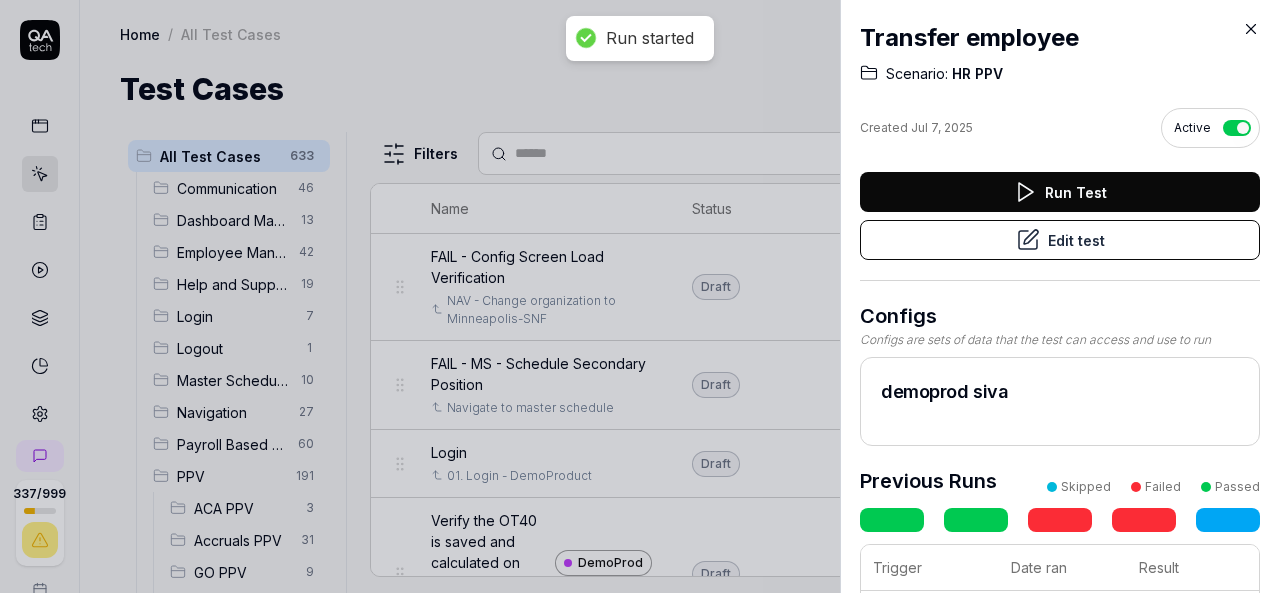 click at bounding box center (640, 296) 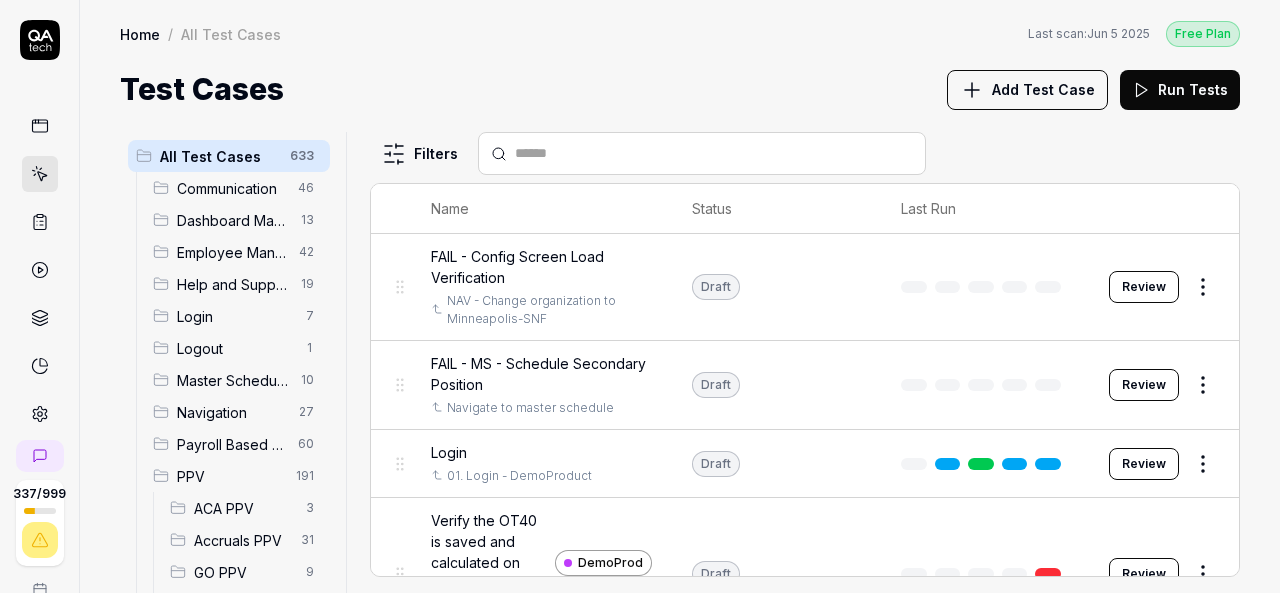 scroll, scrollTop: 200, scrollLeft: 0, axis: vertical 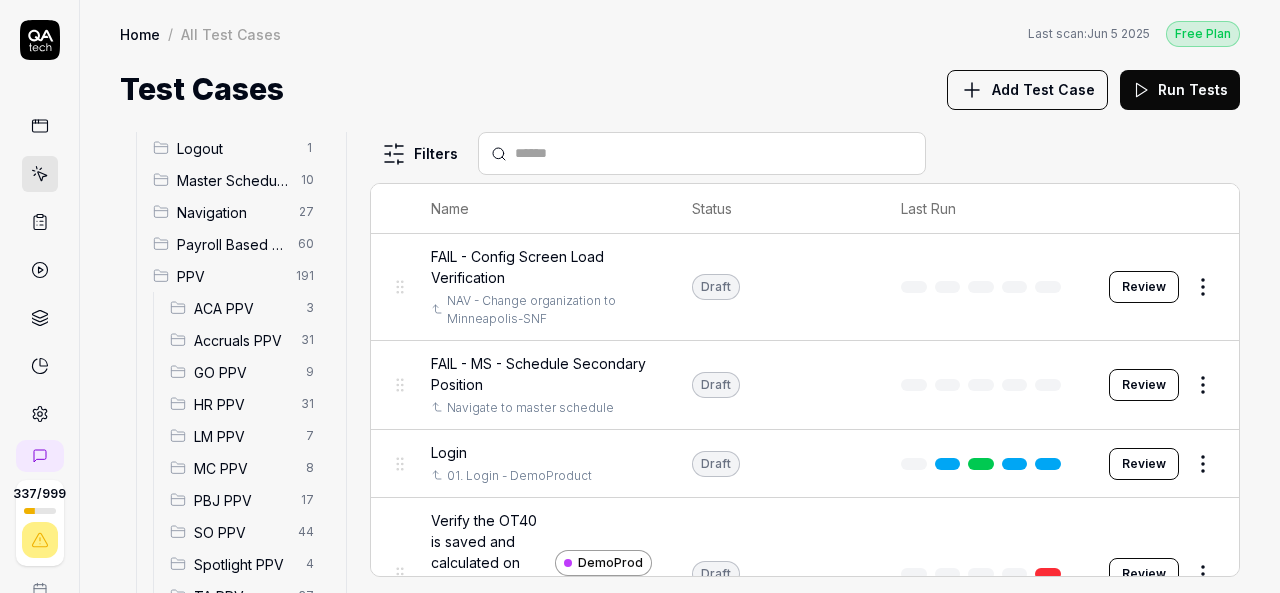 drag, startPoint x: 242, startPoint y: 409, endPoint x: 514, endPoint y: 365, distance: 275.53583 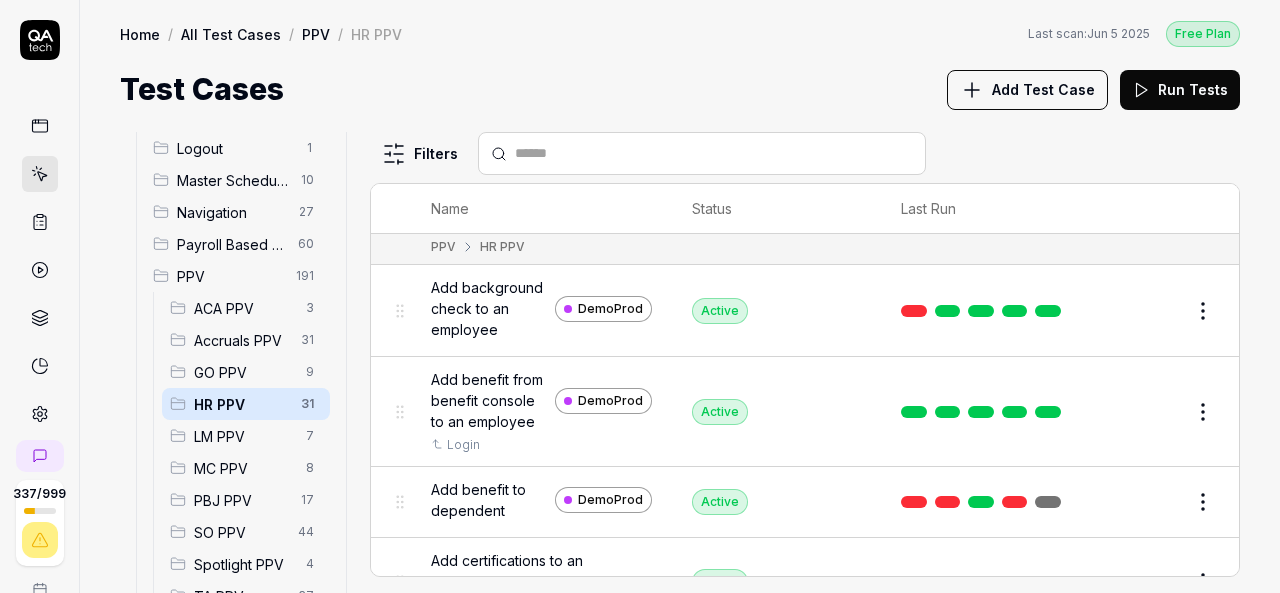 scroll, scrollTop: 0, scrollLeft: 0, axis: both 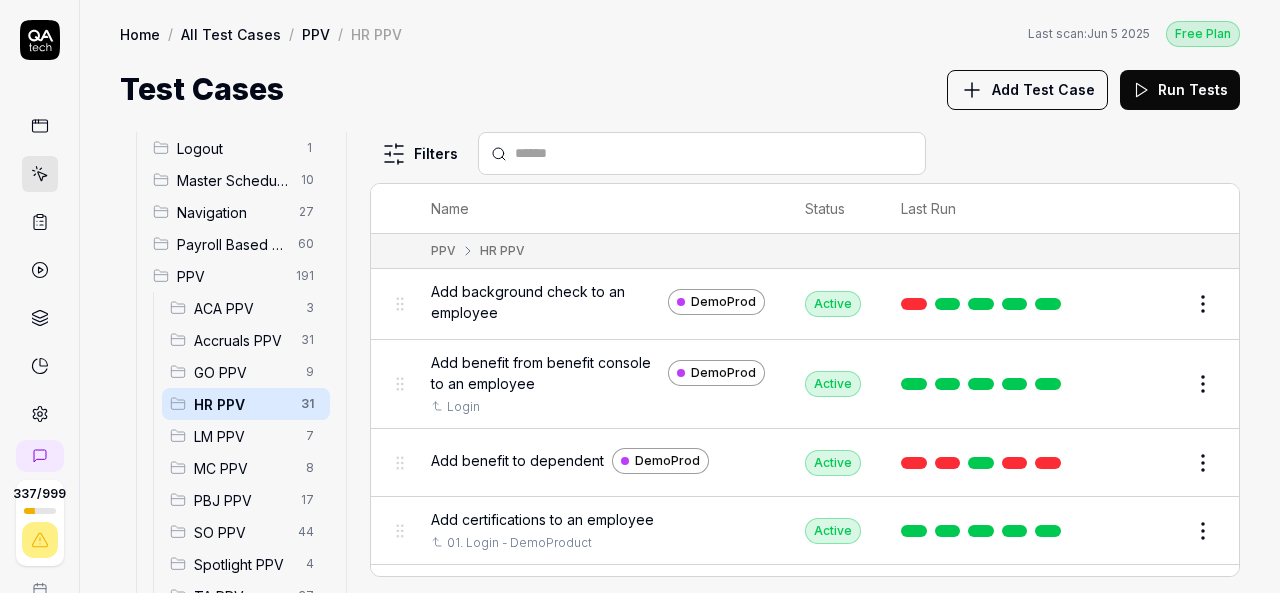 click on "Add benefit to dependent" at bounding box center [517, 460] 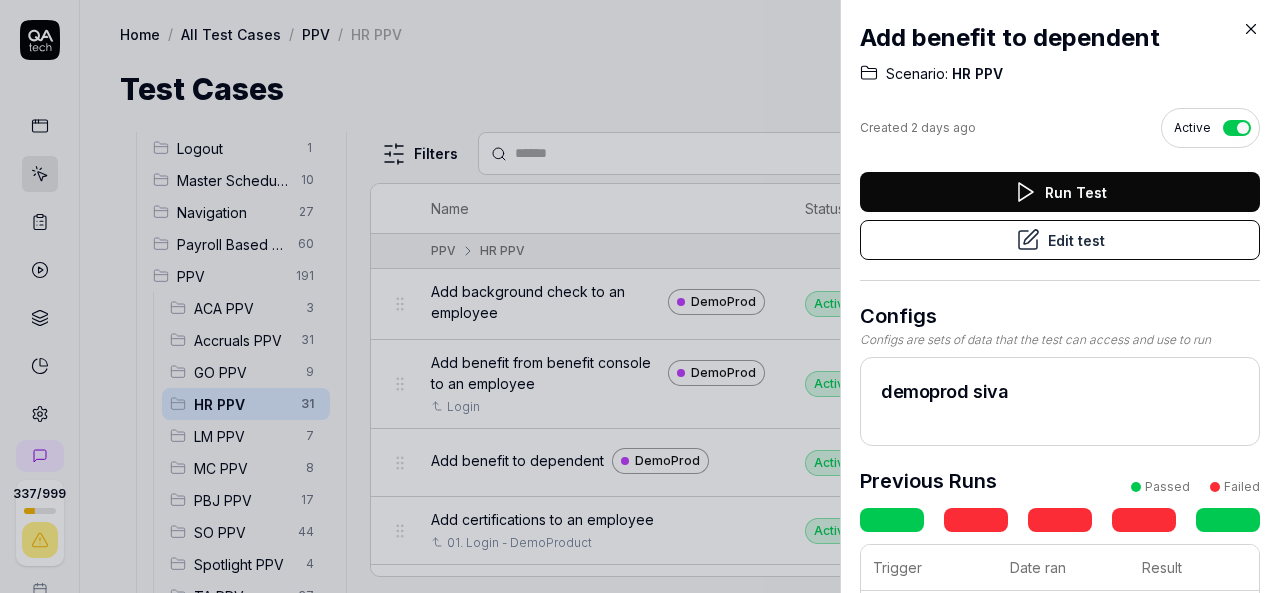 click at bounding box center [640, 296] 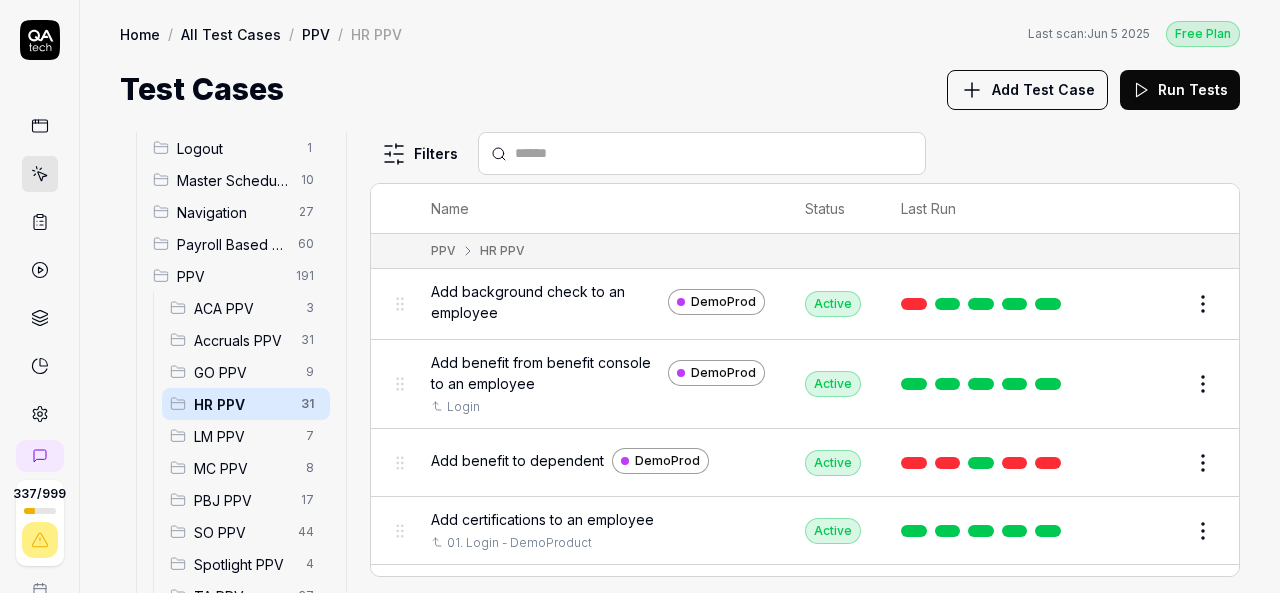 click on "Add benefit to dependent" at bounding box center (517, 460) 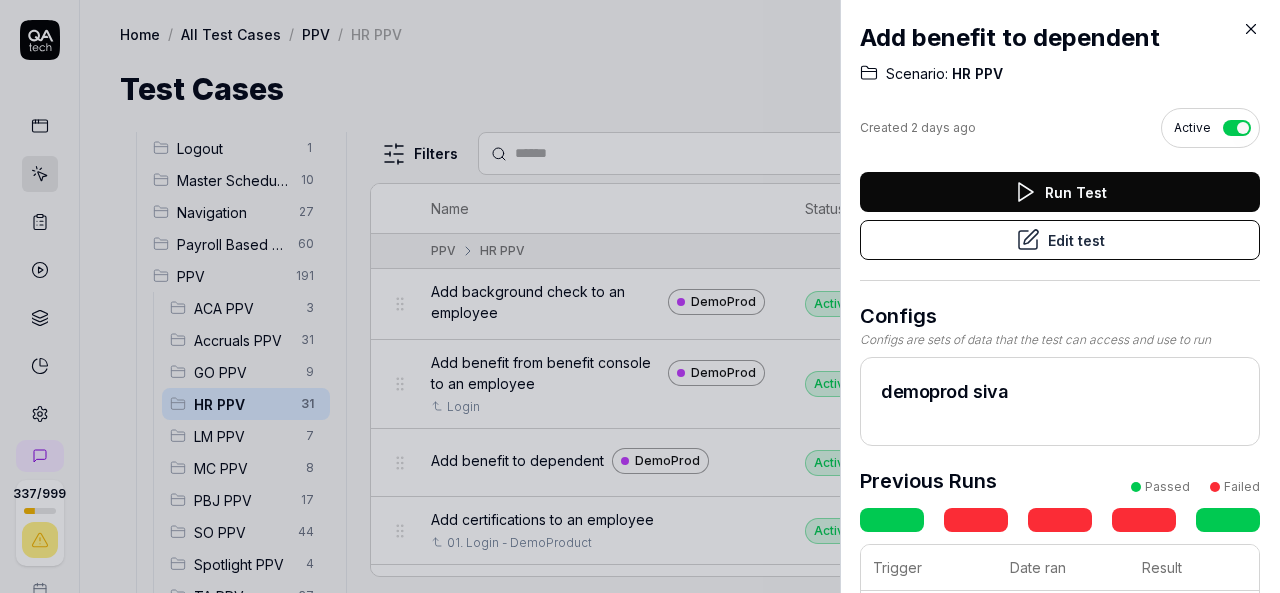click on "Edit test" at bounding box center [1060, 240] 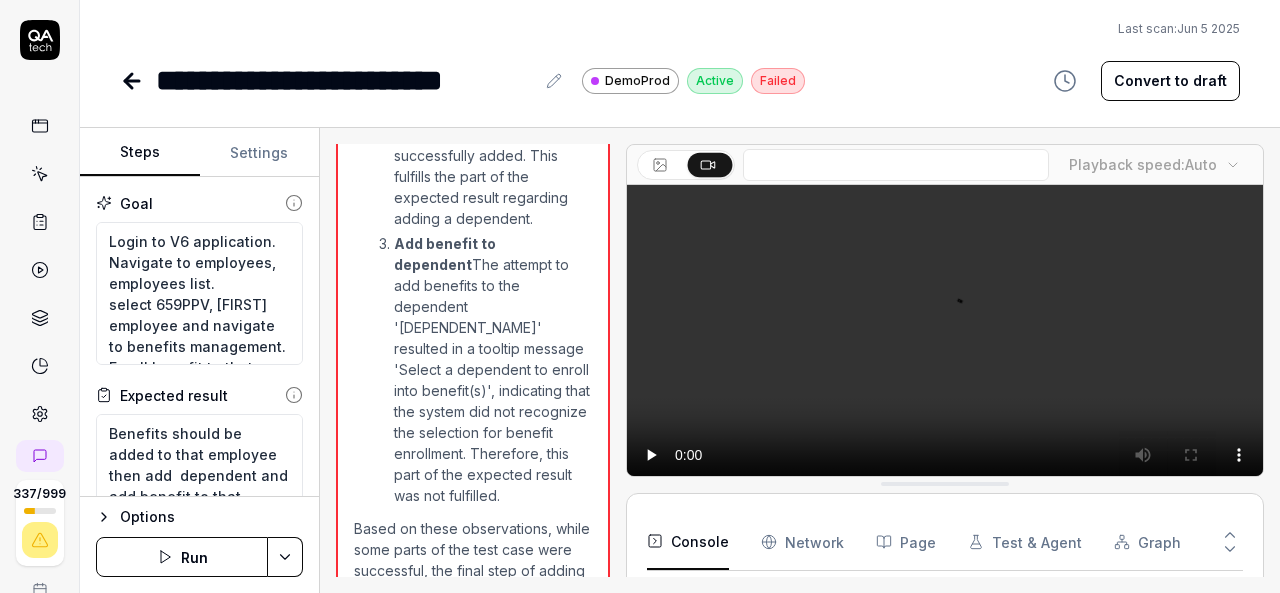 scroll, scrollTop: 3125, scrollLeft: 0, axis: vertical 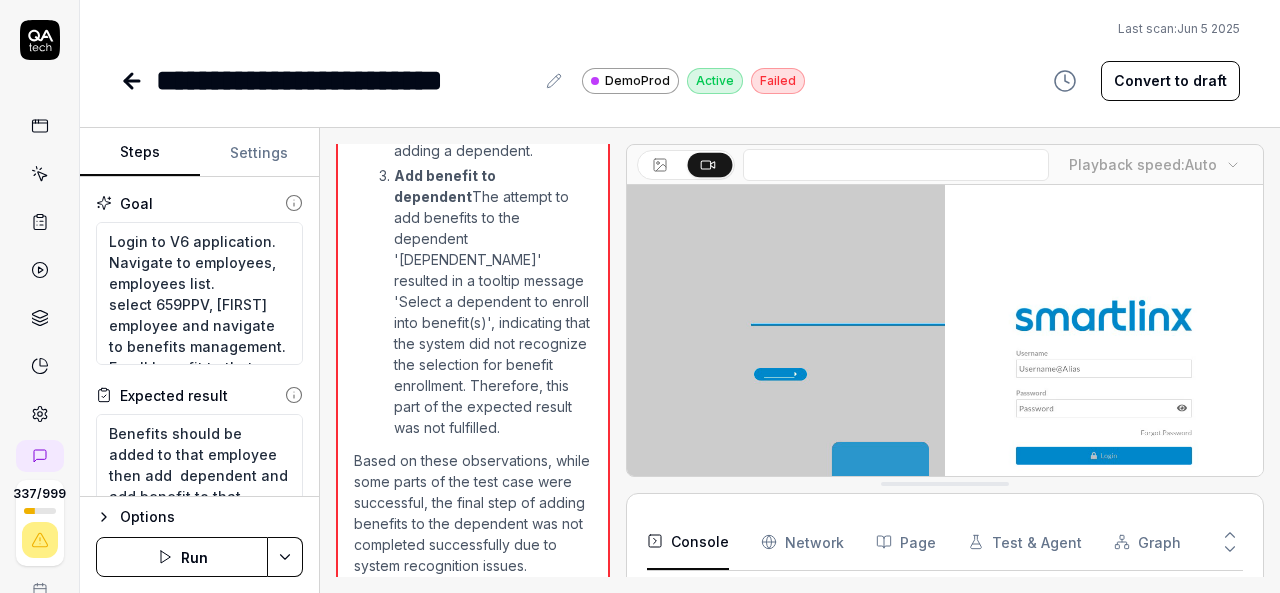 click 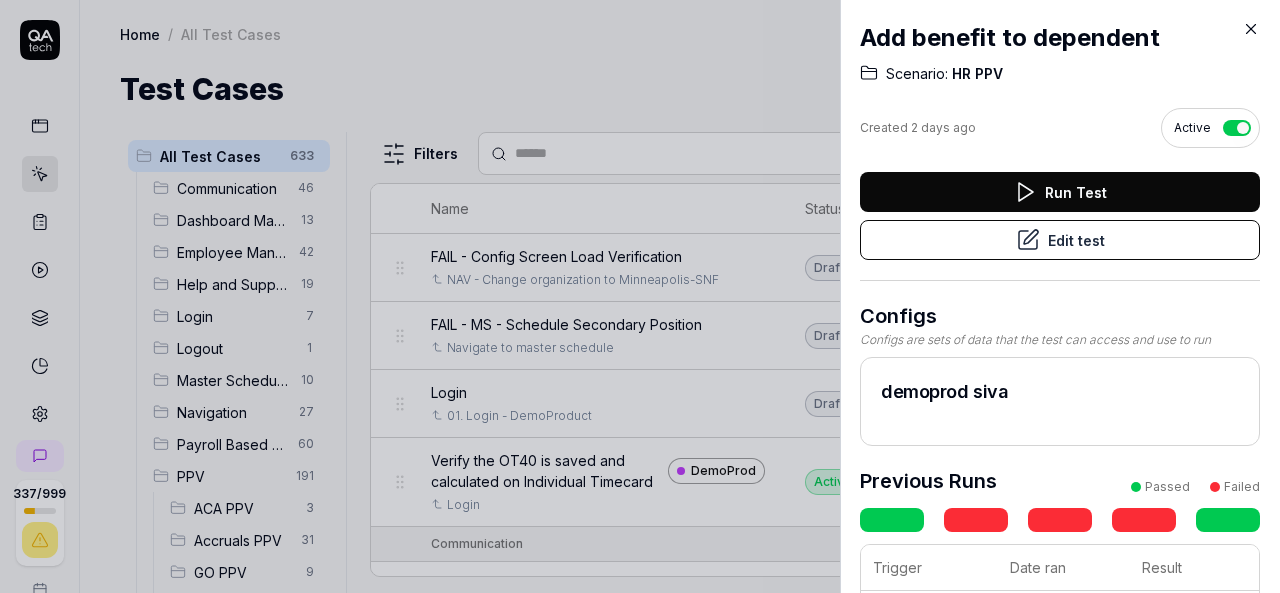 click on "Run Test" at bounding box center (1060, 192) 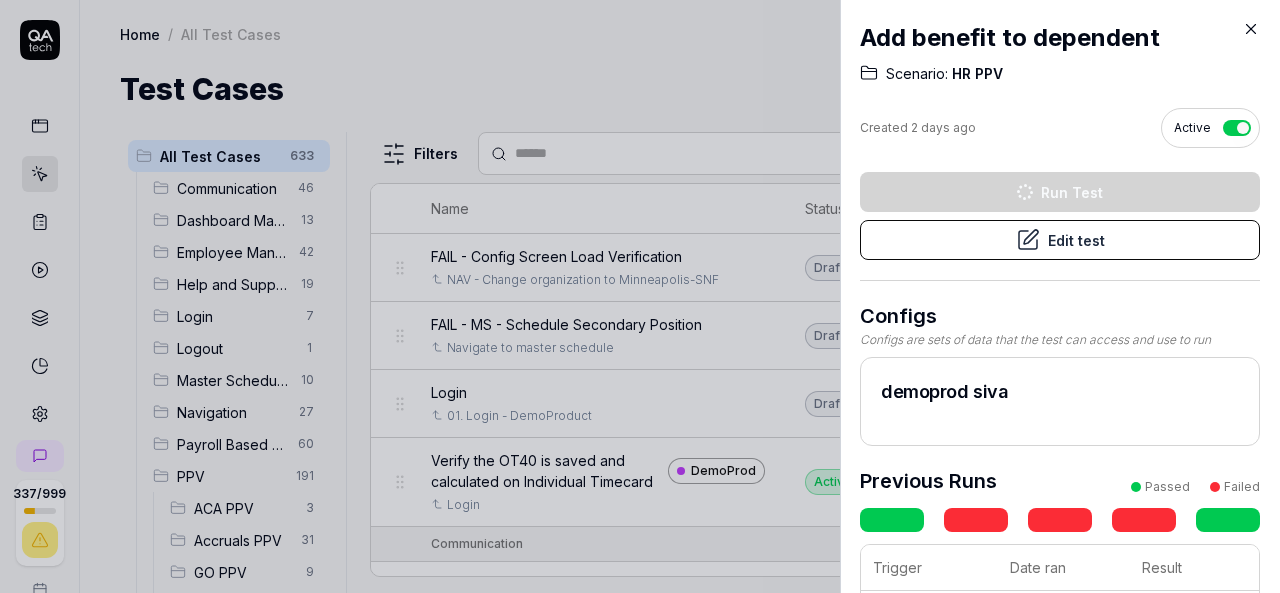 click at bounding box center (640, 296) 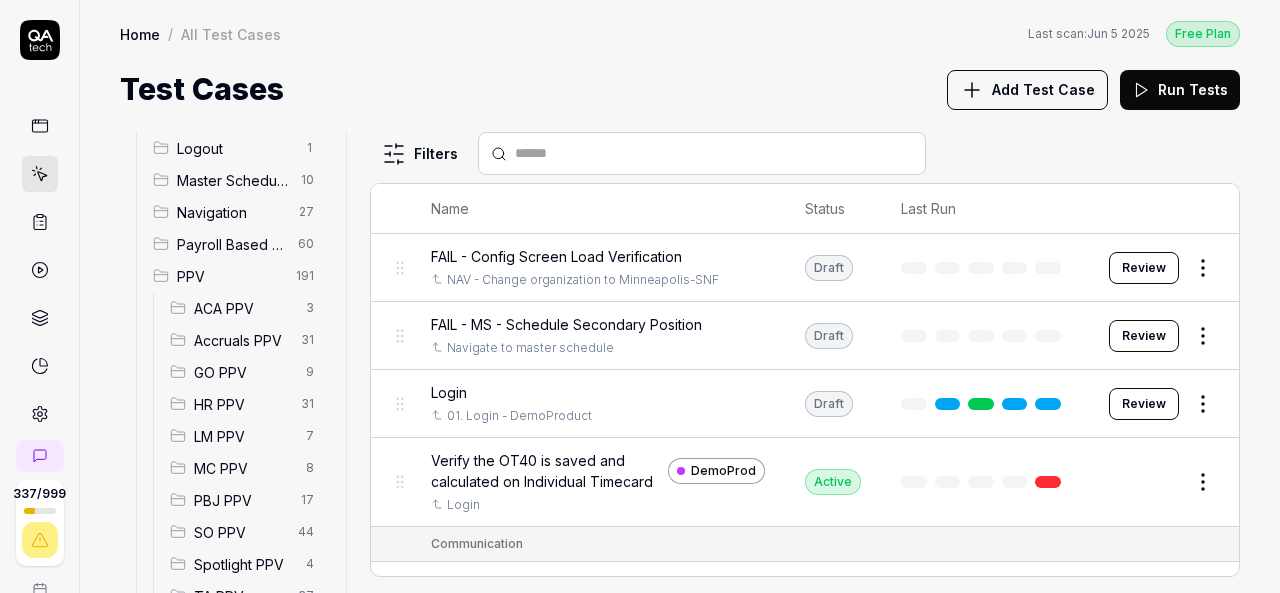 scroll, scrollTop: 400, scrollLeft: 0, axis: vertical 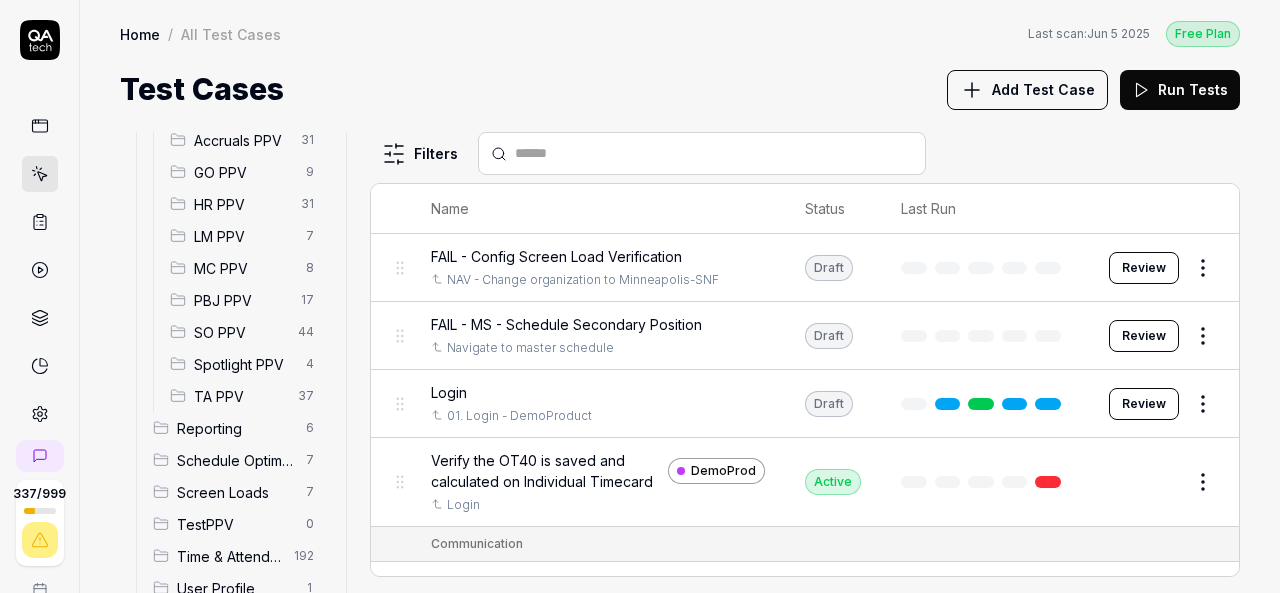 click on "HR PPV" at bounding box center [241, 204] 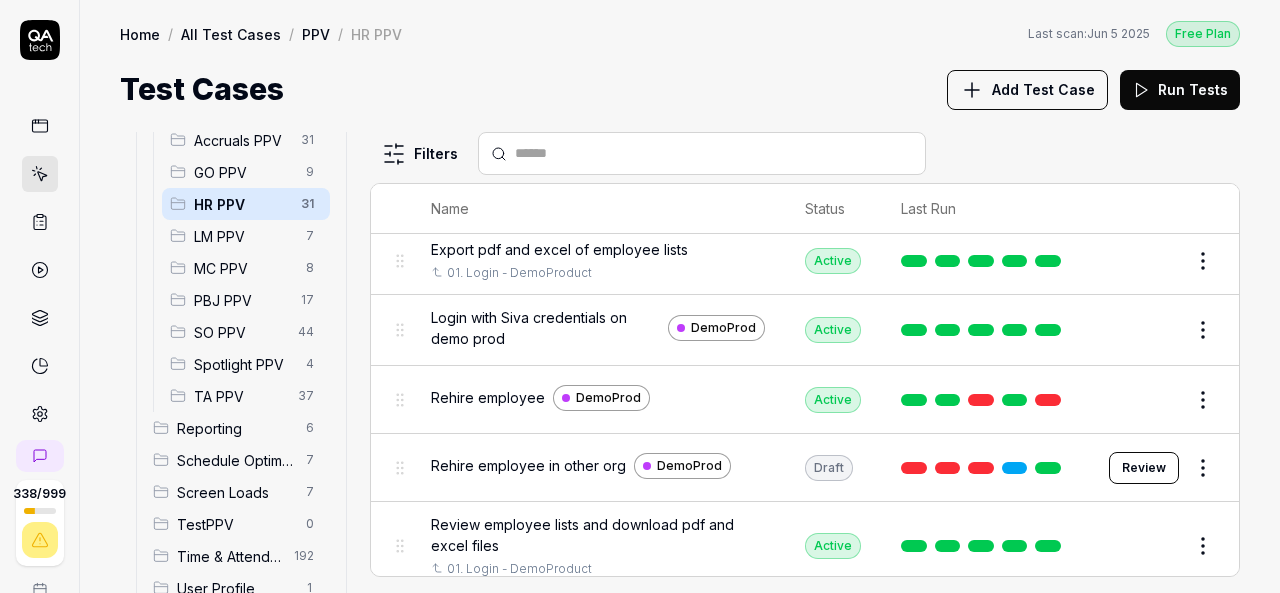 scroll, scrollTop: 1341, scrollLeft: 0, axis: vertical 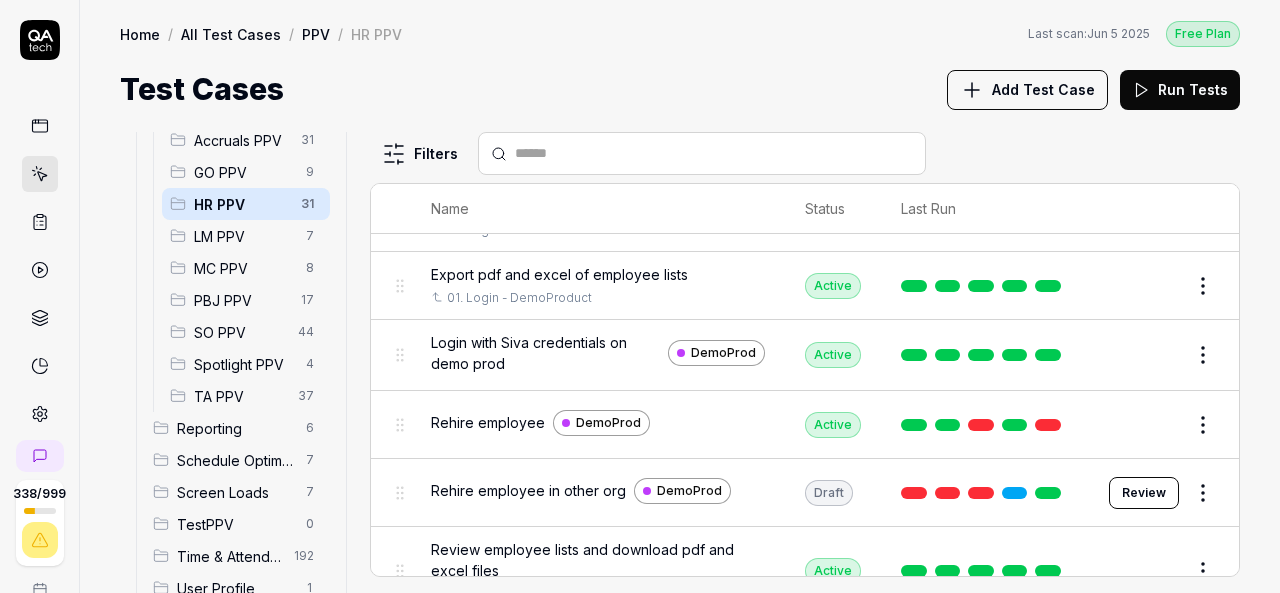 click on "Rehire employee" at bounding box center (488, 422) 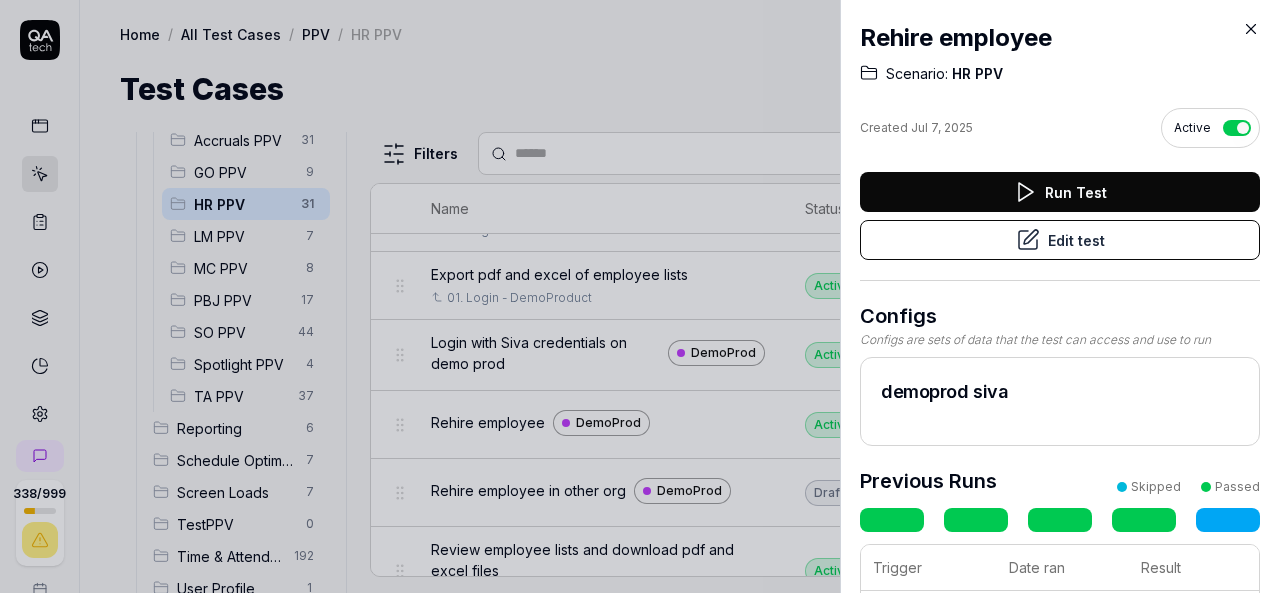 click 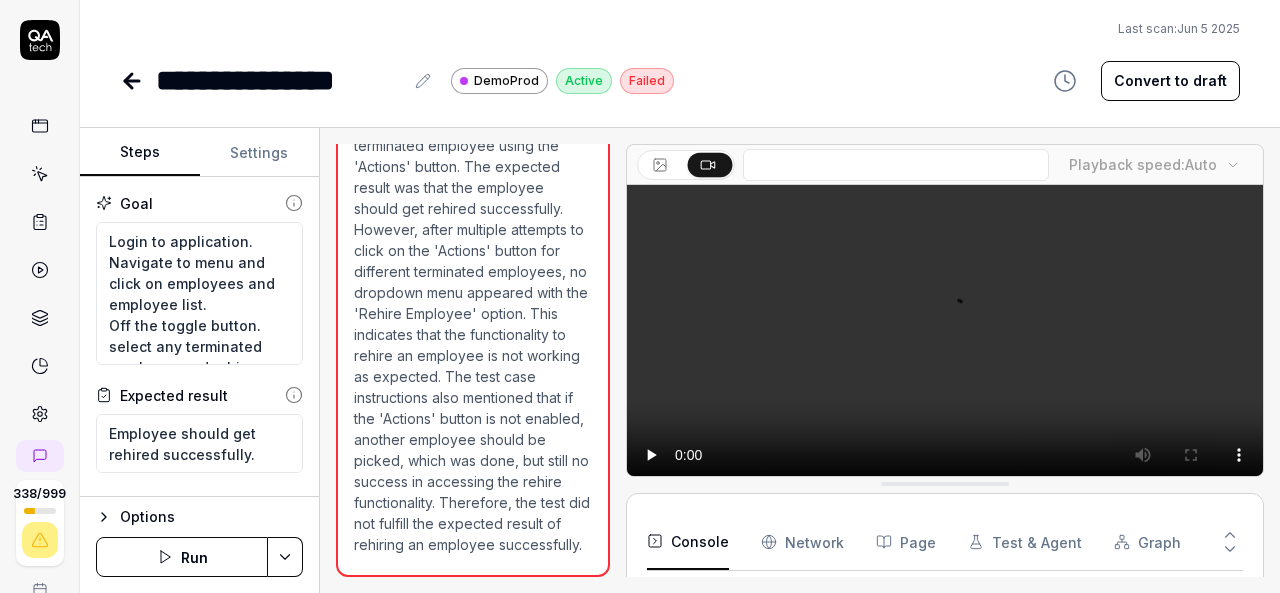 scroll, scrollTop: 2571, scrollLeft: 0, axis: vertical 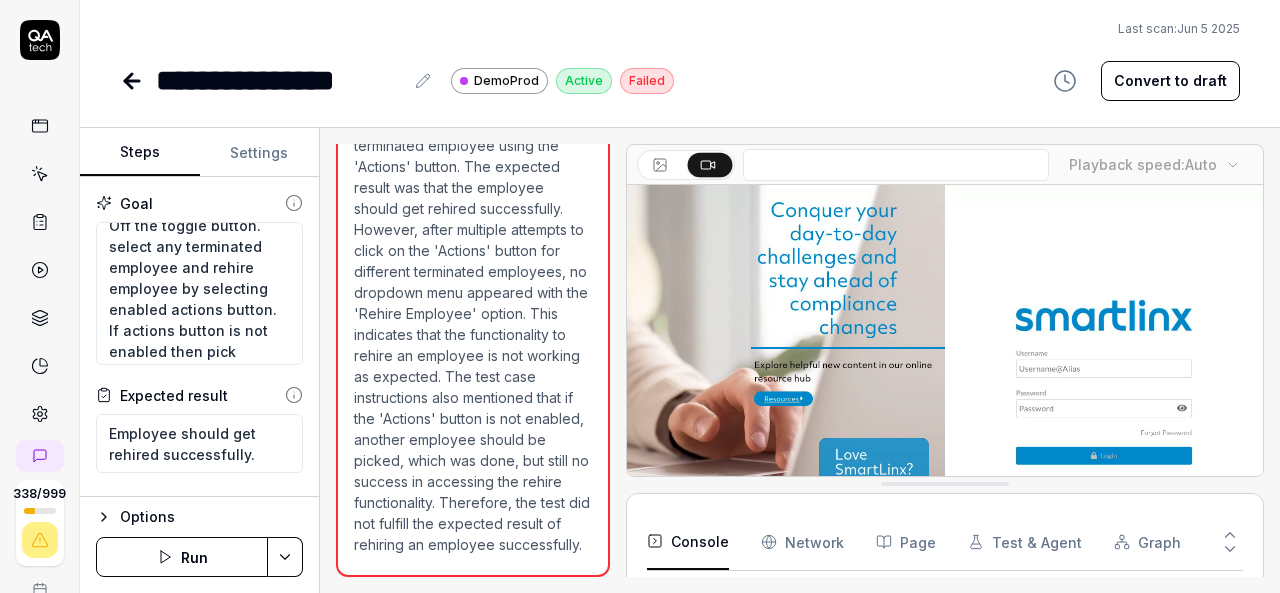 click 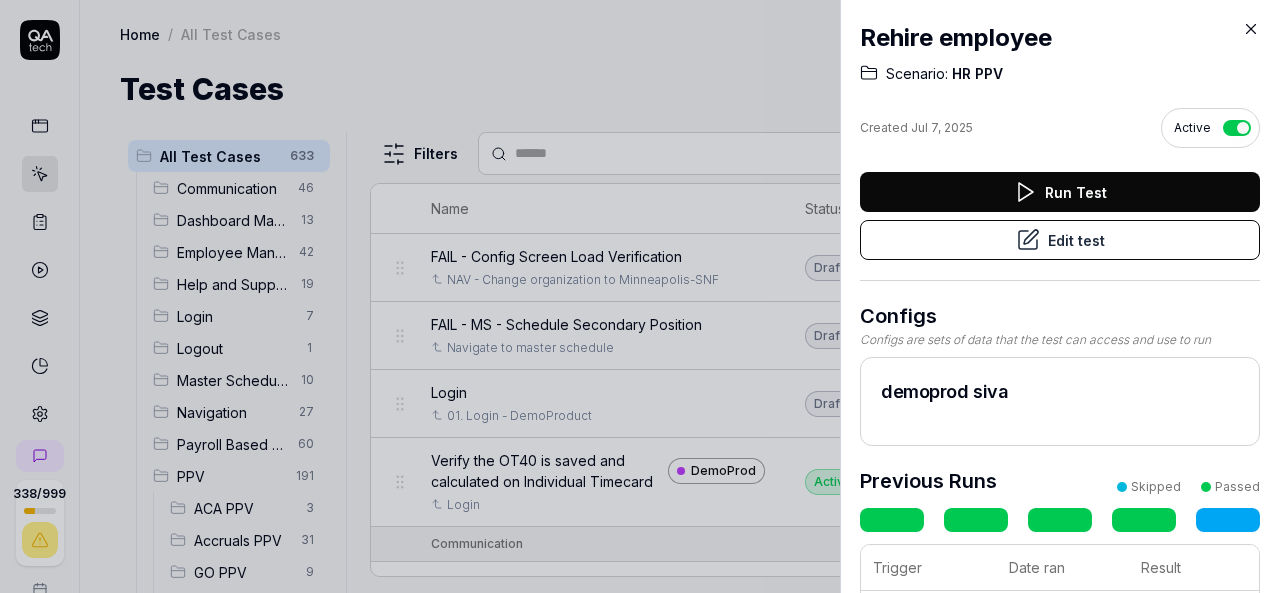 click on "Run Test" at bounding box center [1060, 192] 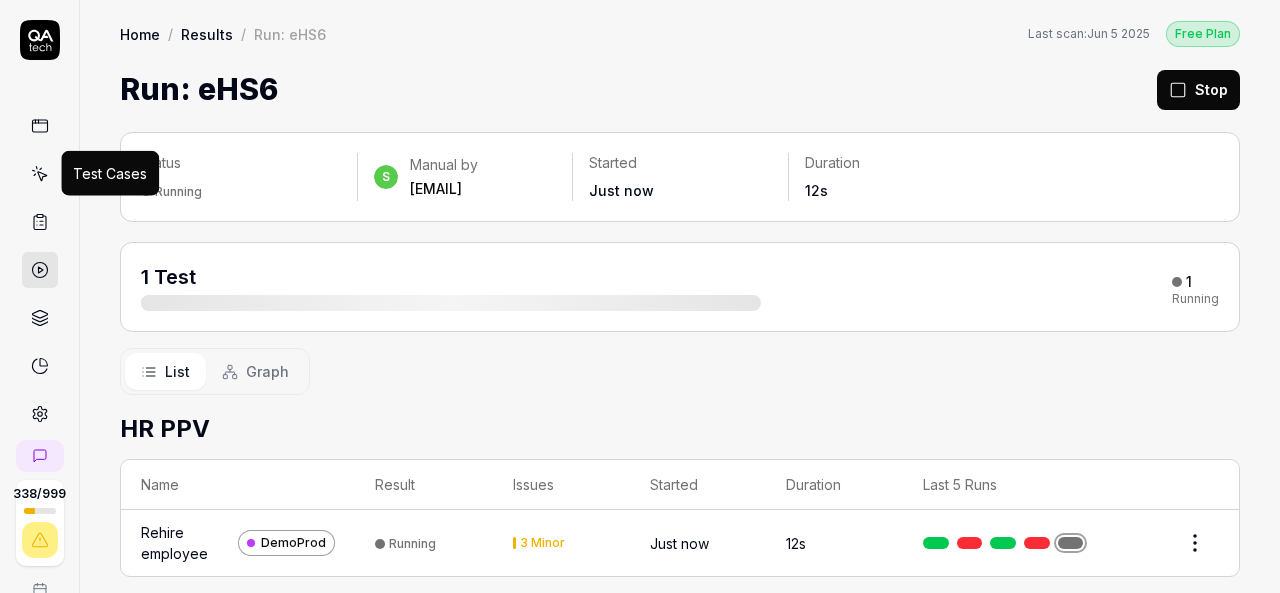 click 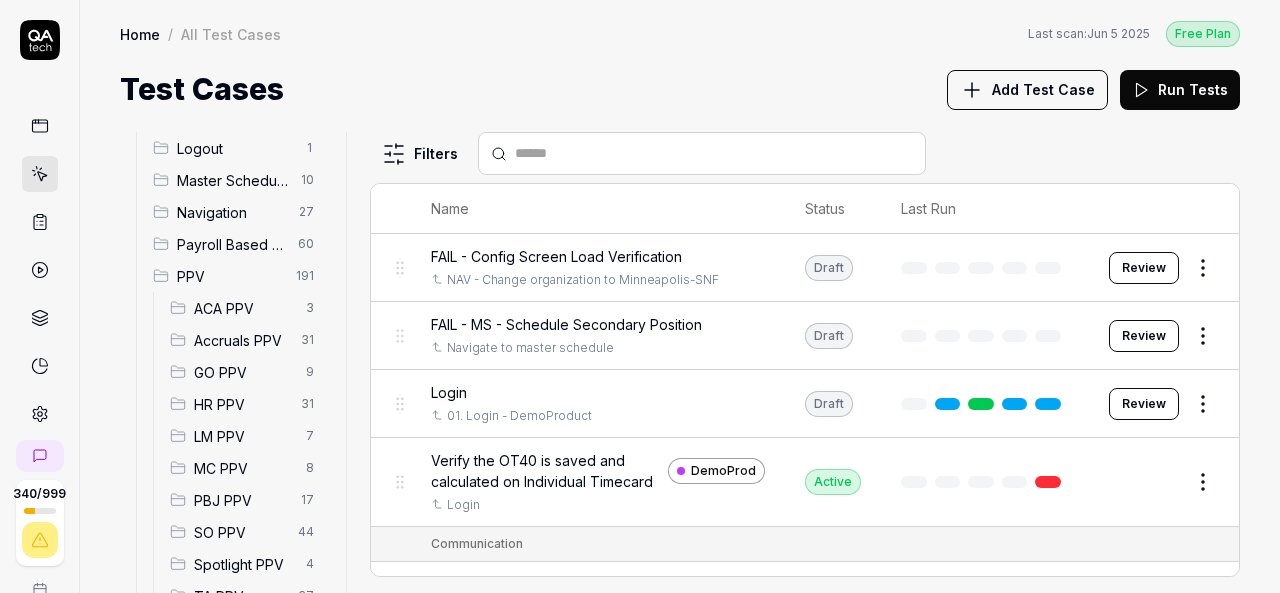 scroll, scrollTop: 300, scrollLeft: 0, axis: vertical 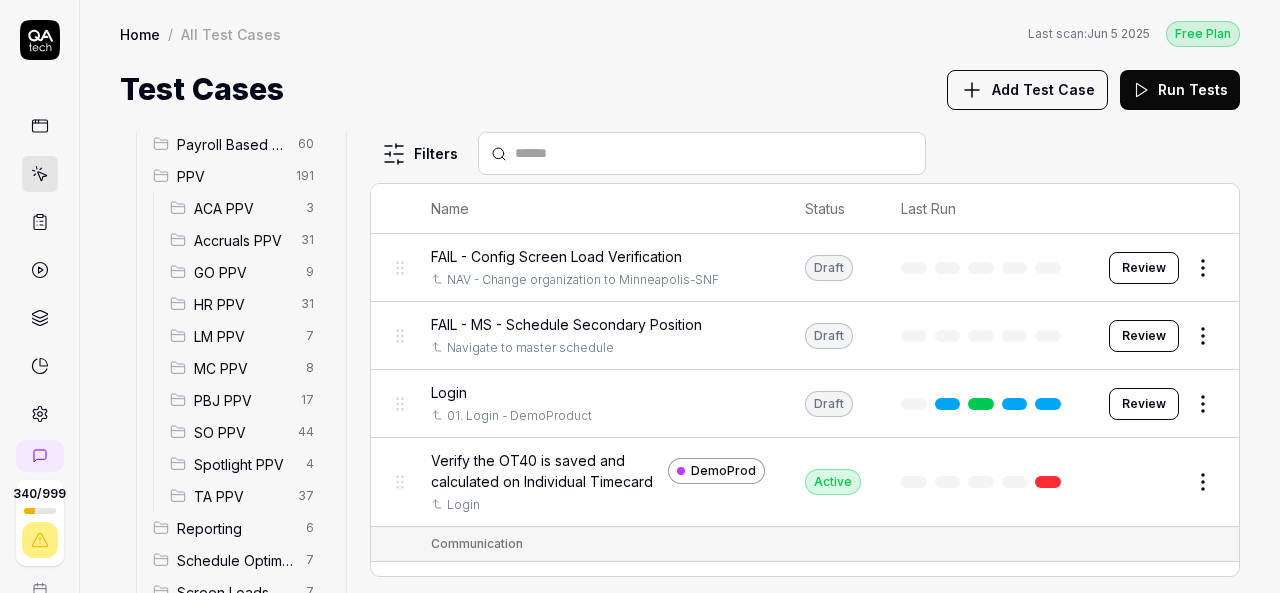 click on "HR PPV" at bounding box center (241, 304) 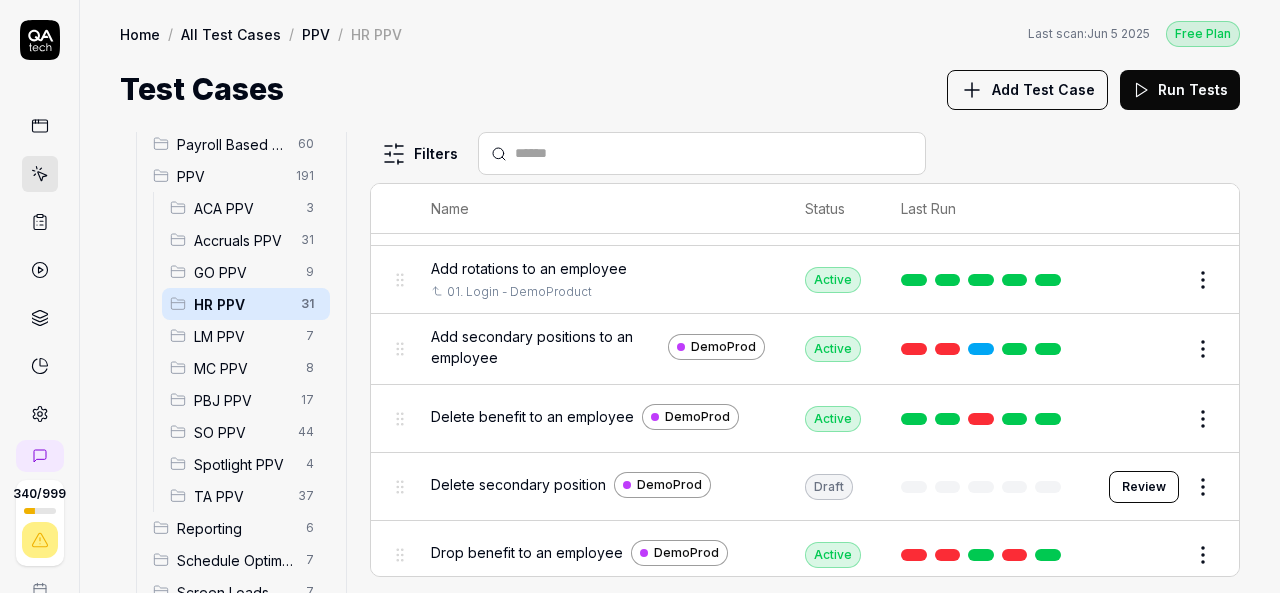 scroll, scrollTop: 900, scrollLeft: 0, axis: vertical 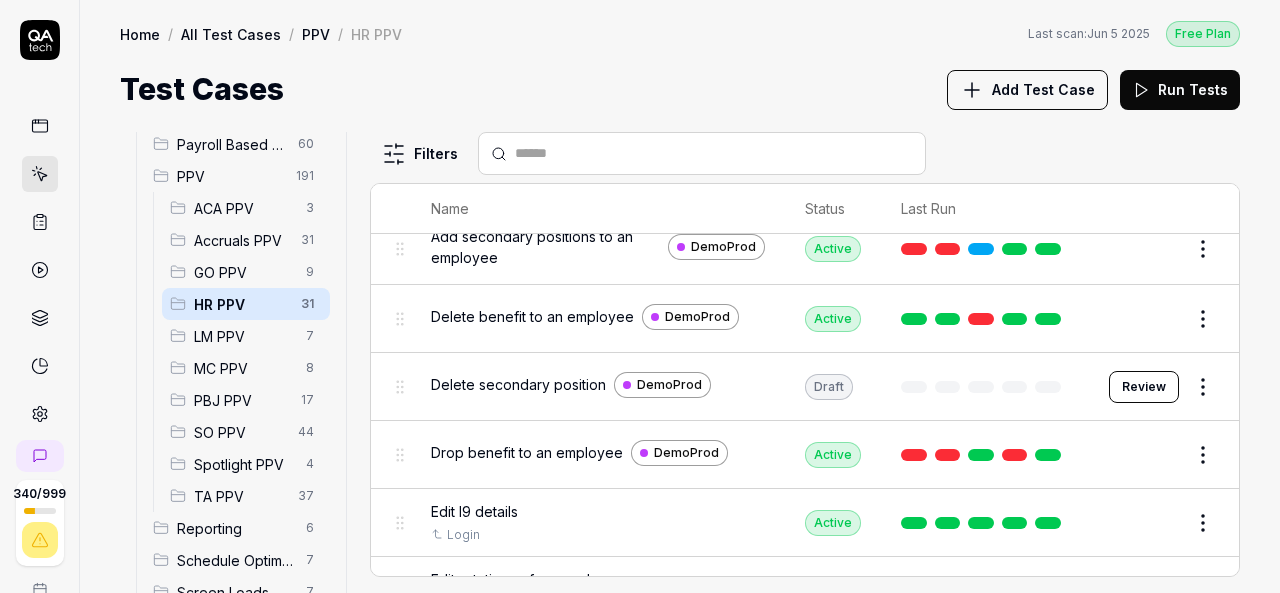 click on "Review" at bounding box center (1144, 387) 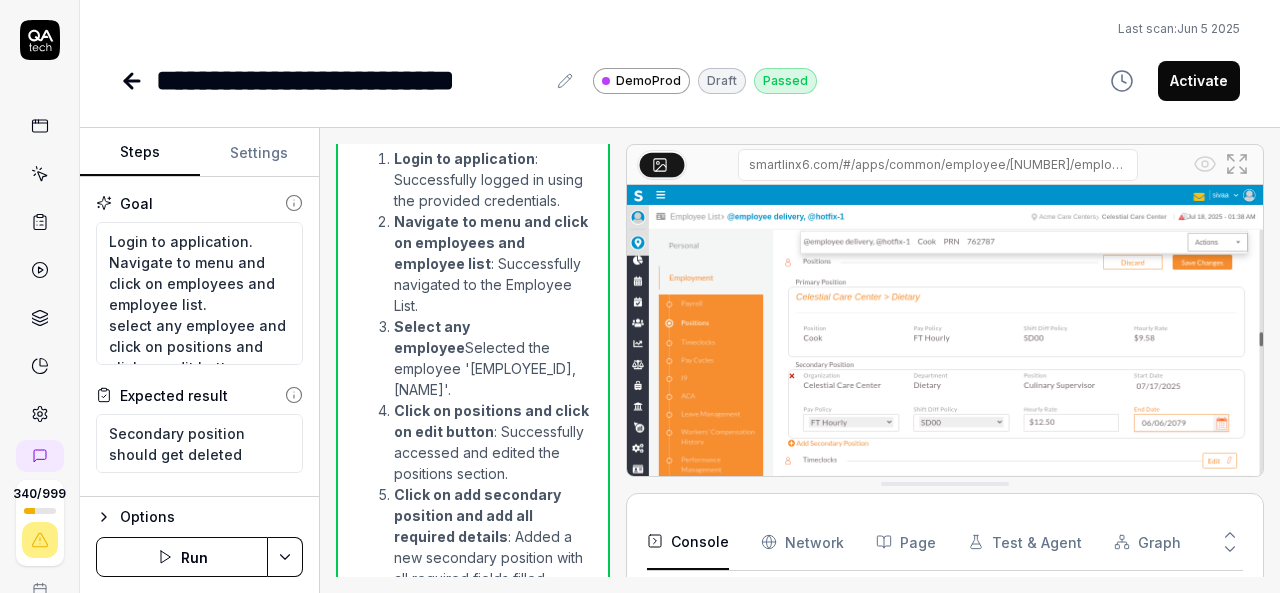 scroll, scrollTop: 3749, scrollLeft: 0, axis: vertical 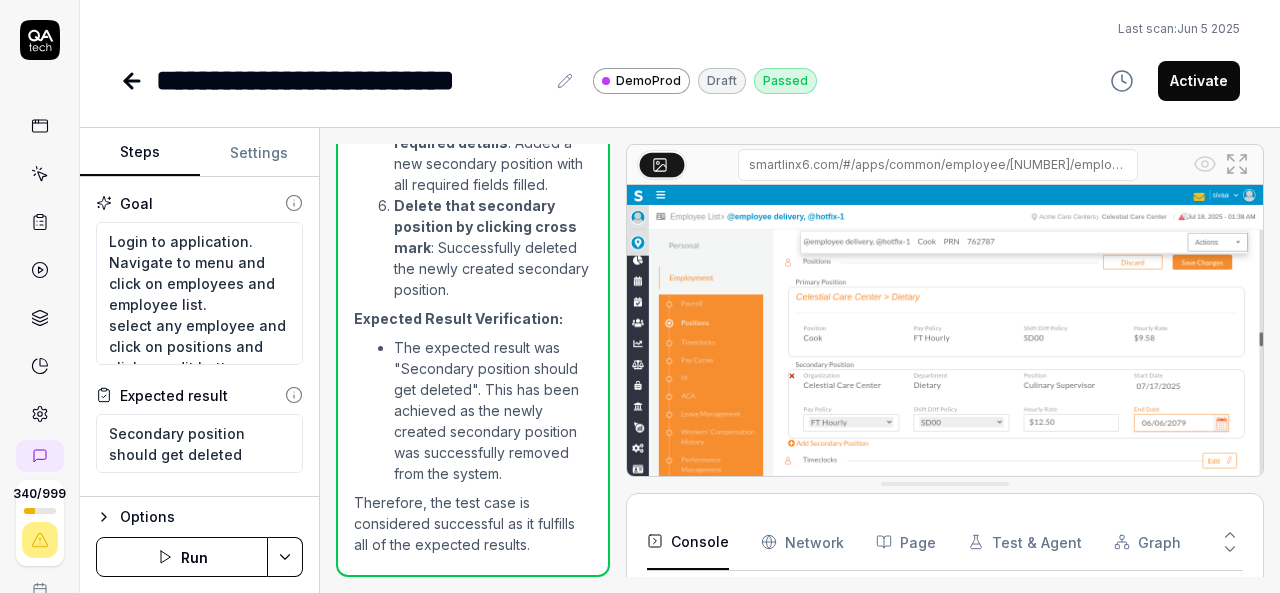 click on "Activate" at bounding box center [1199, 81] 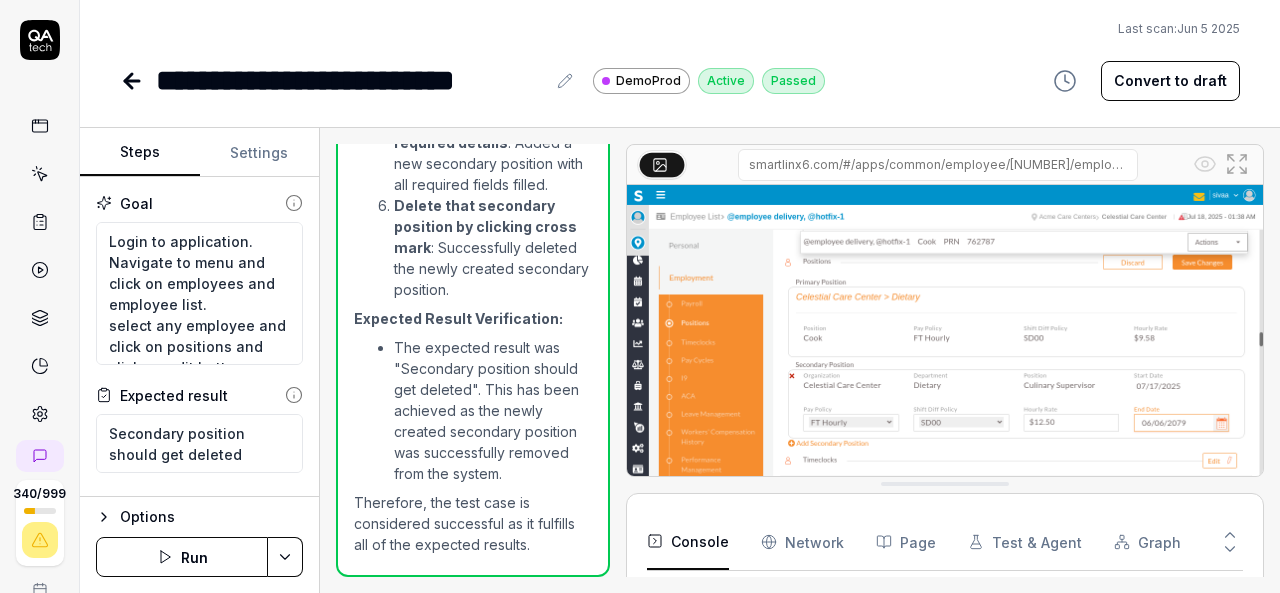 click 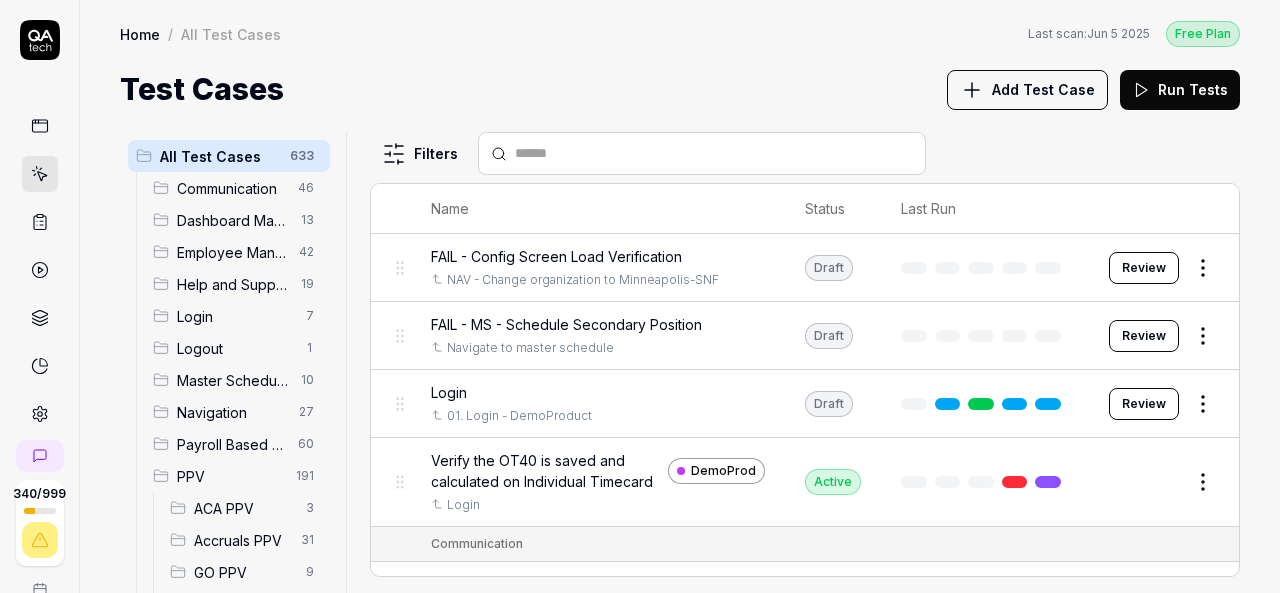 scroll, scrollTop: 200, scrollLeft: 0, axis: vertical 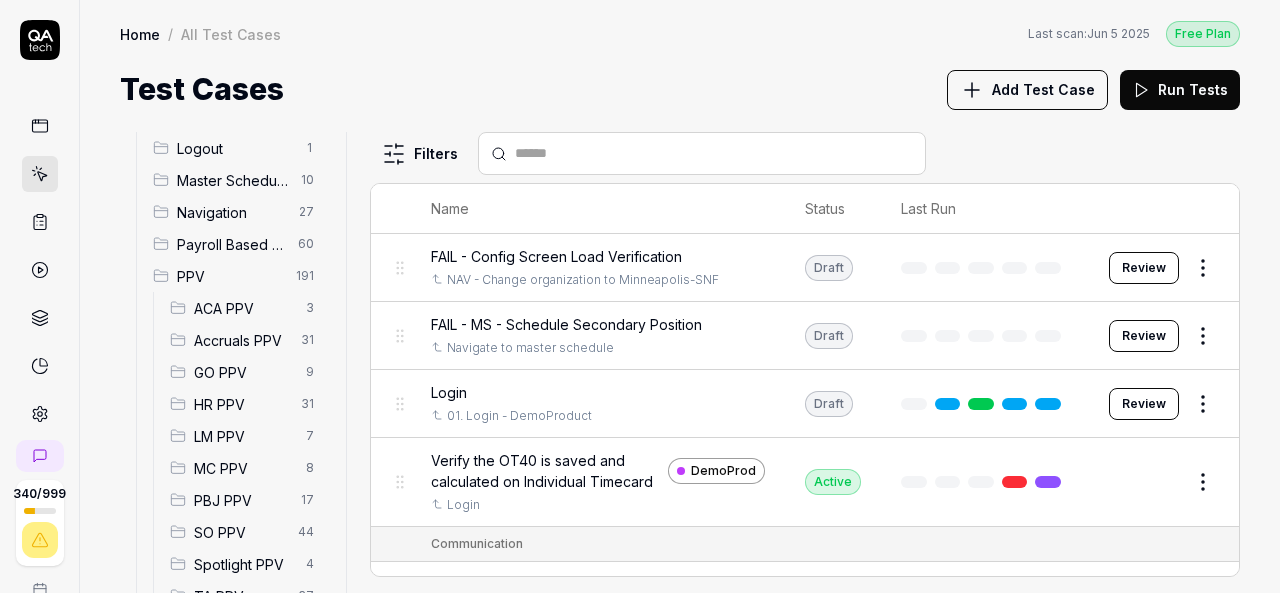 click on "HR PPV" at bounding box center (241, 404) 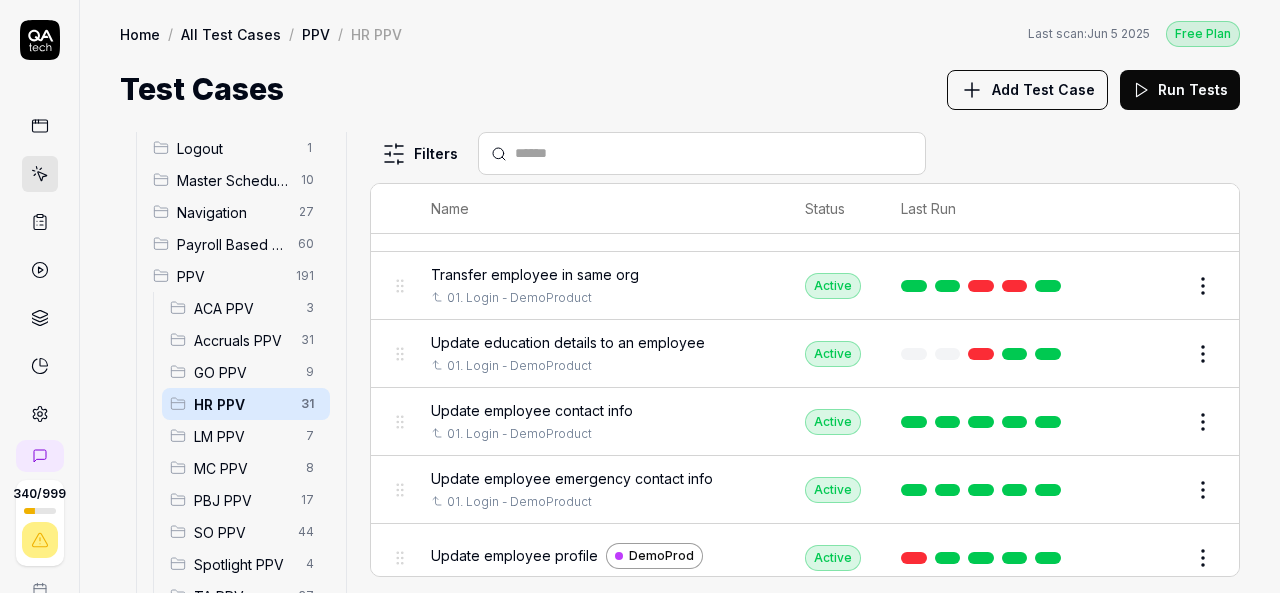 scroll, scrollTop: 1641, scrollLeft: 0, axis: vertical 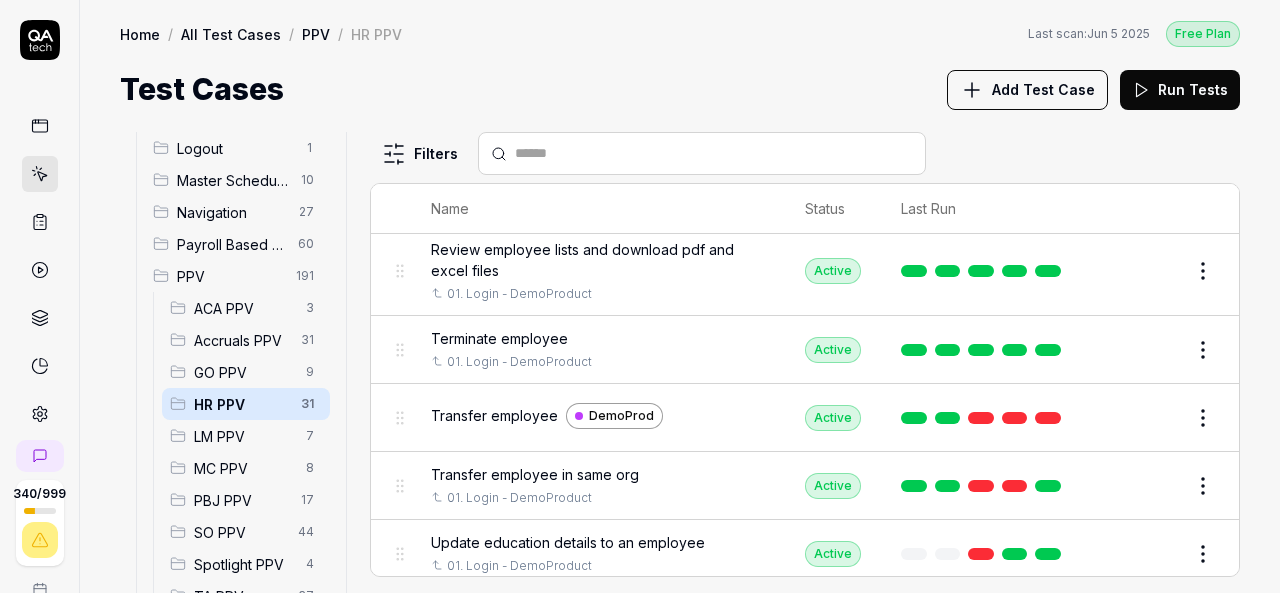 click on "Transfer employee" at bounding box center [494, 415] 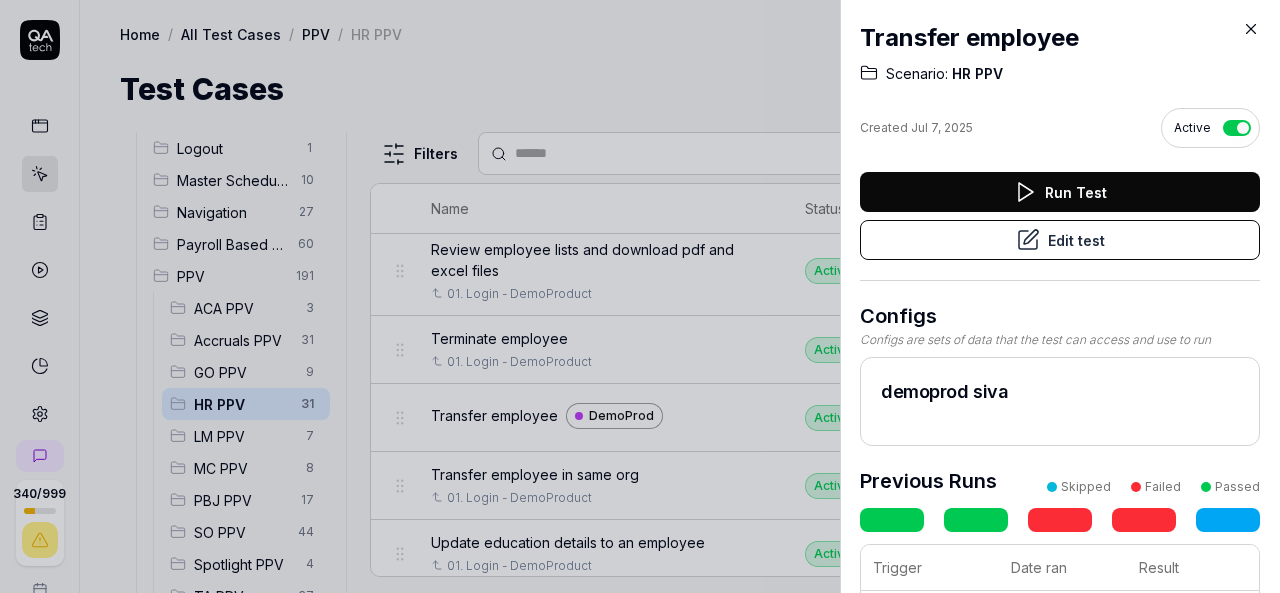 click on "Run Test" at bounding box center (1060, 192) 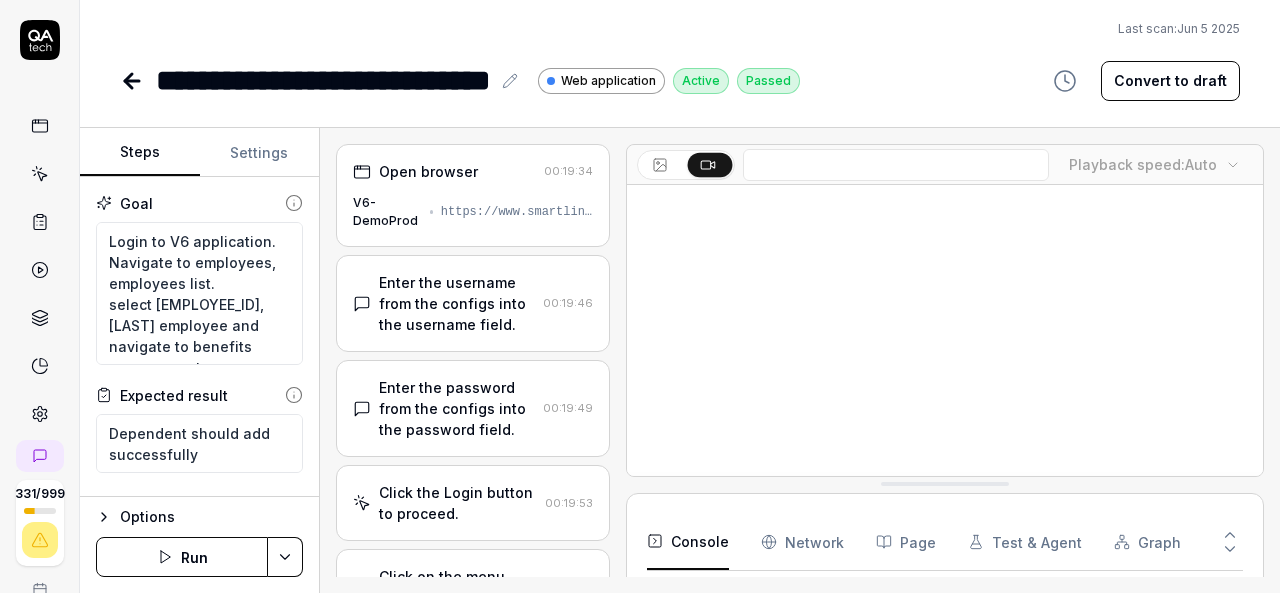 type on "*" 